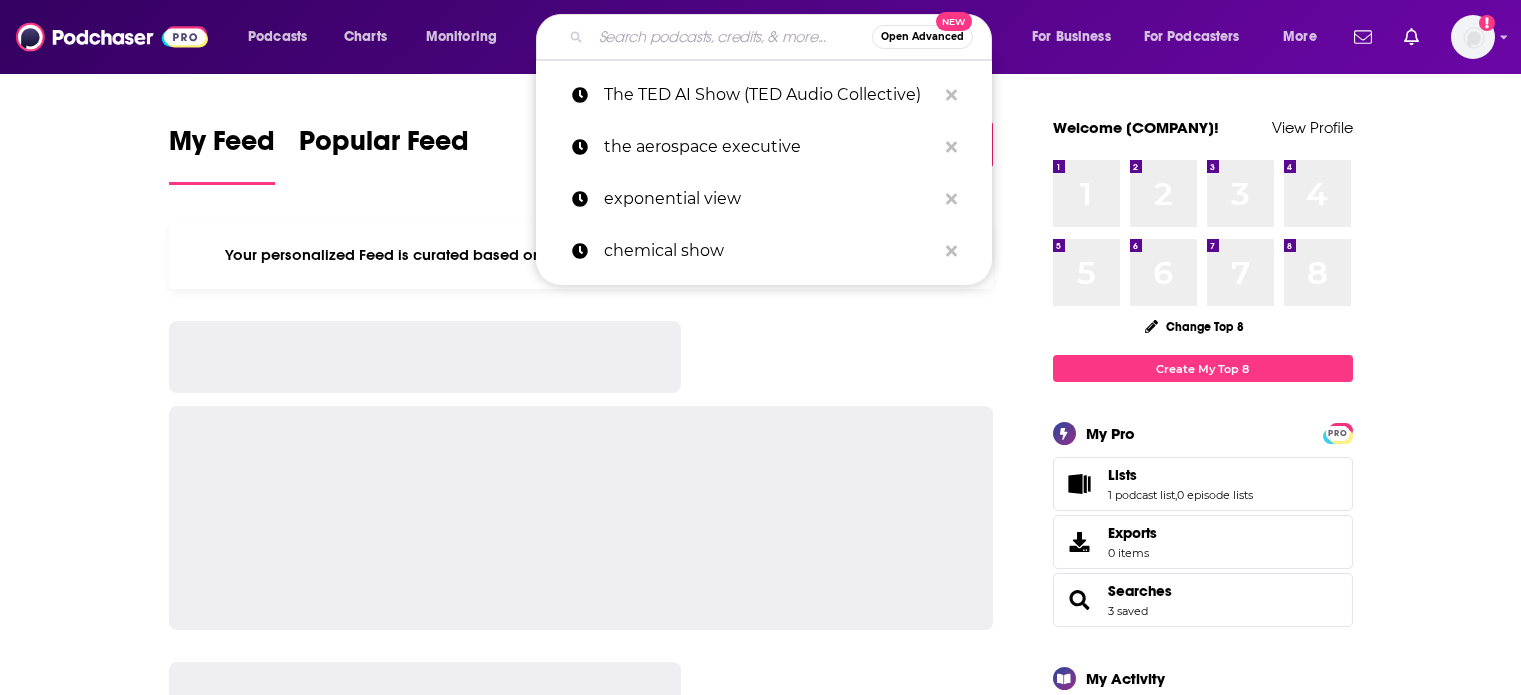 scroll, scrollTop: 0, scrollLeft: 0, axis: both 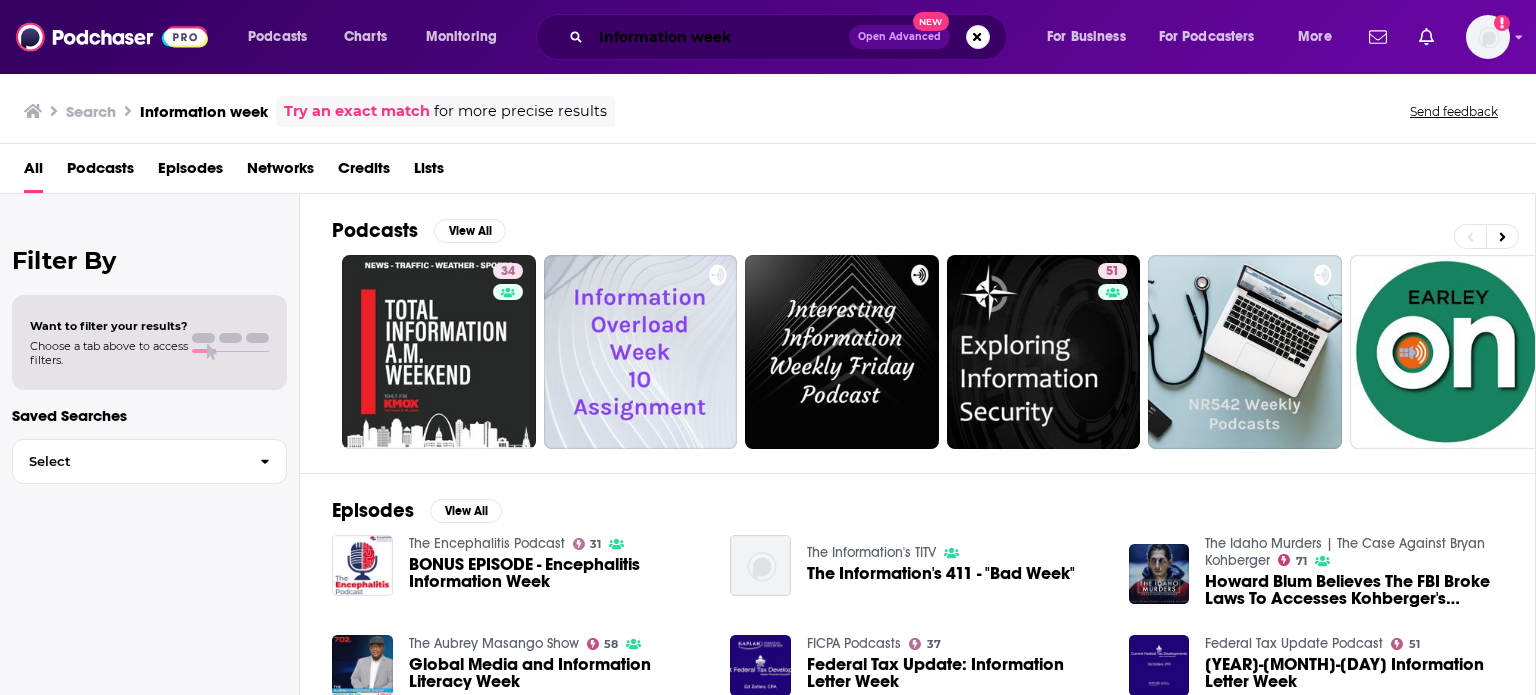 click on "Information week" at bounding box center (720, 37) 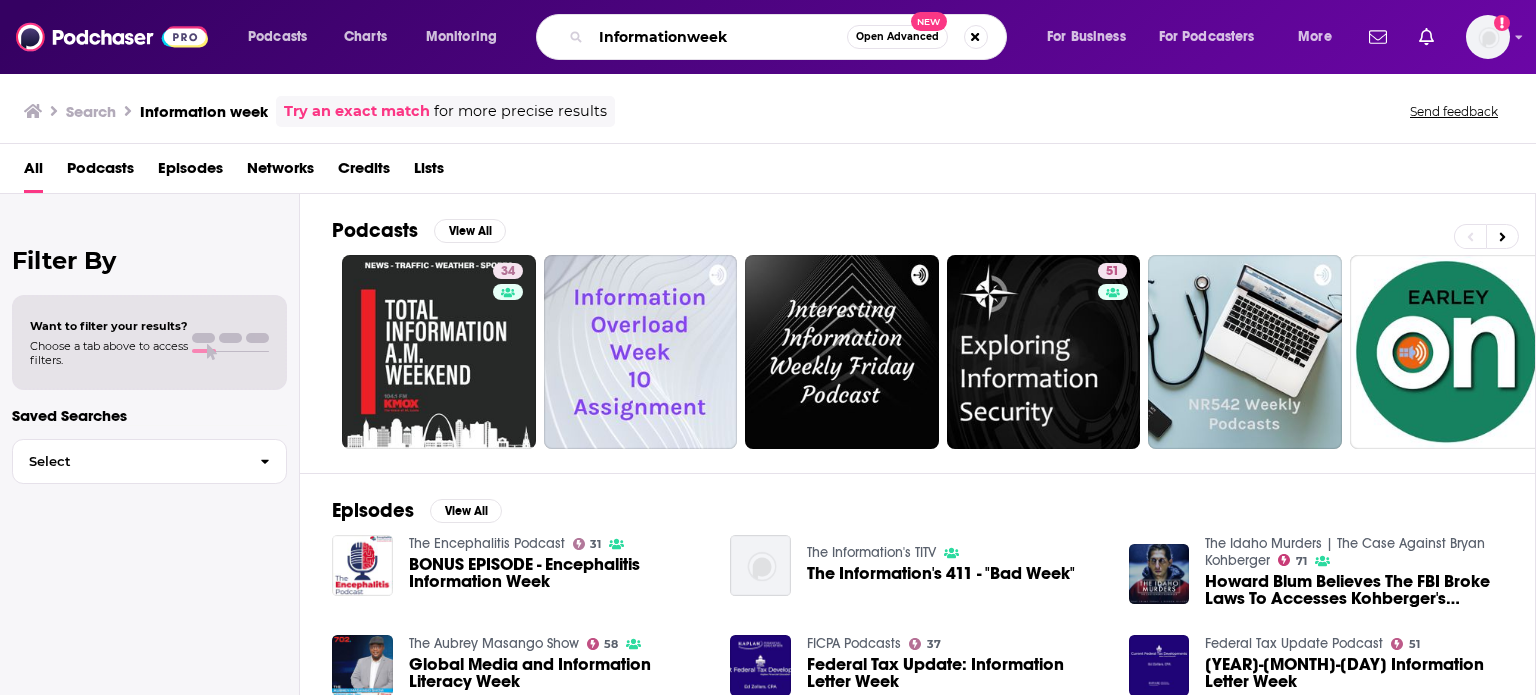 type on "Informationweek" 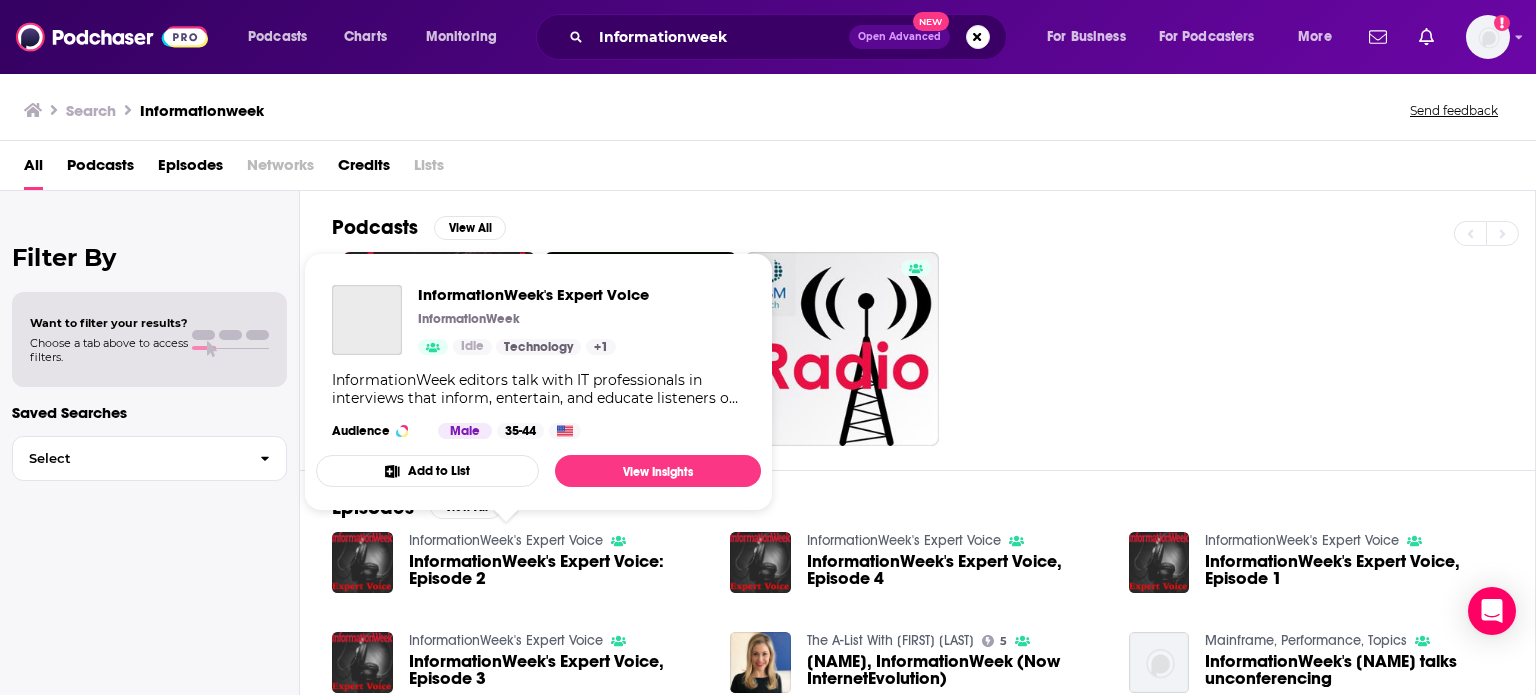click on "InformationWeek's Expert Voice" at bounding box center [506, 540] 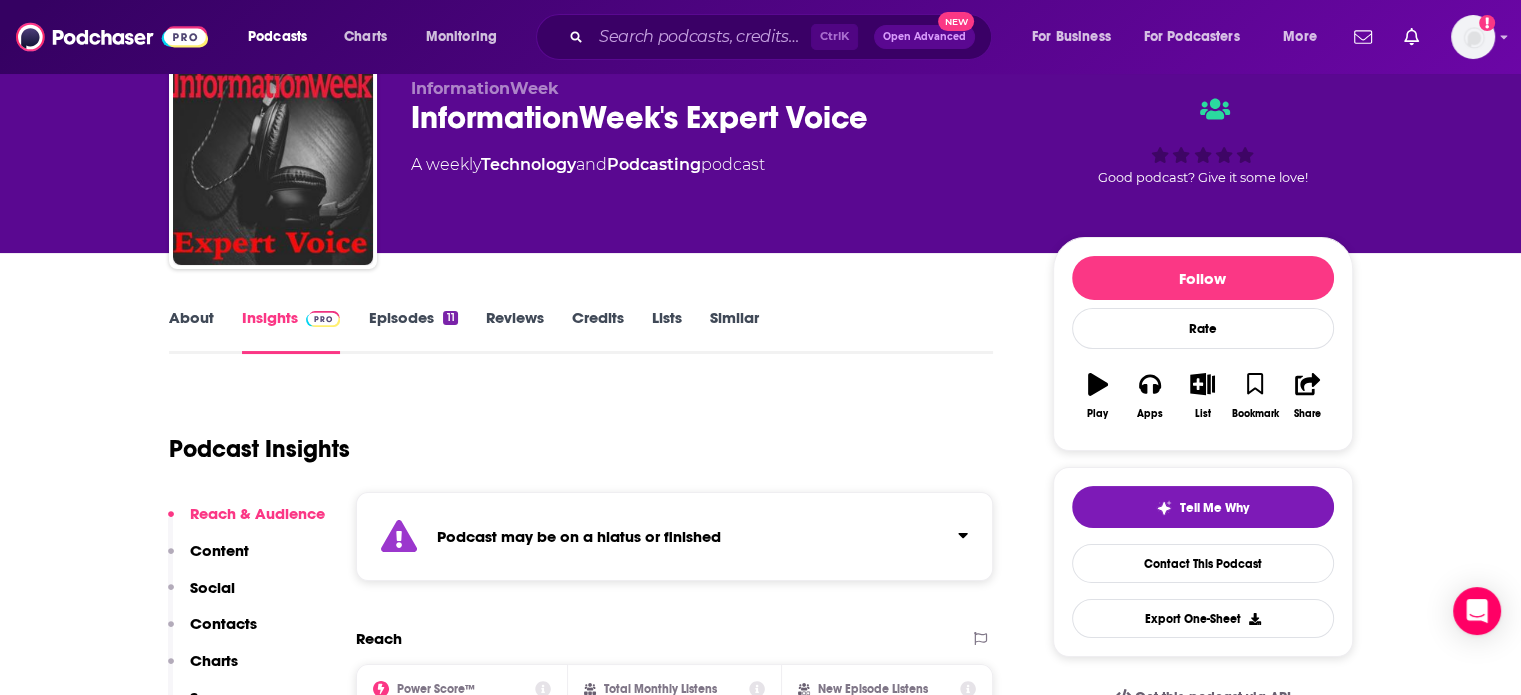 scroll, scrollTop: 0, scrollLeft: 0, axis: both 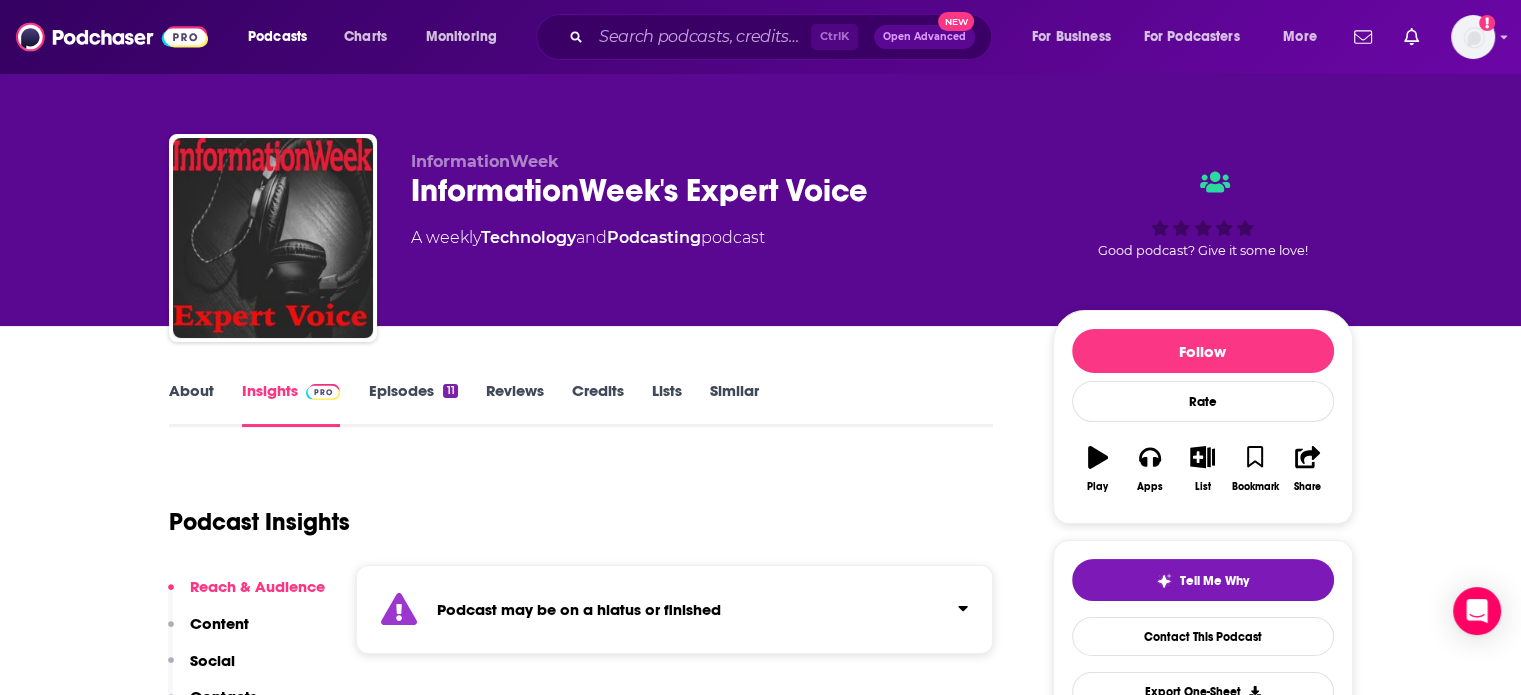 click on "About" at bounding box center [191, 404] 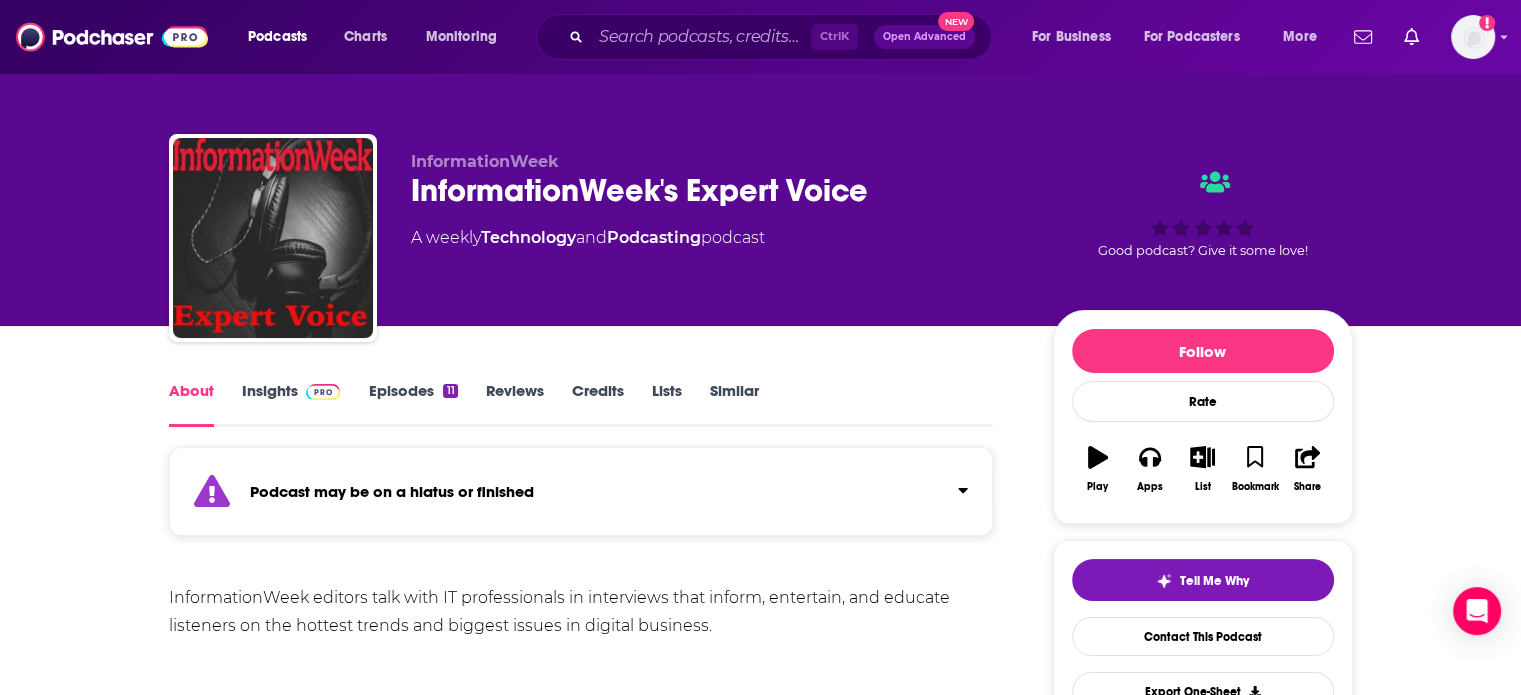 click on "Similar" at bounding box center (734, 404) 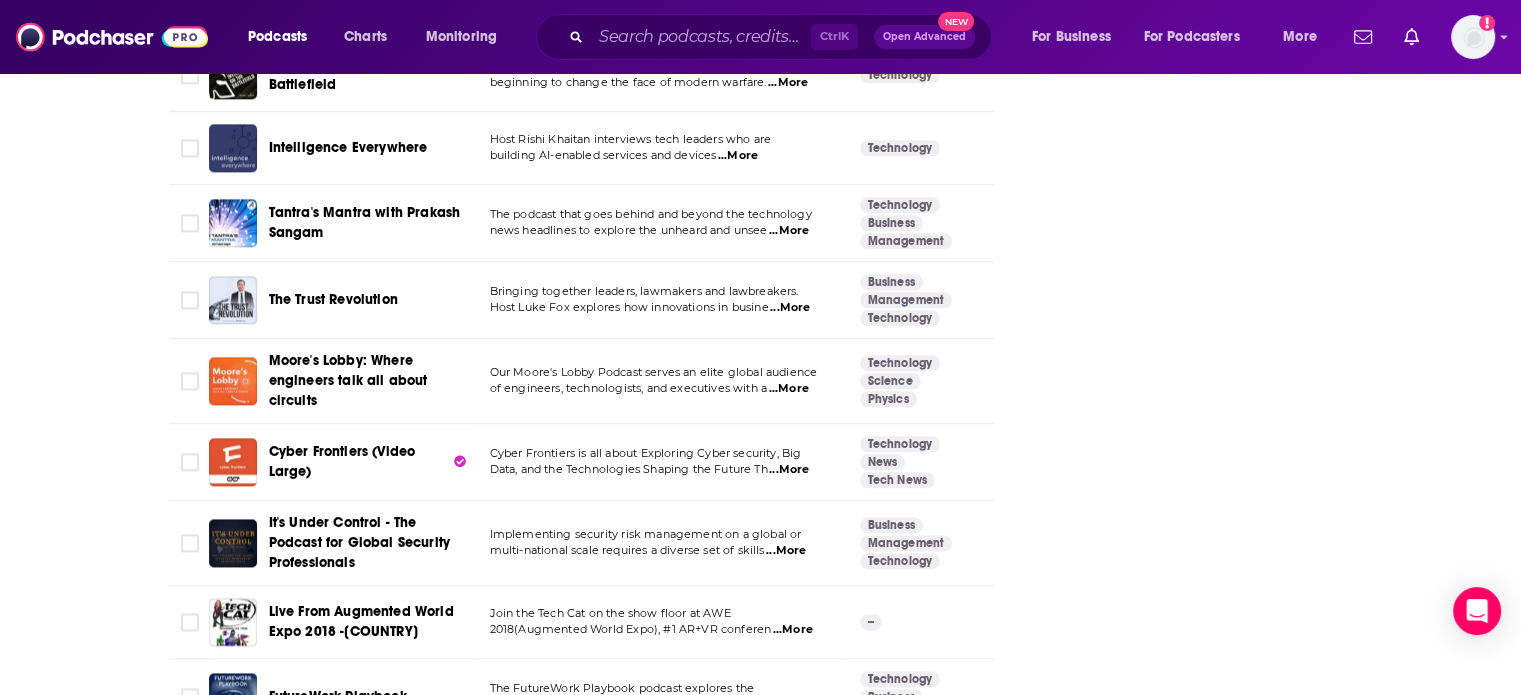 scroll, scrollTop: 3200, scrollLeft: 0, axis: vertical 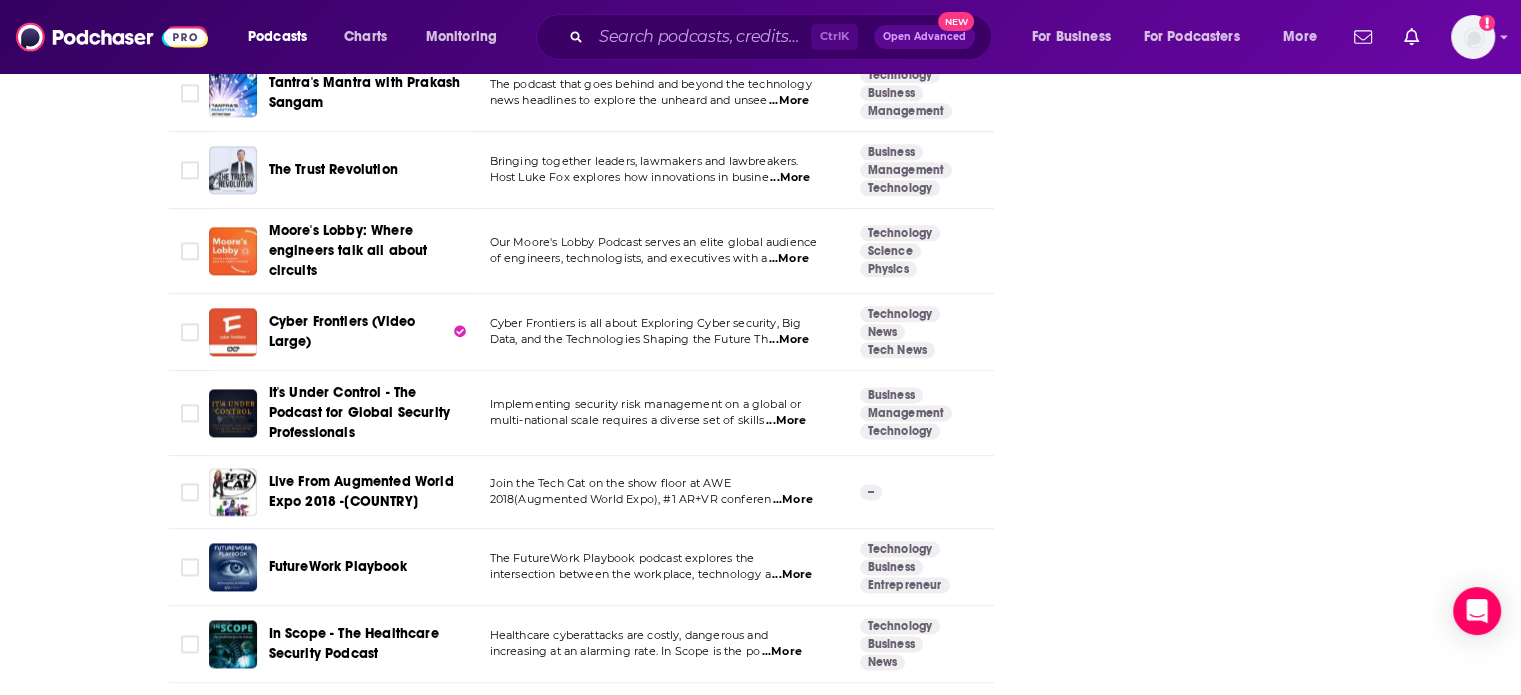 click on "...More" at bounding box center (792, 575) 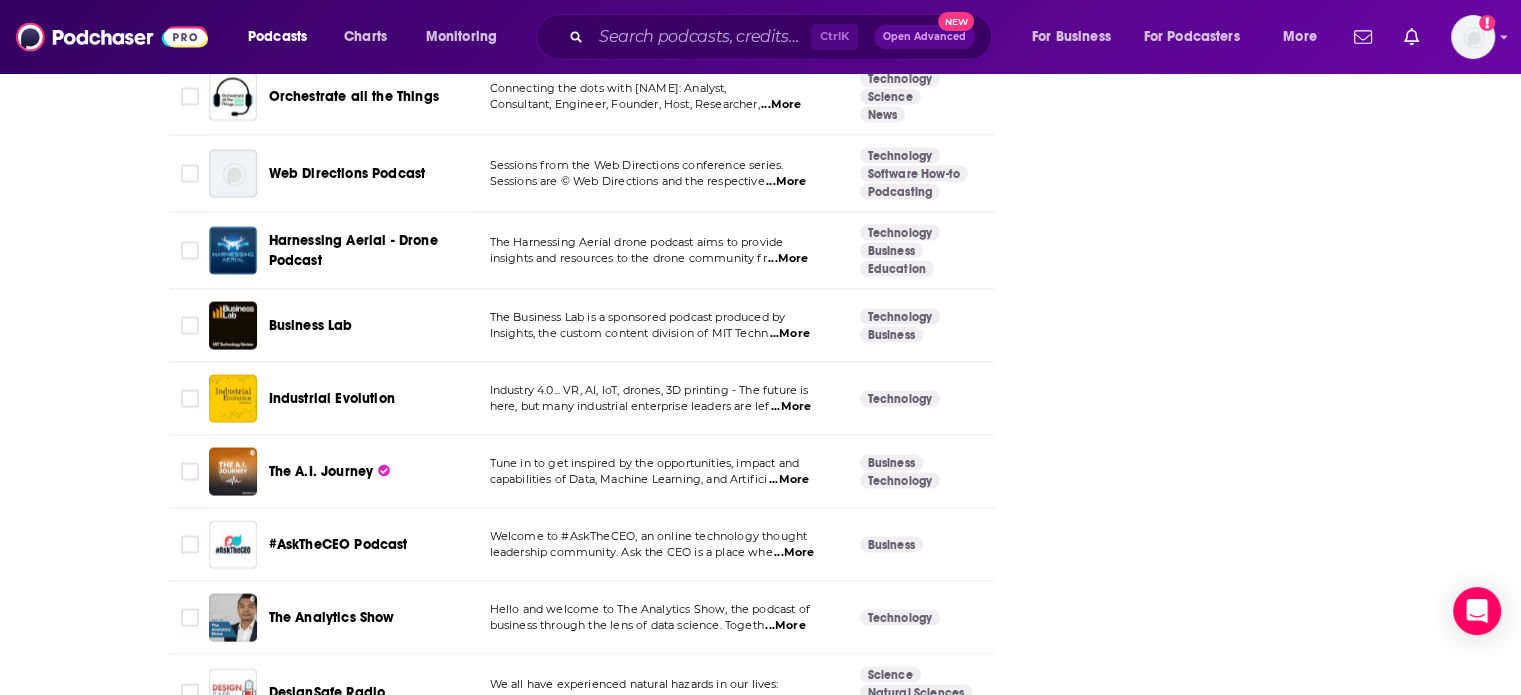 scroll, scrollTop: 4600, scrollLeft: 0, axis: vertical 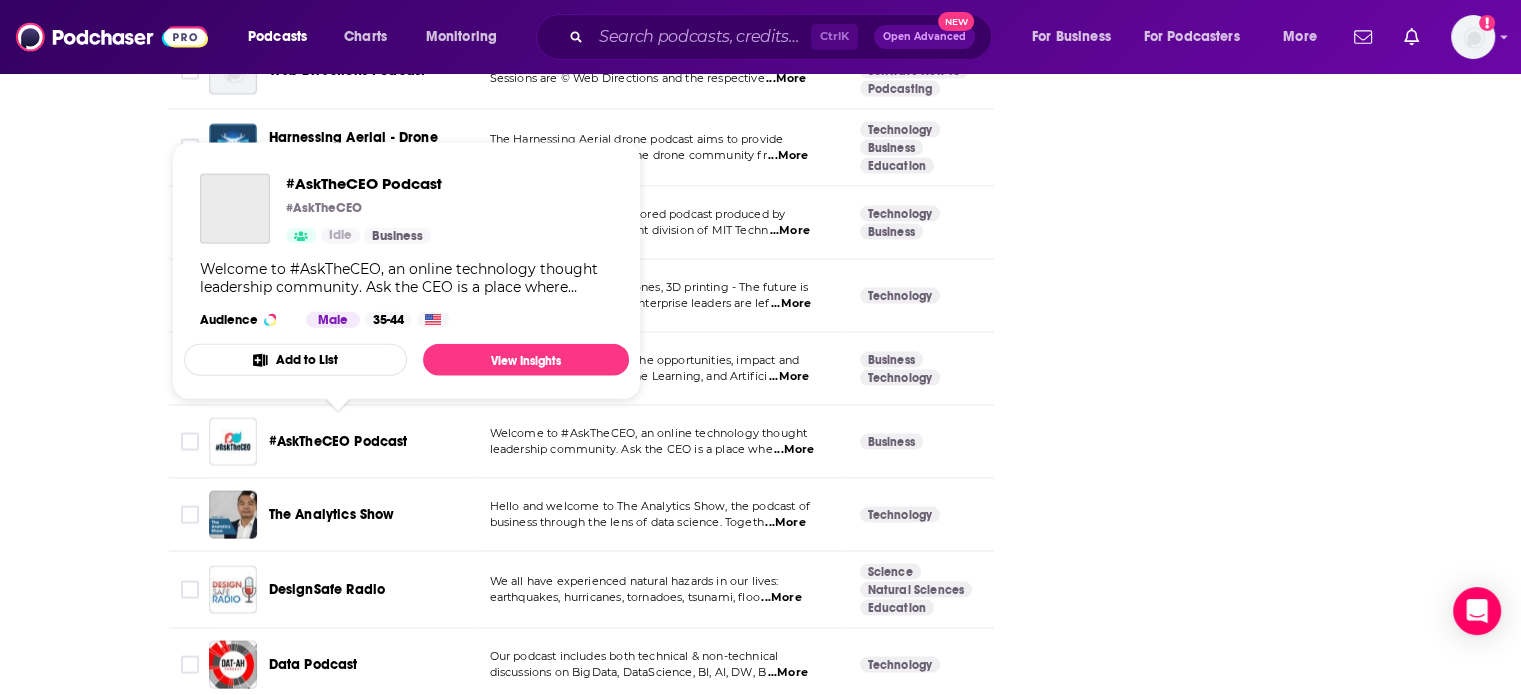 click on "#AskTheCEO Podcast" at bounding box center [338, 441] 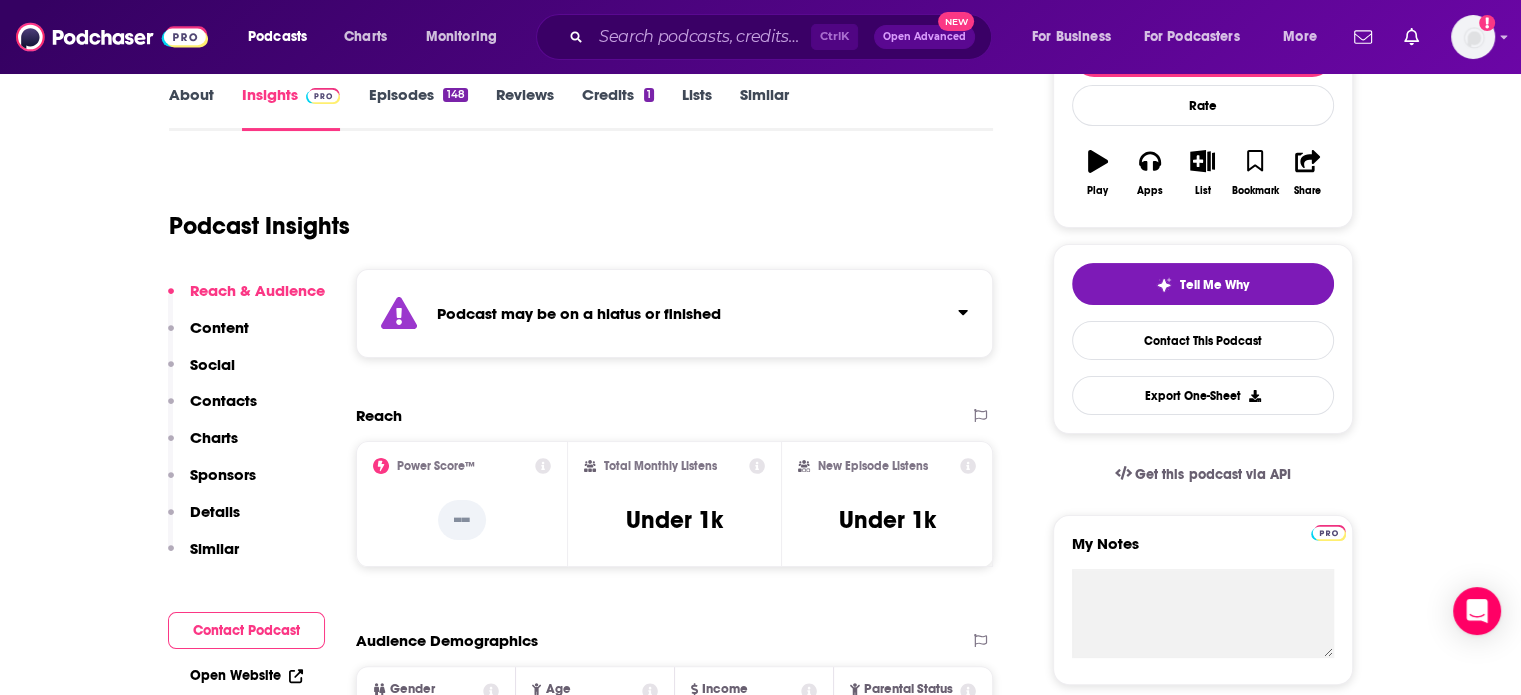 scroll, scrollTop: 300, scrollLeft: 0, axis: vertical 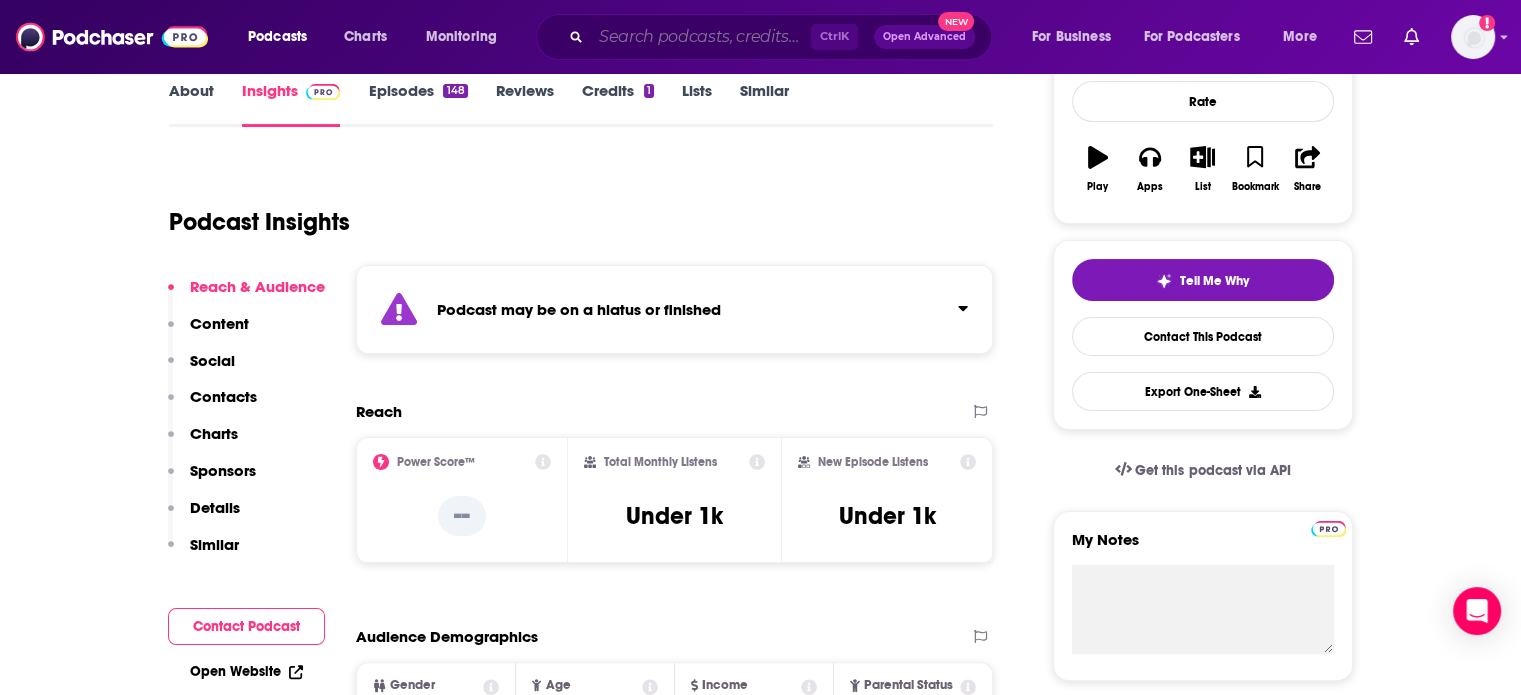 click at bounding box center [701, 37] 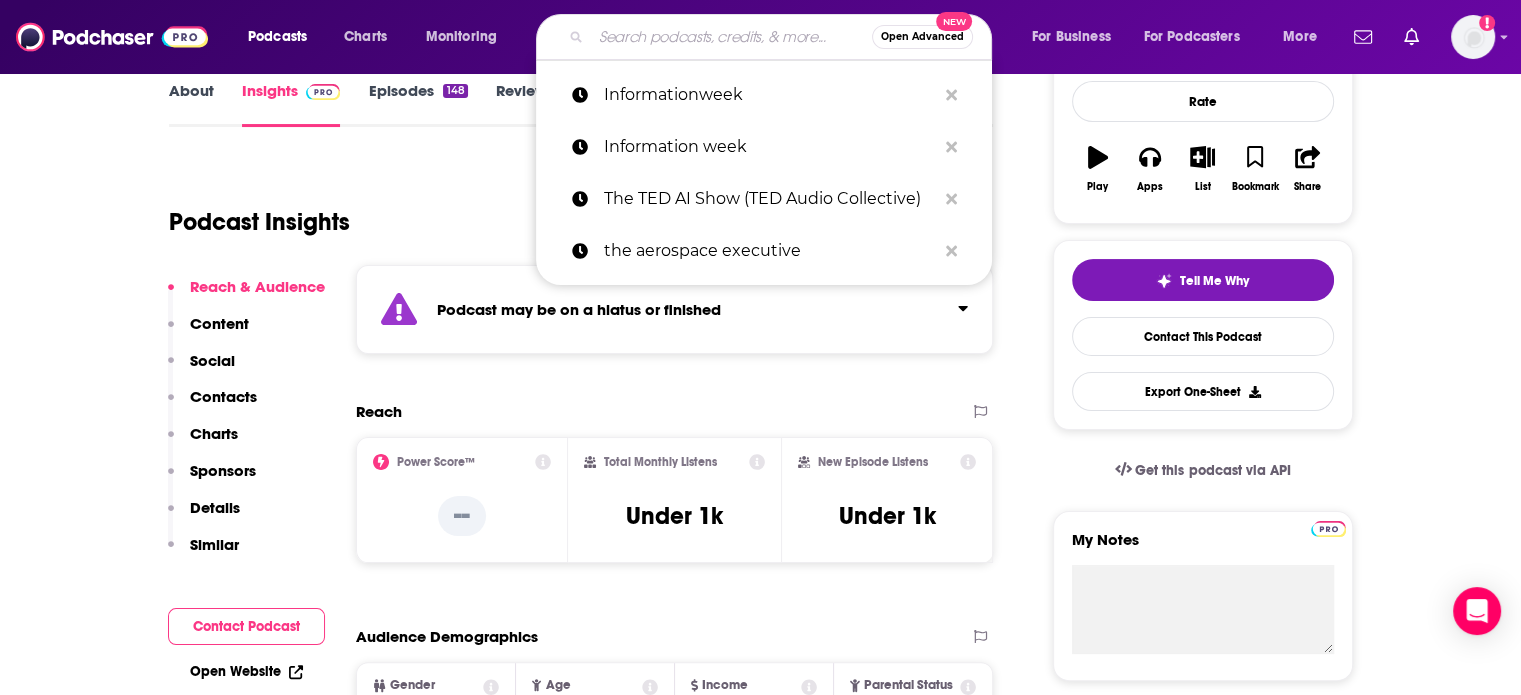 paste on "The CX Leader Podcast" 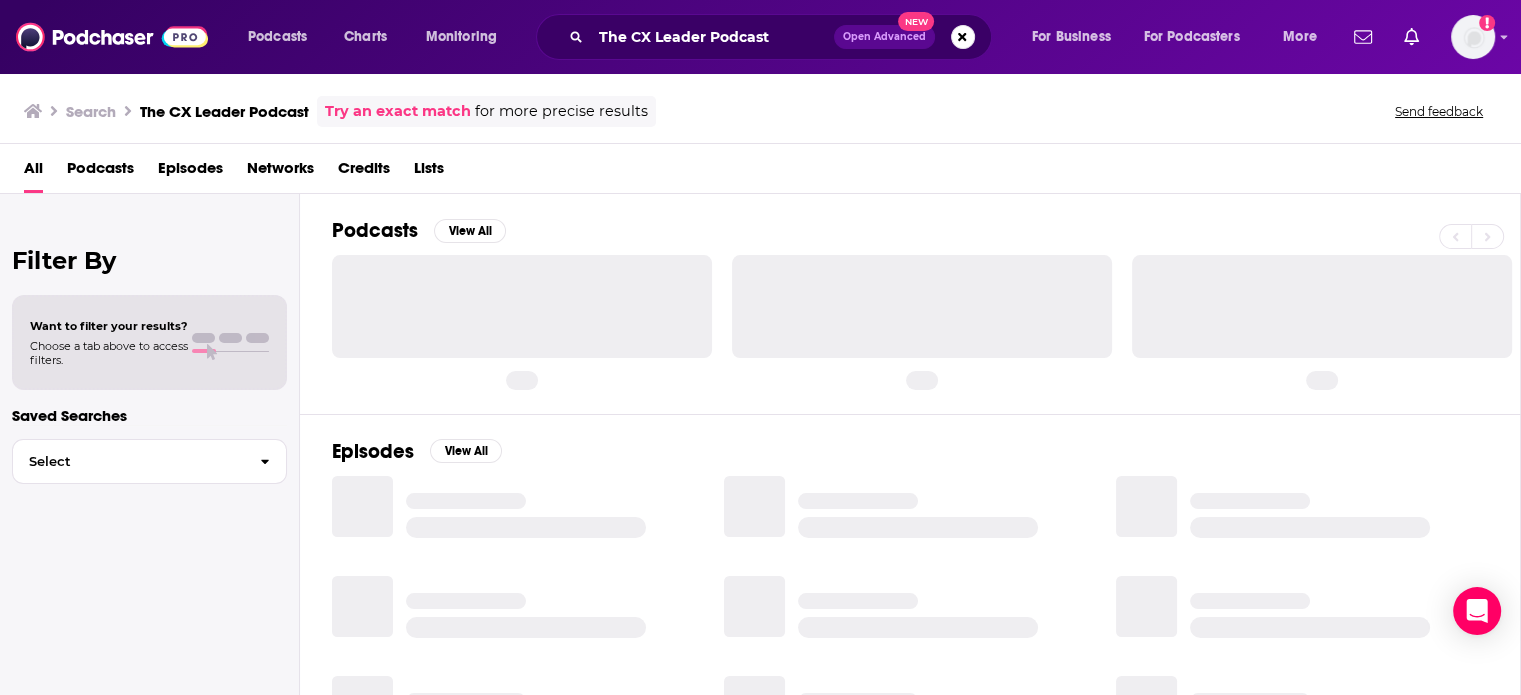 scroll, scrollTop: 0, scrollLeft: 0, axis: both 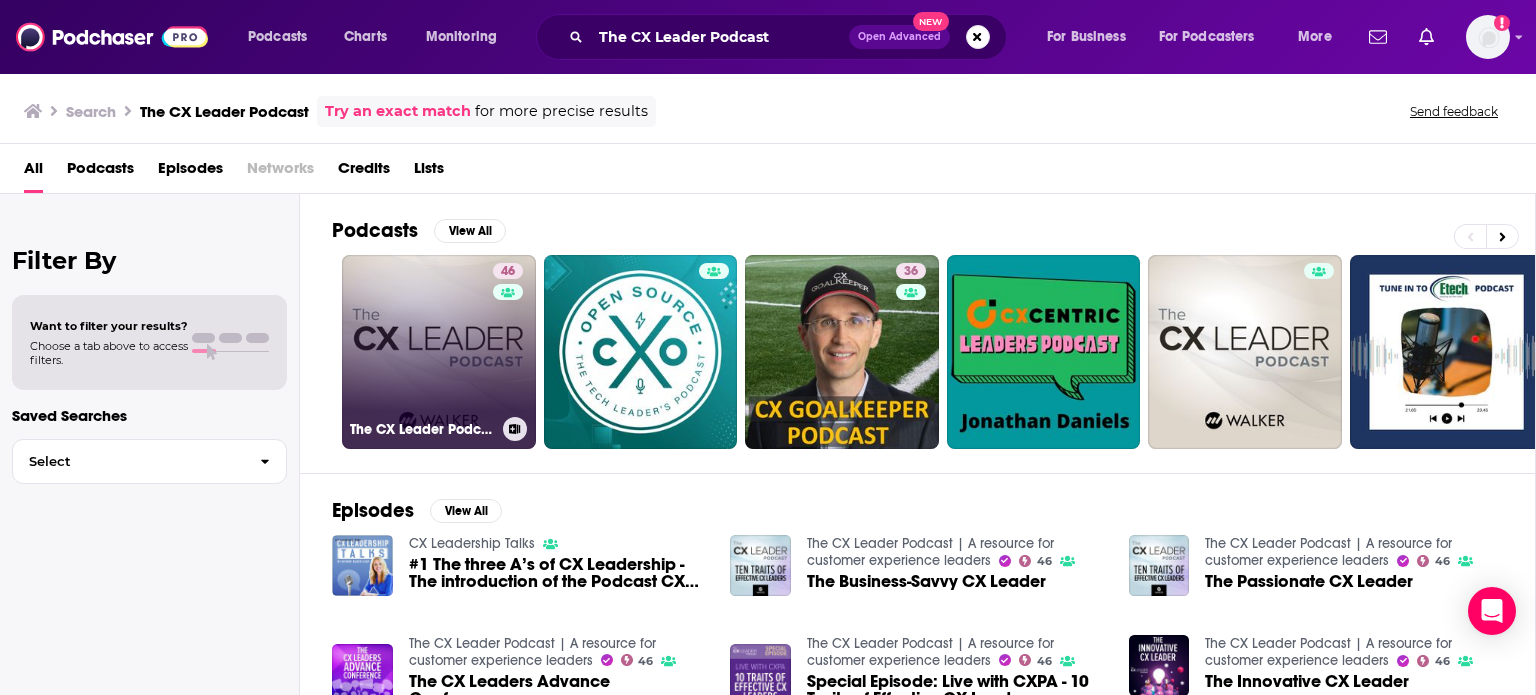 click on "46 The CX Leader Podcast | A resource for customer experience leaders" at bounding box center (439, 352) 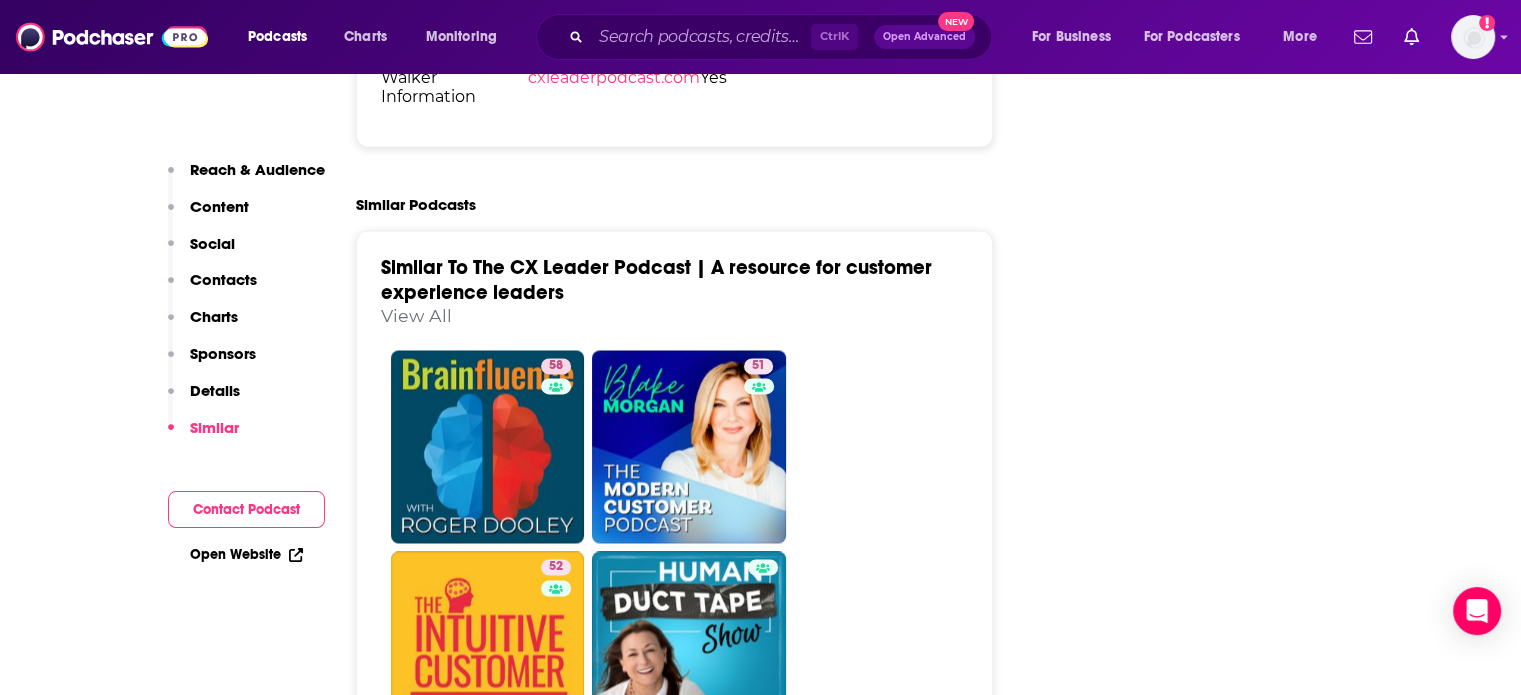 scroll, scrollTop: 3200, scrollLeft: 0, axis: vertical 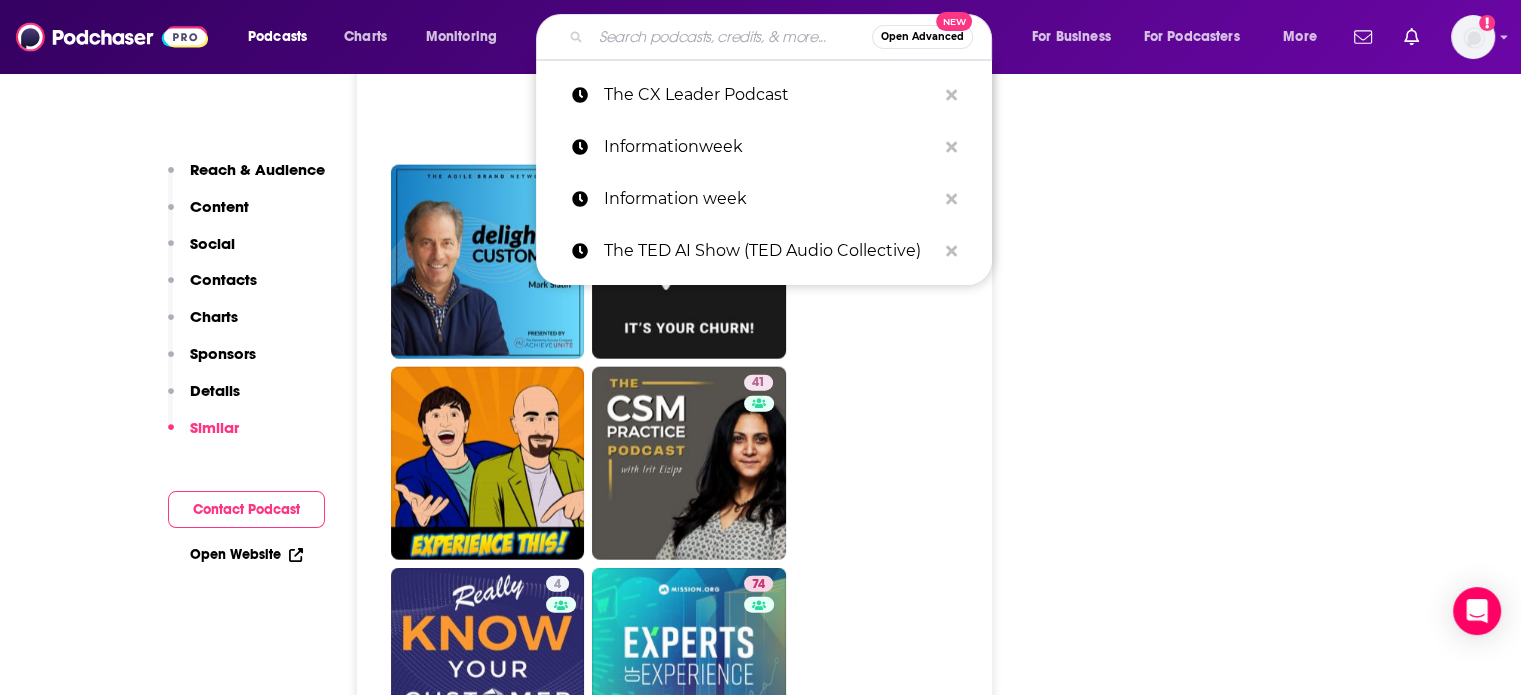 click at bounding box center [731, 37] 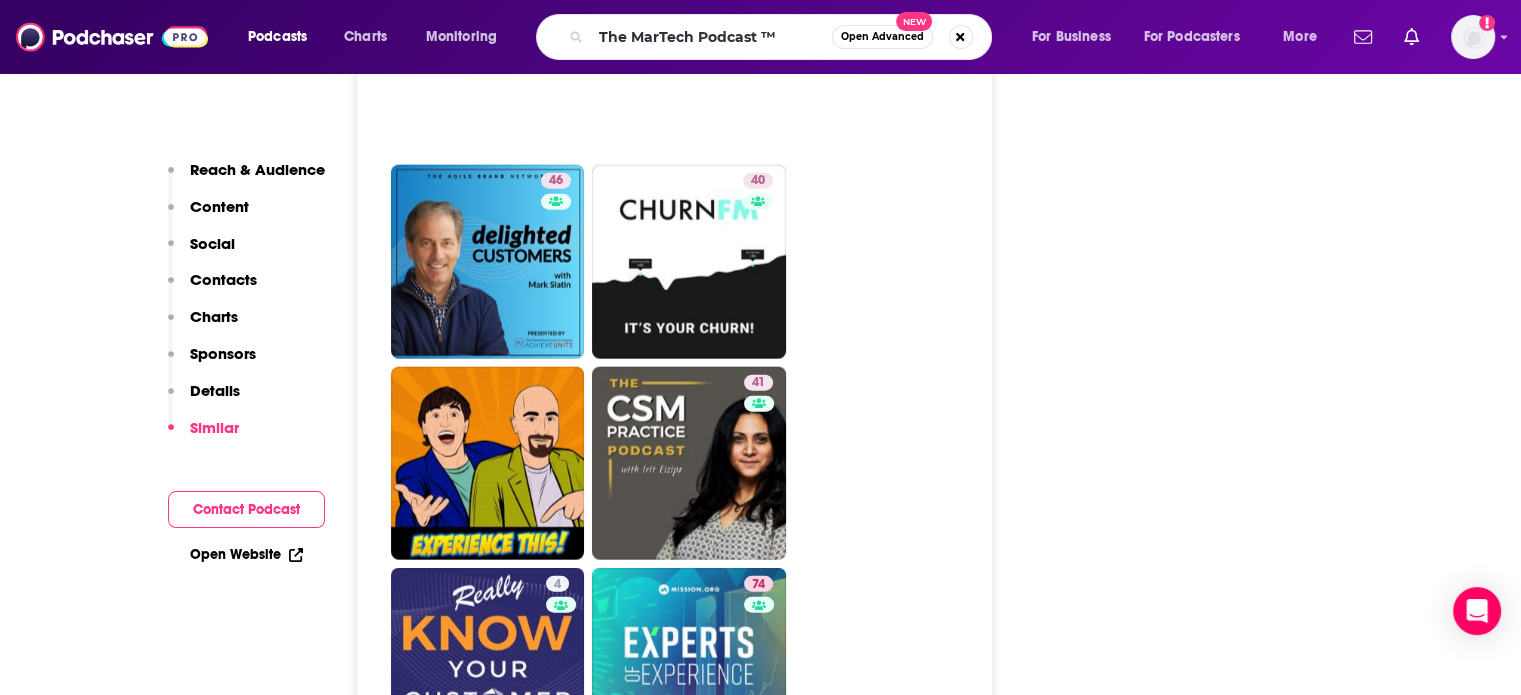 scroll, scrollTop: 0, scrollLeft: 0, axis: both 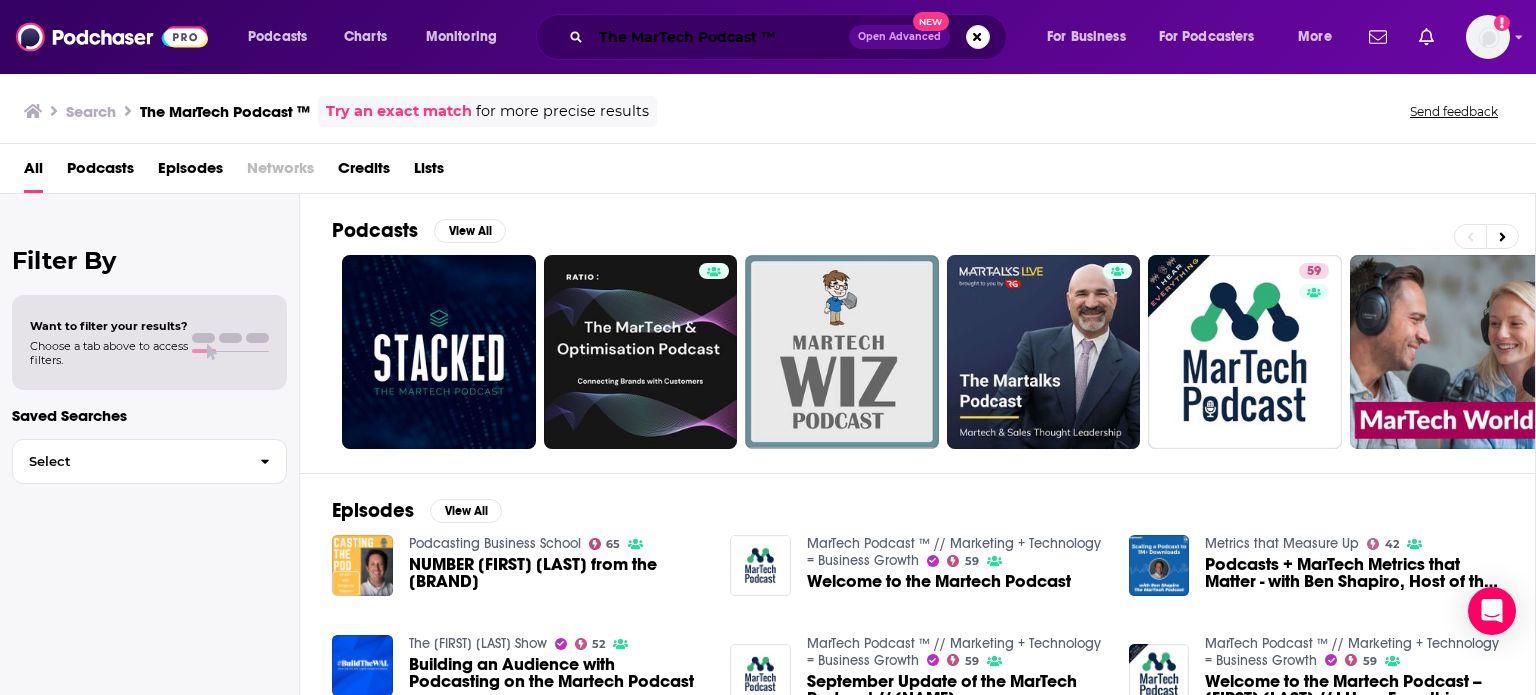 click on "The MarTech Podcast ™" at bounding box center (720, 37) 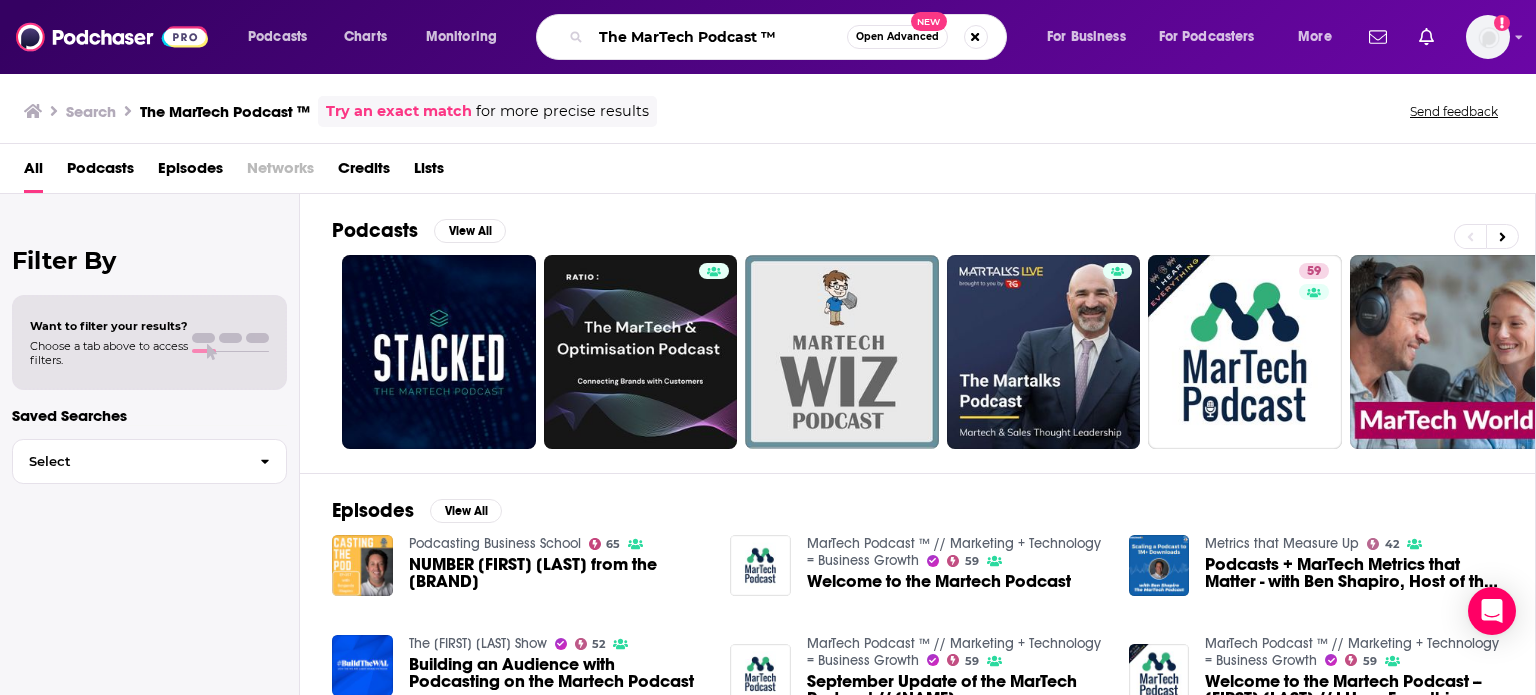 click on "The MarTech Podcast ™" at bounding box center (719, 37) 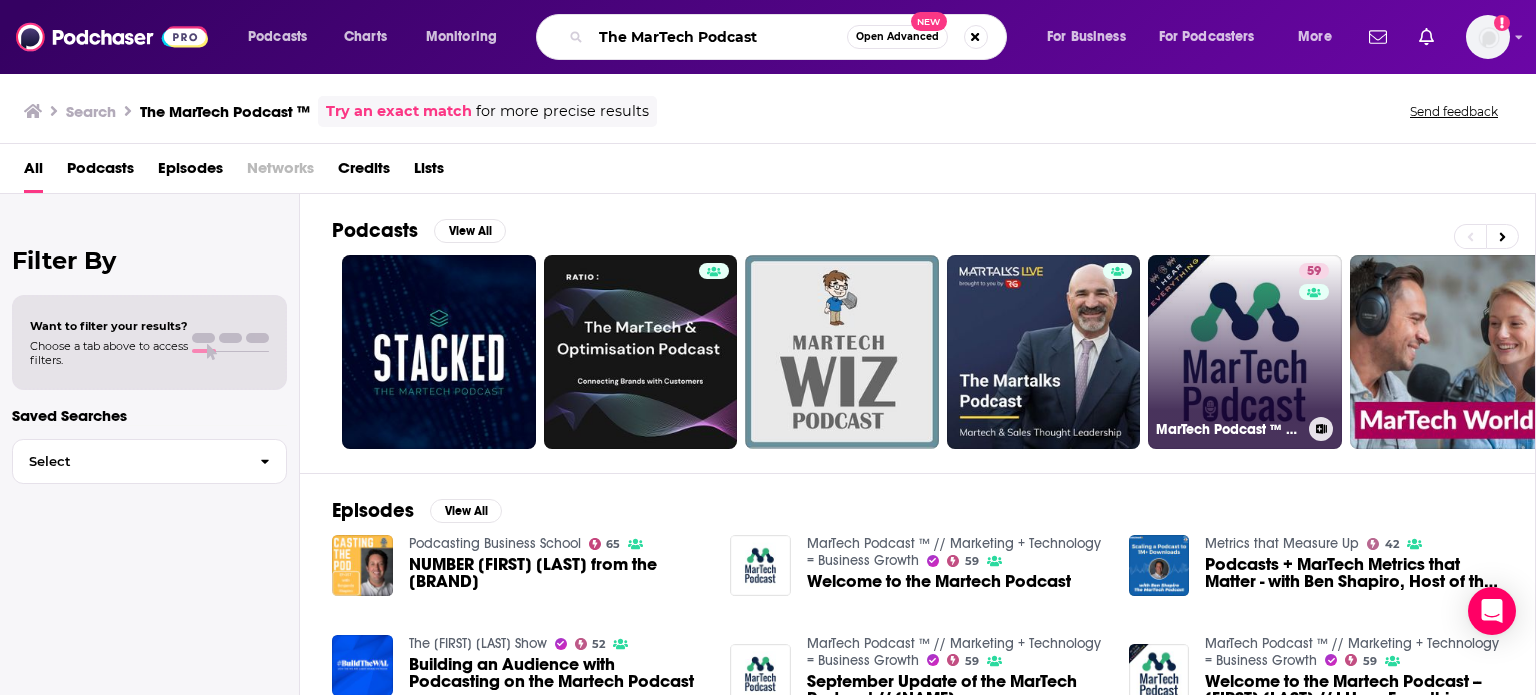 type on "The MarTech Podcast" 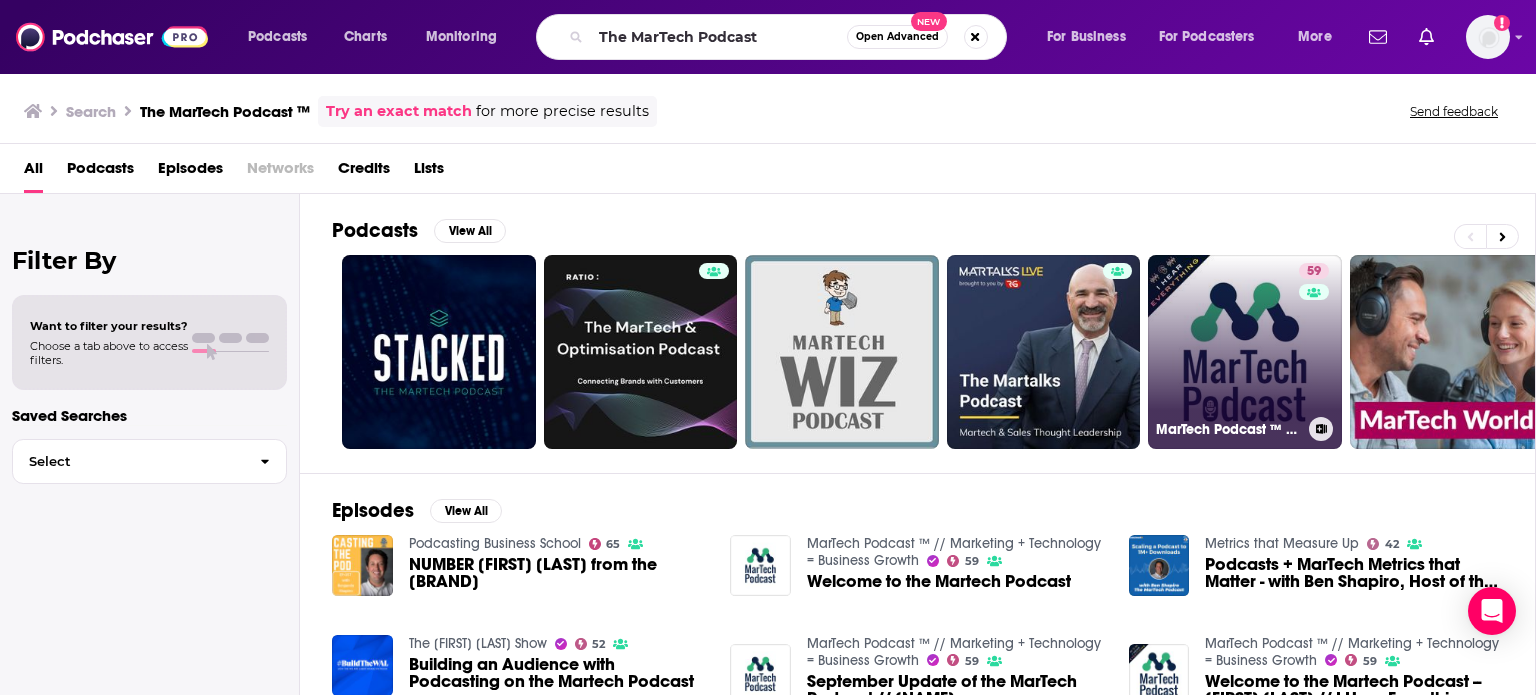 click on "59 MarTech Podcast ™ // Marketing + Technology = Business Growth" at bounding box center [1245, 352] 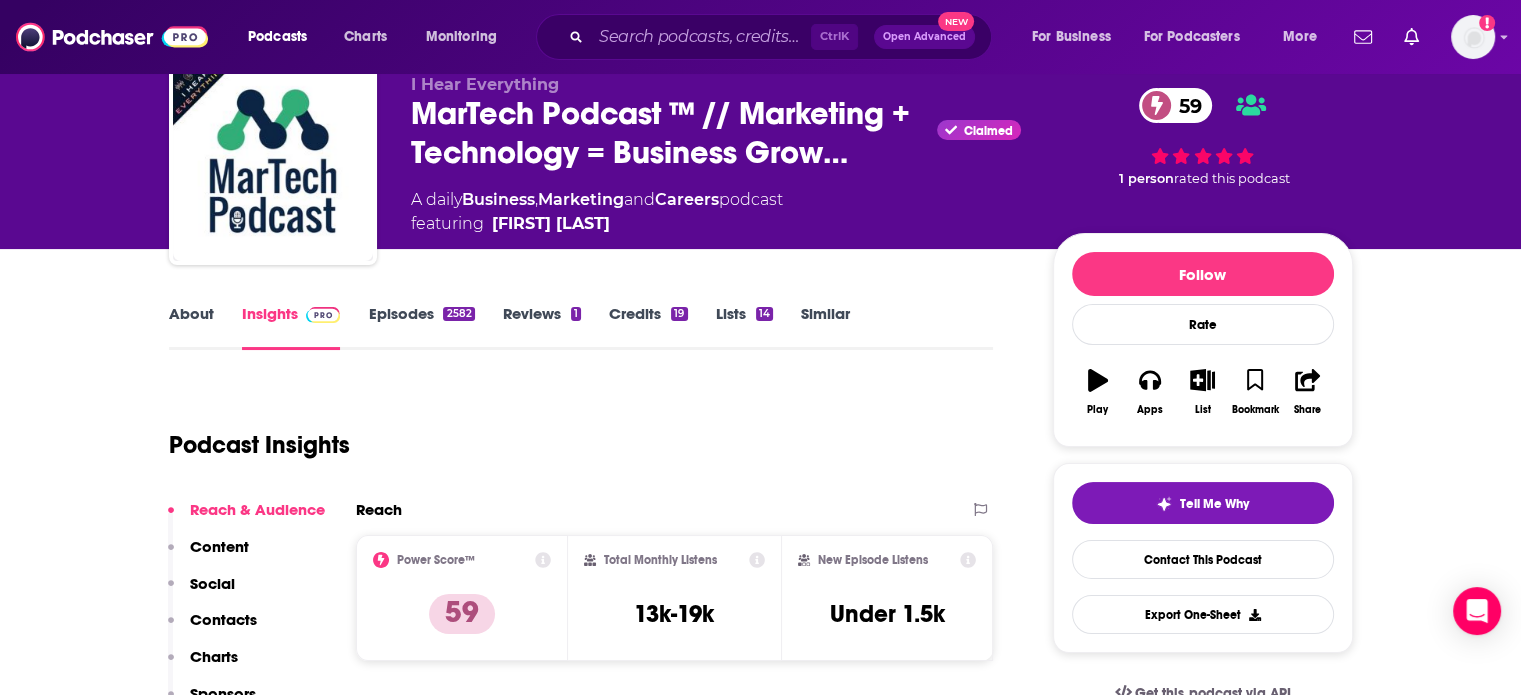scroll, scrollTop: 100, scrollLeft: 0, axis: vertical 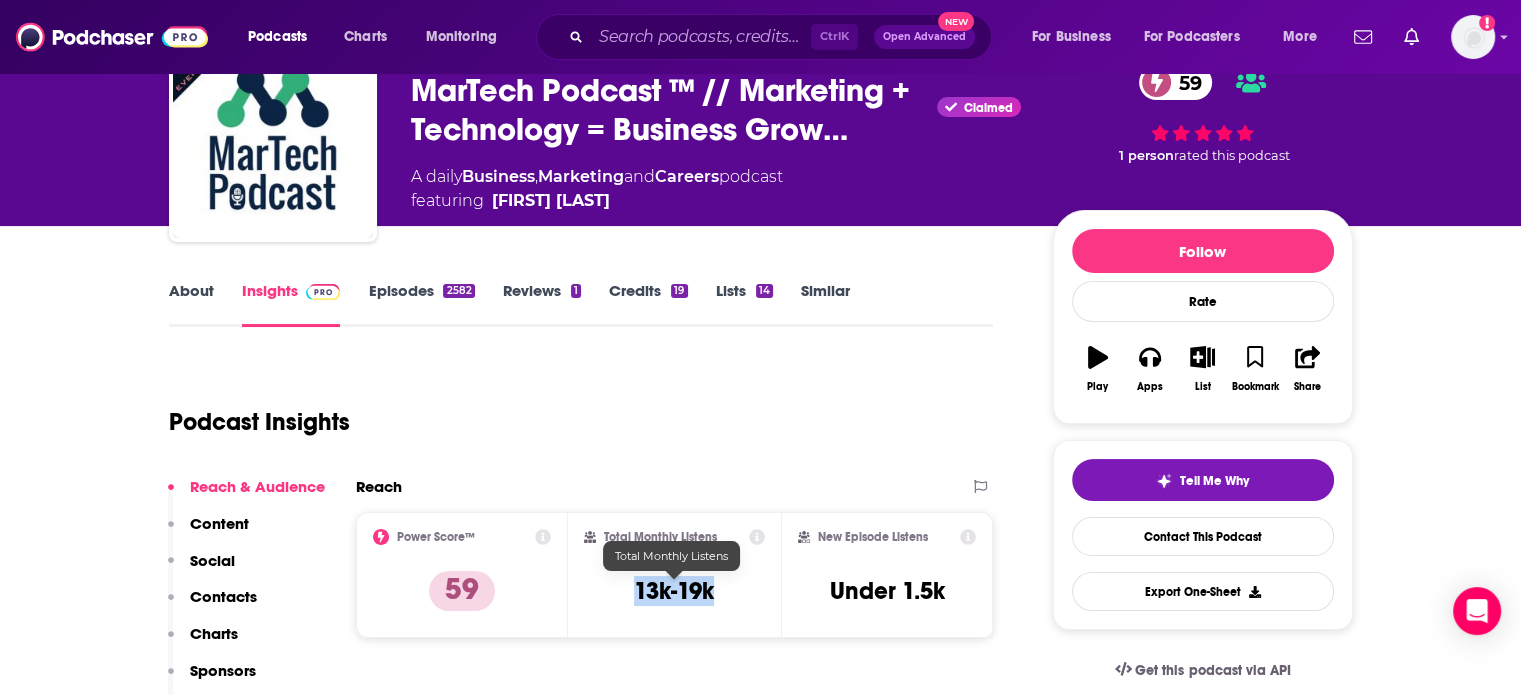 drag, startPoint x: 725, startPoint y: 590, endPoint x: 632, endPoint y: 590, distance: 93 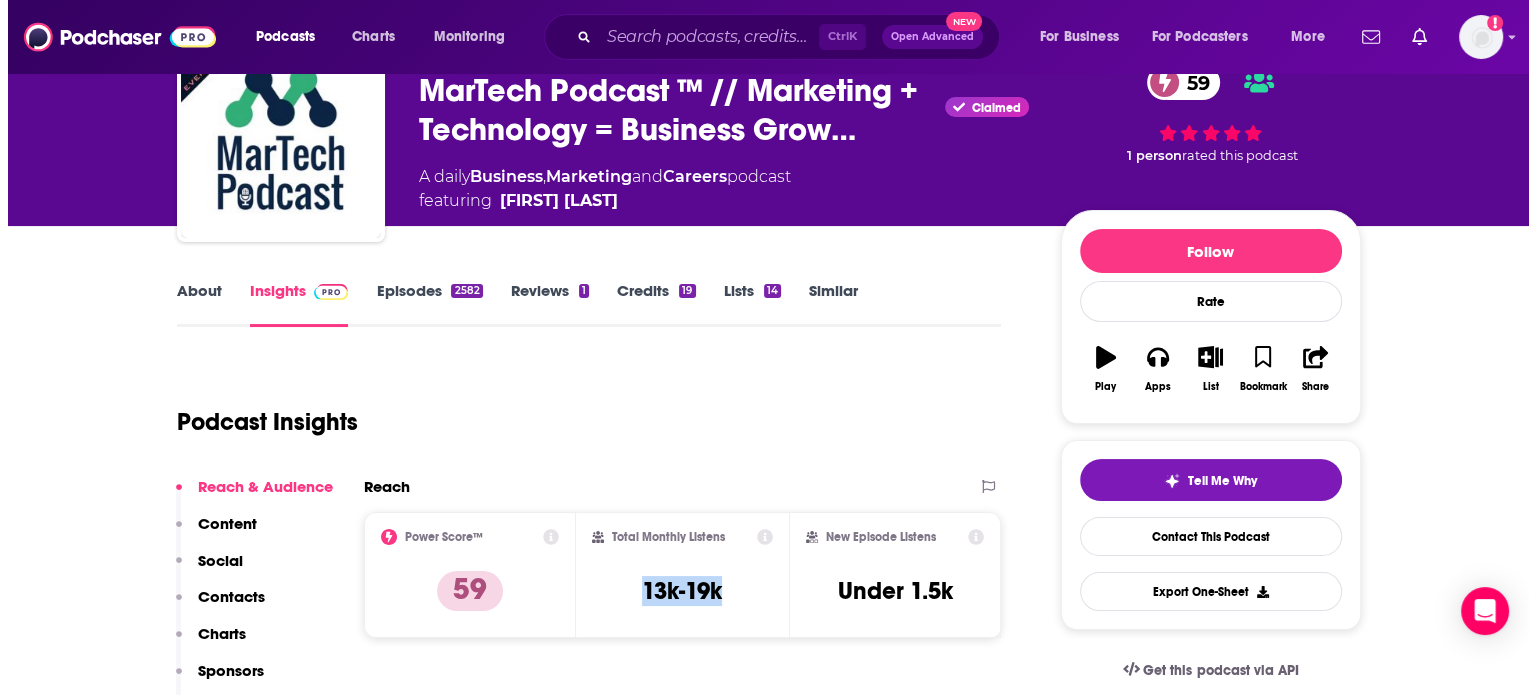 scroll, scrollTop: 0, scrollLeft: 0, axis: both 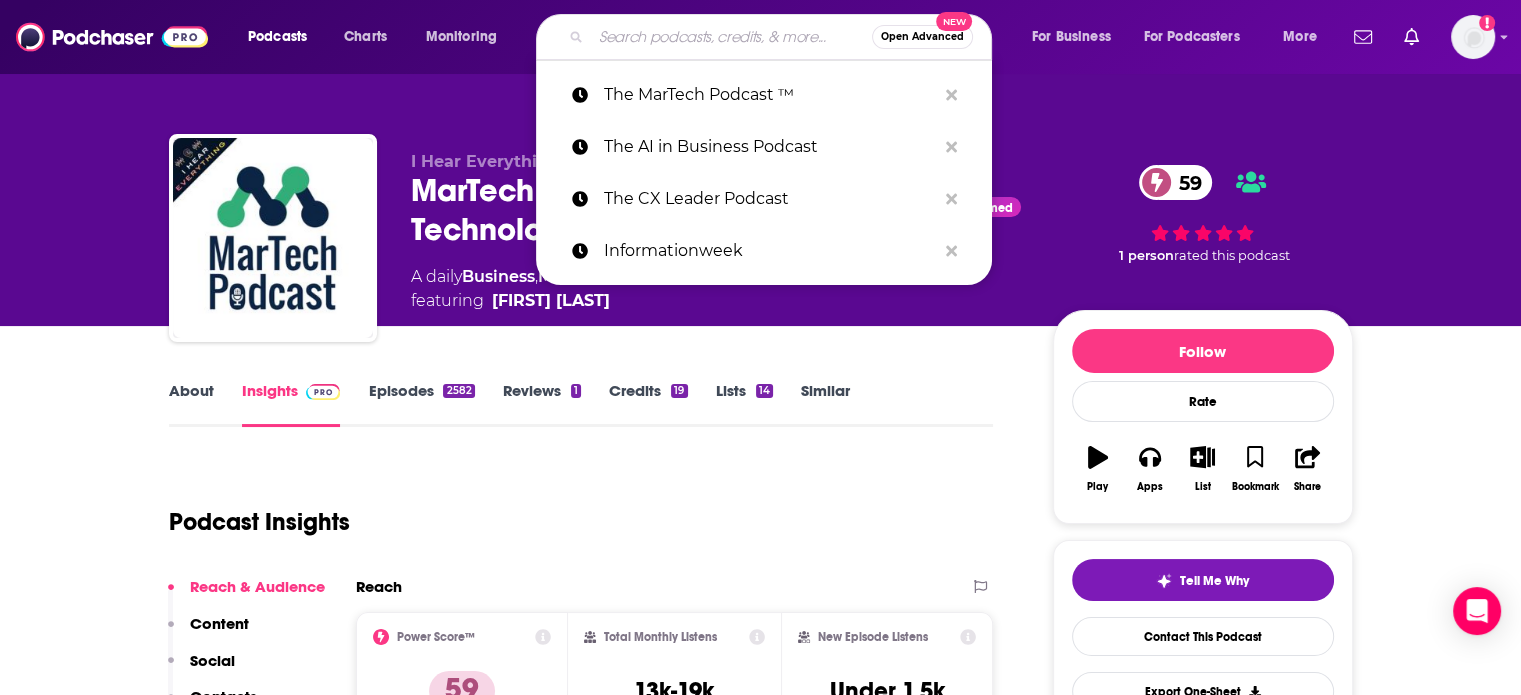 click at bounding box center (731, 37) 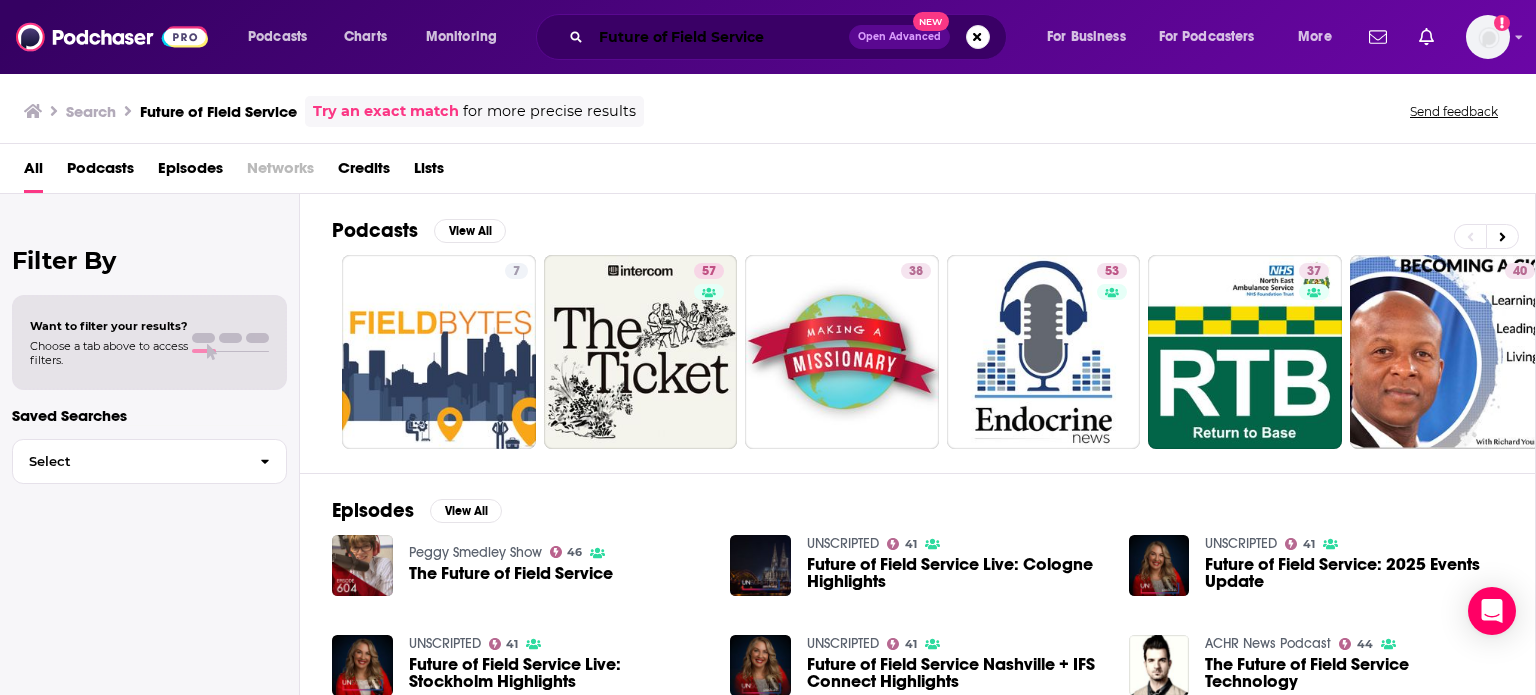 click on "Future of Field Service" at bounding box center (720, 37) 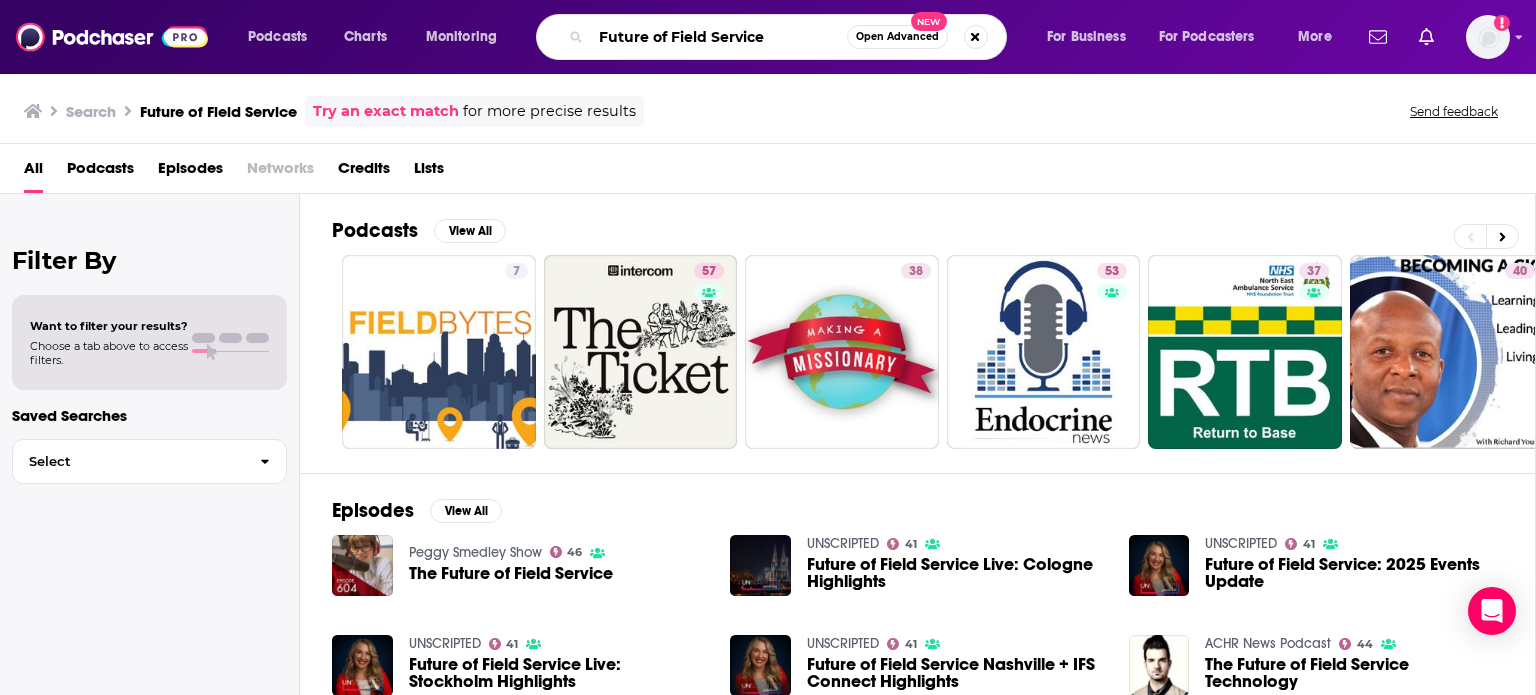 click on "Future of Field Service" at bounding box center (719, 37) 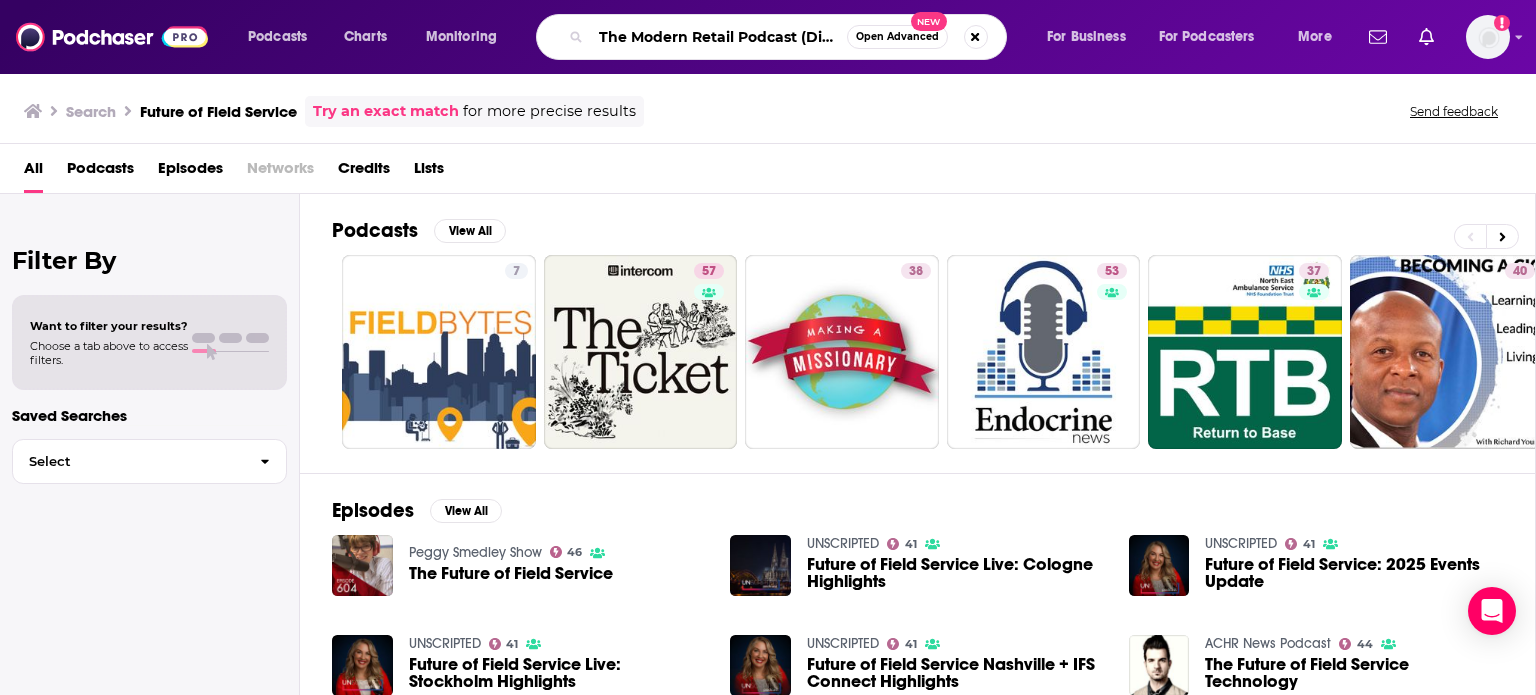 scroll, scrollTop: 0, scrollLeft: 29, axis: horizontal 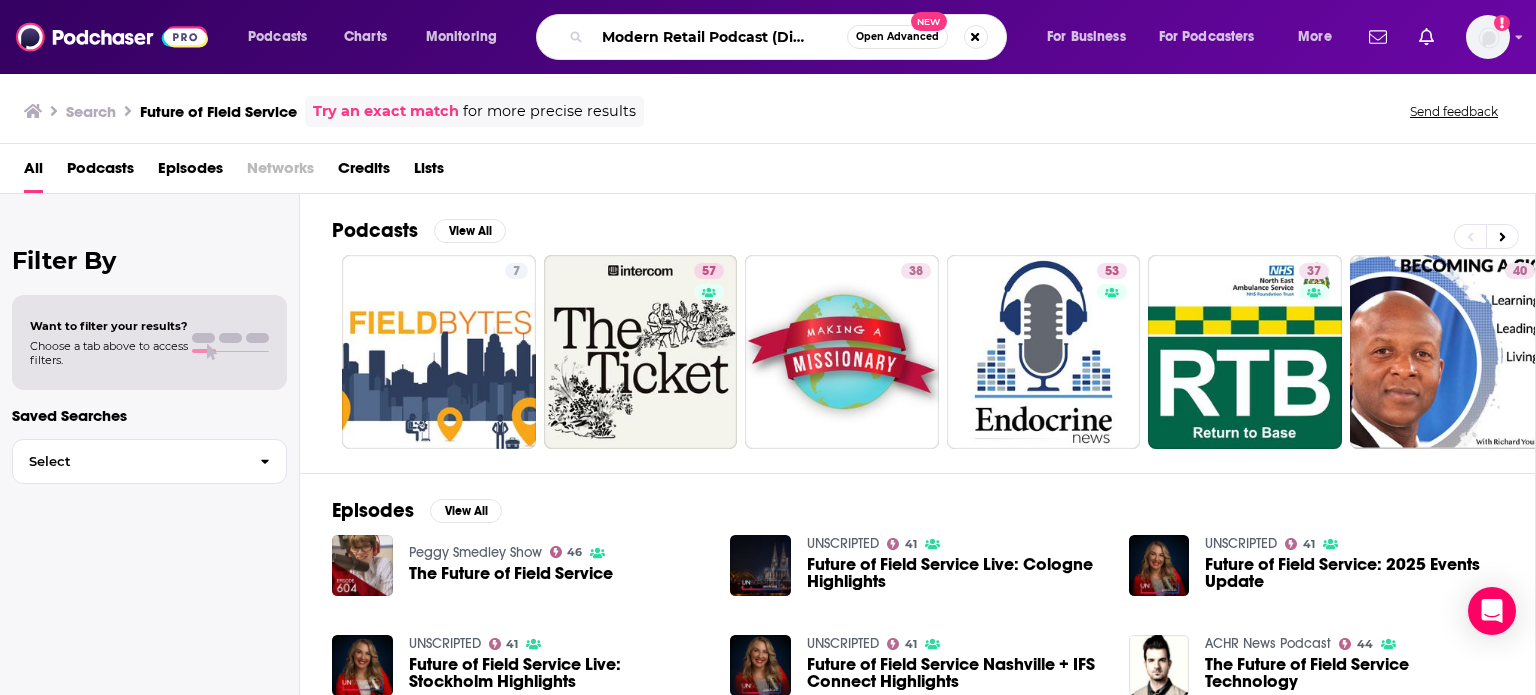 type on "The Modern Retail Podcast (Digiday)" 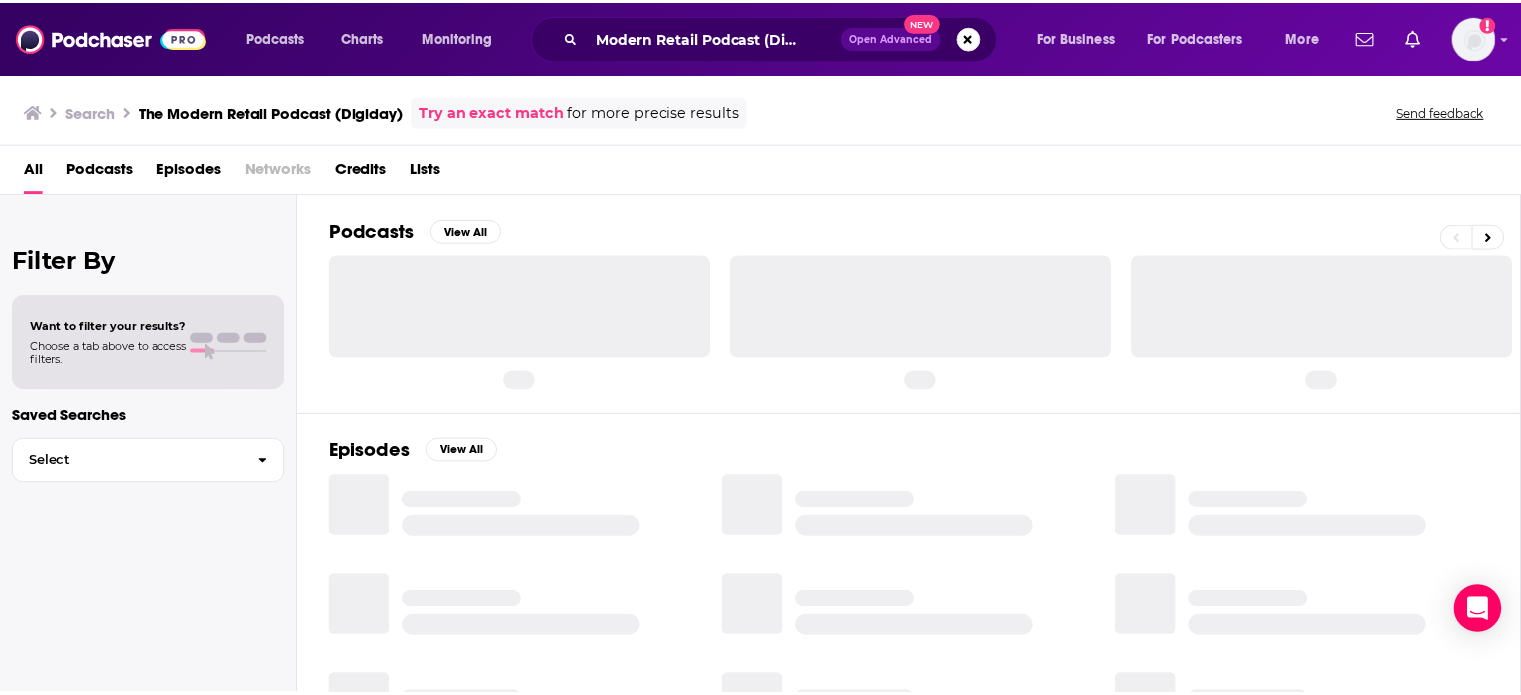 scroll, scrollTop: 0, scrollLeft: 0, axis: both 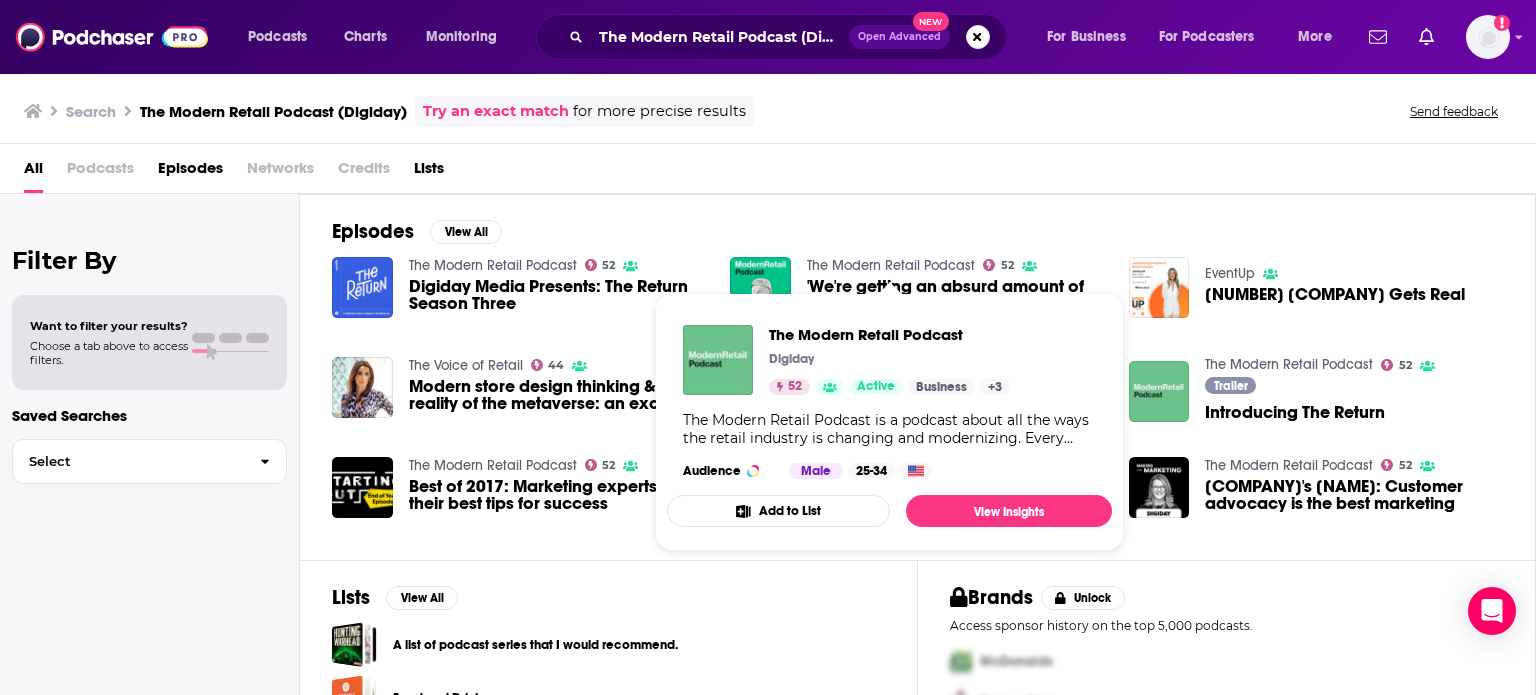click on "The Modern Retail Podcast" at bounding box center (891, 265) 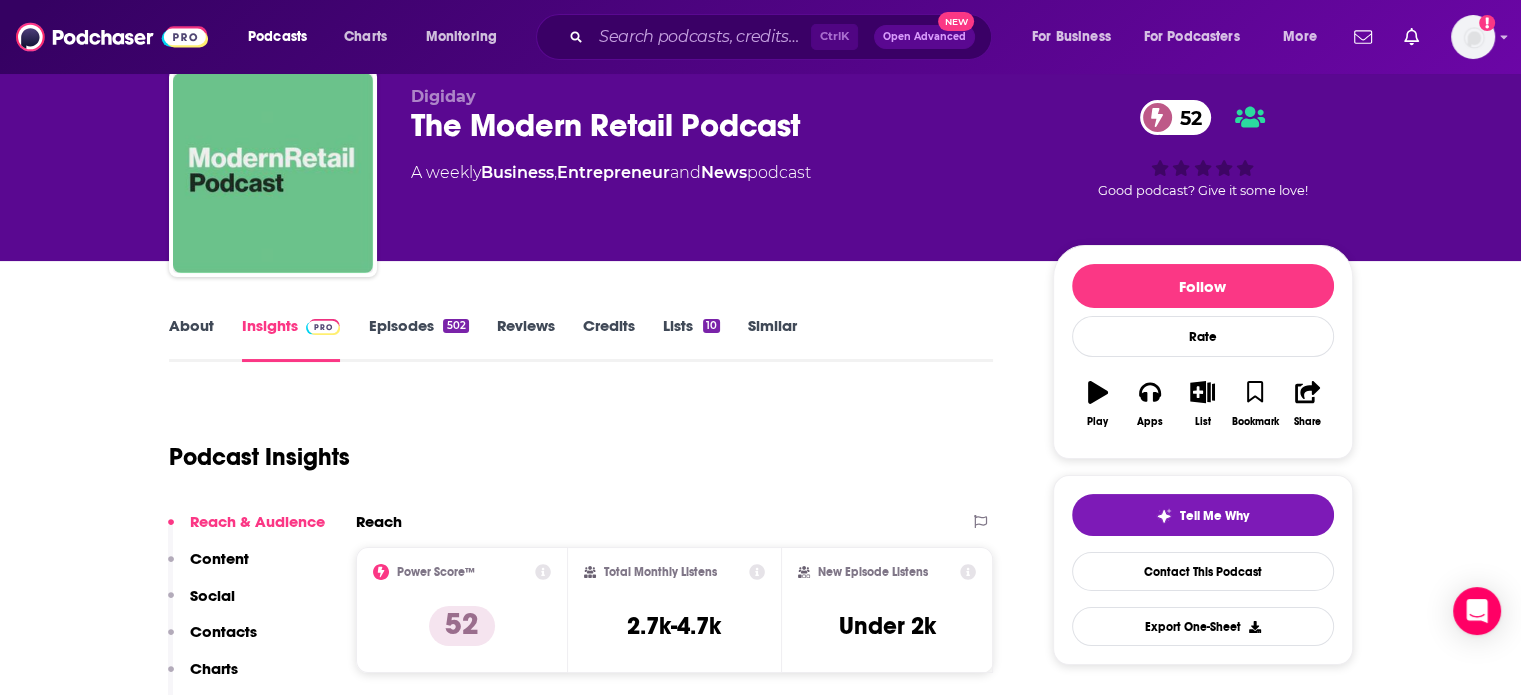 scroll, scrollTop: 100, scrollLeft: 0, axis: vertical 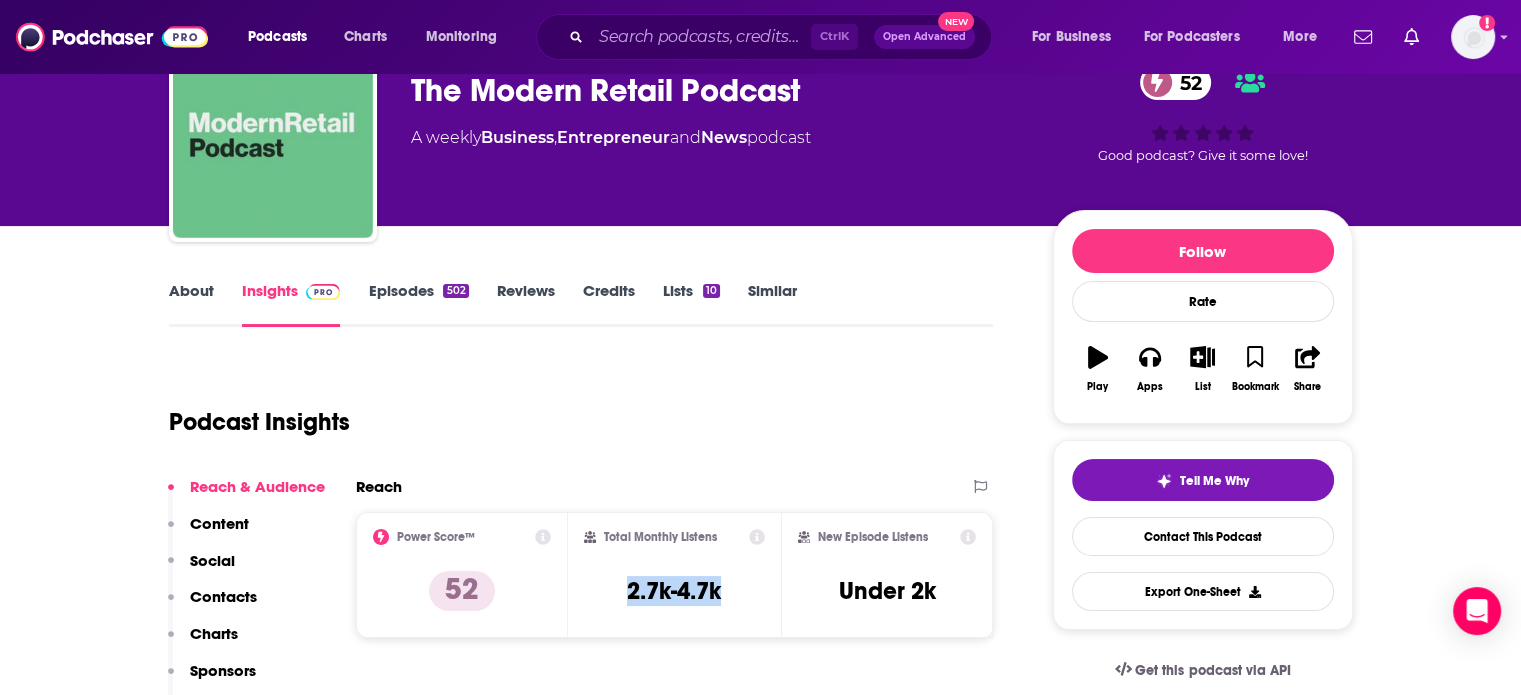 drag, startPoint x: 721, startPoint y: 591, endPoint x: 632, endPoint y: 589, distance: 89.02247 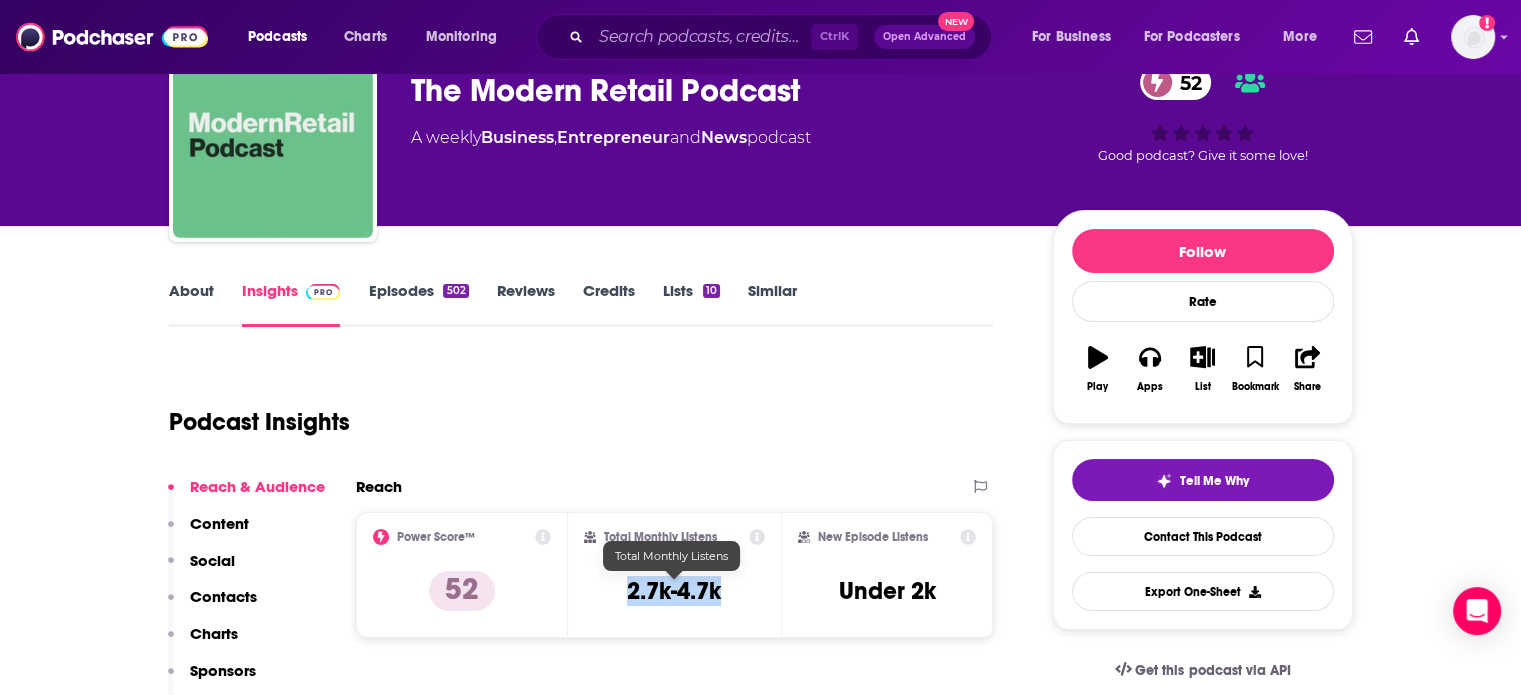 copy on "2.7k-4.7k" 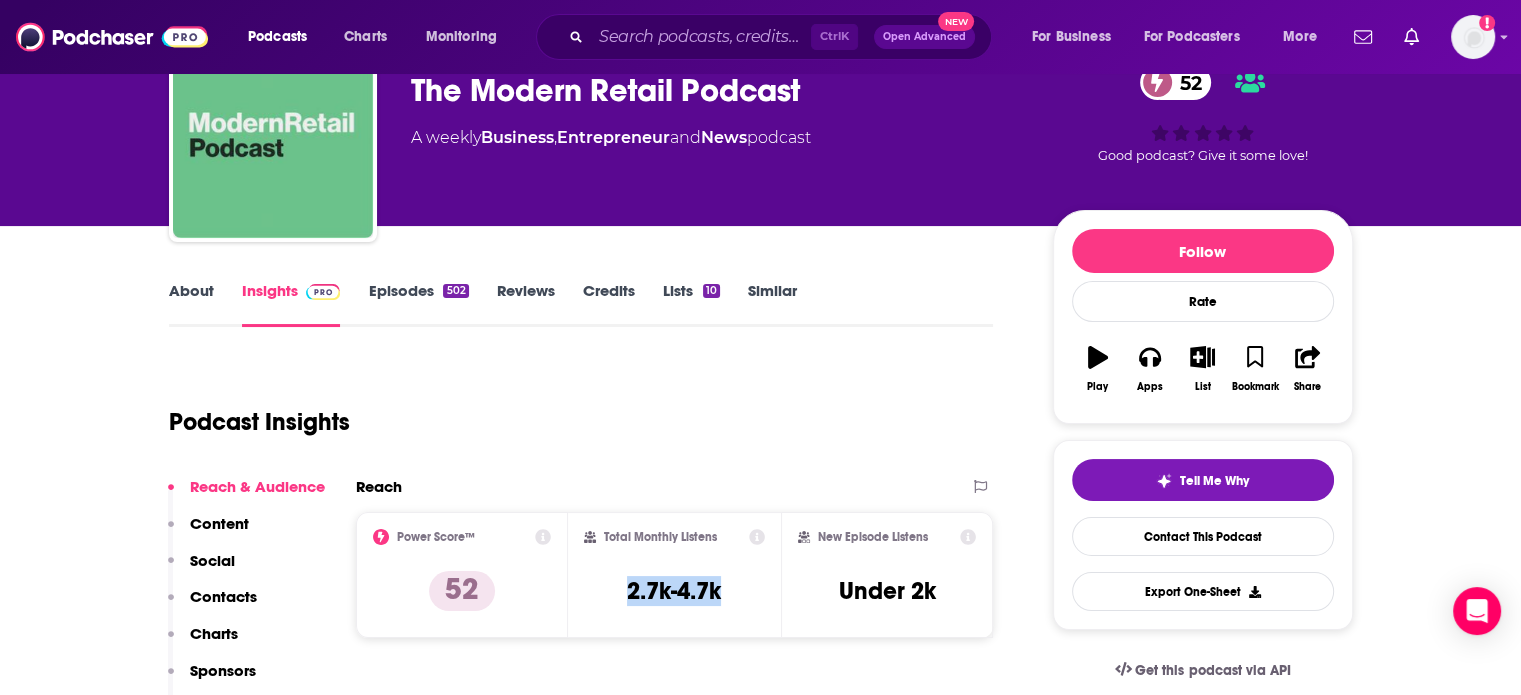 scroll, scrollTop: 400, scrollLeft: 0, axis: vertical 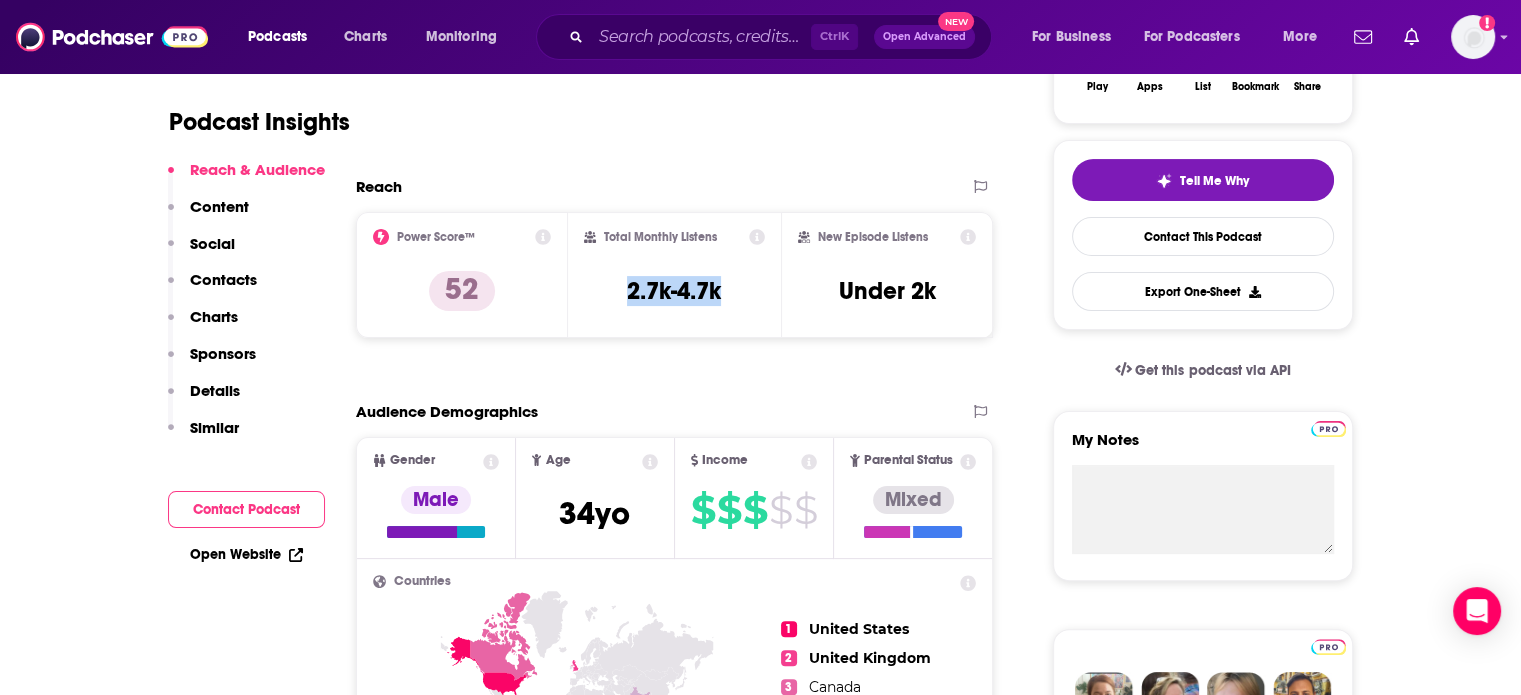 click on "Similar" at bounding box center [214, 427] 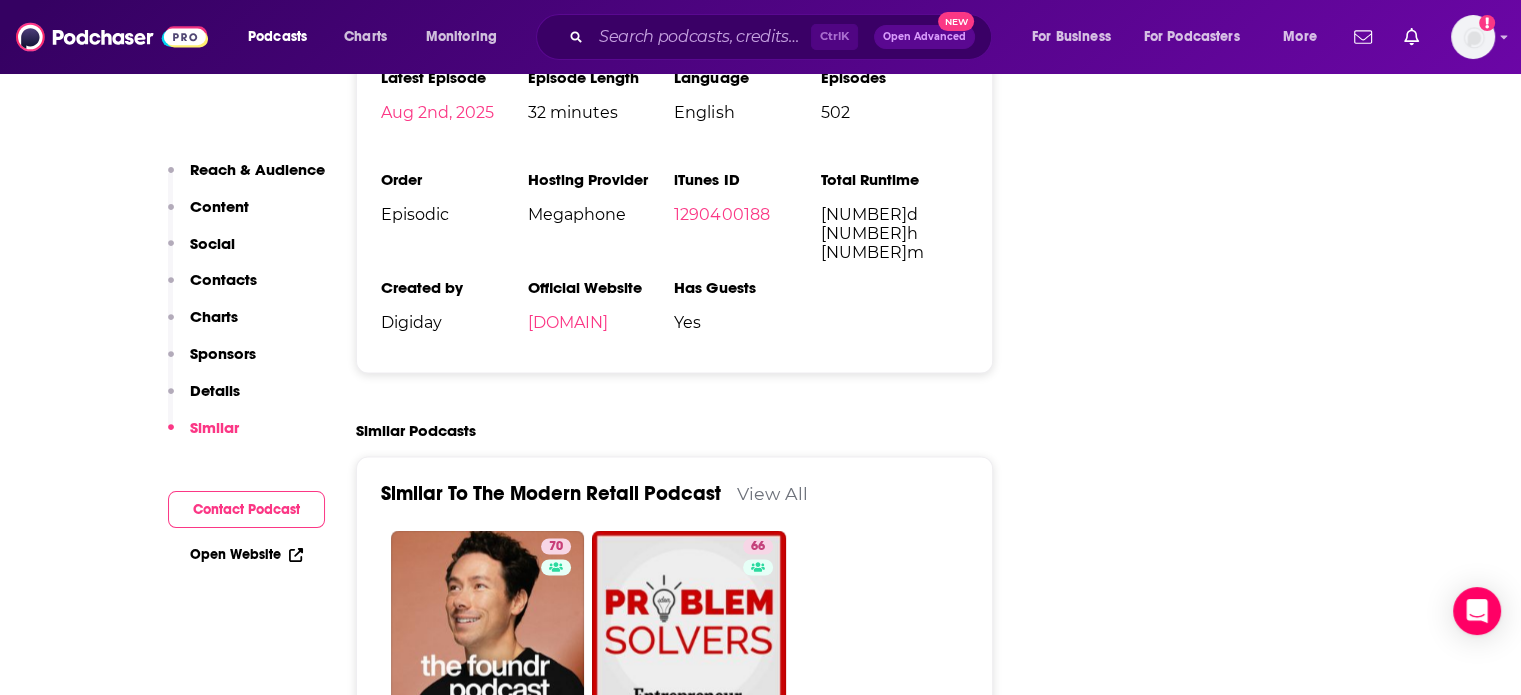 scroll, scrollTop: 3408, scrollLeft: 0, axis: vertical 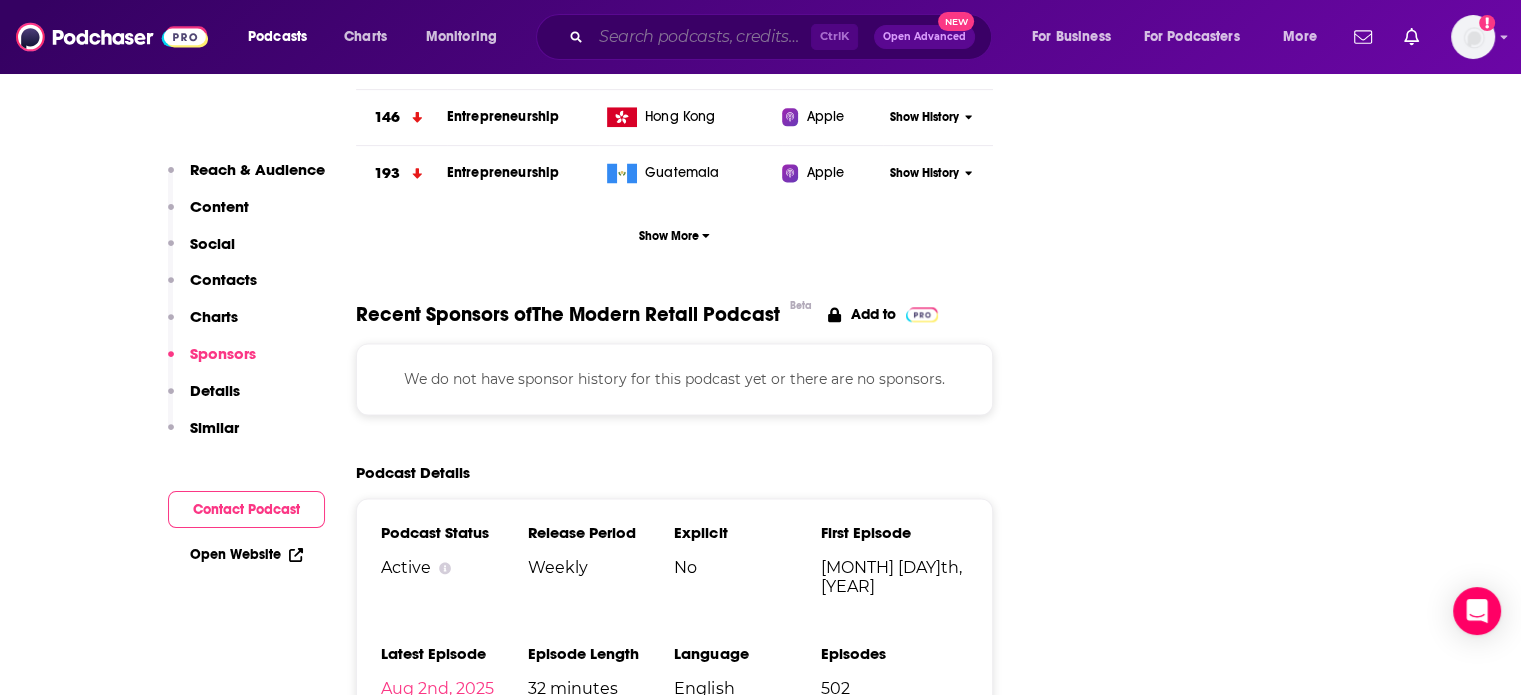 click at bounding box center [701, 37] 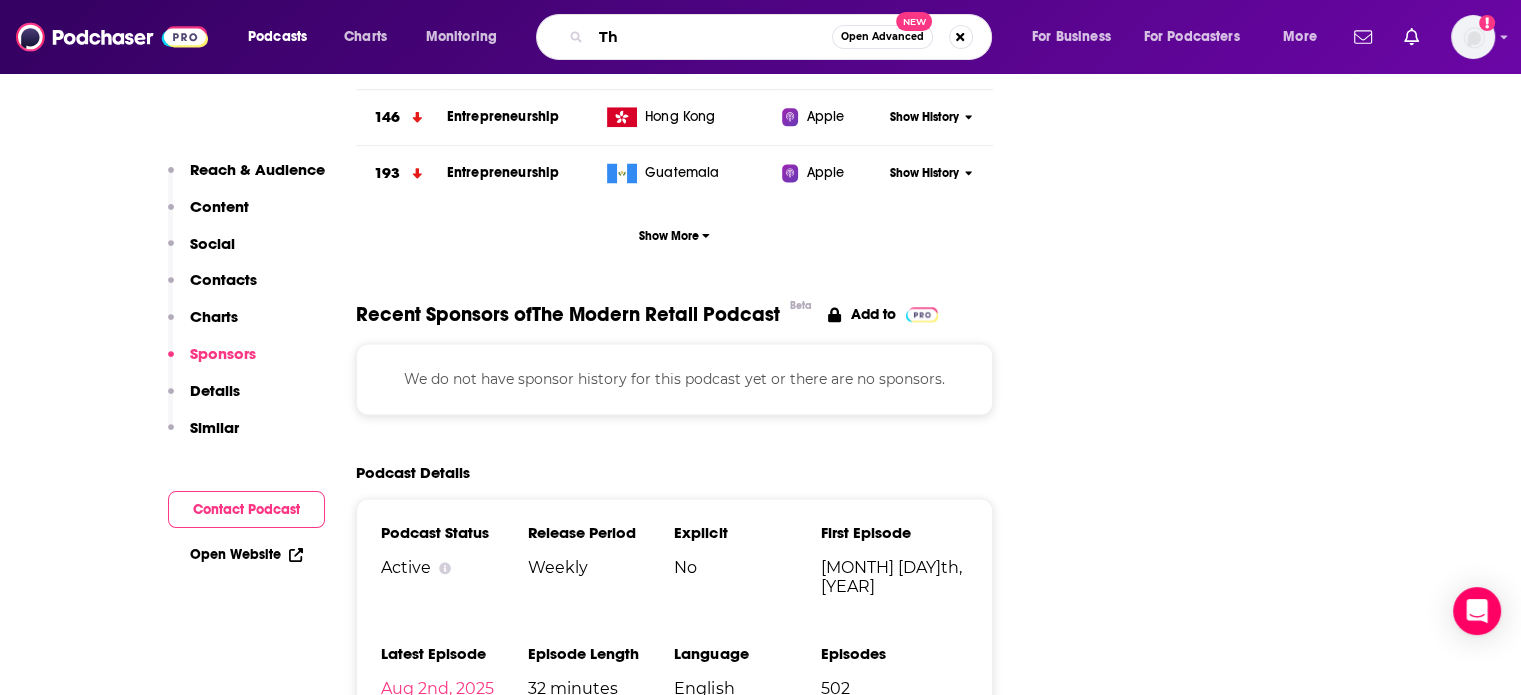 type on "T" 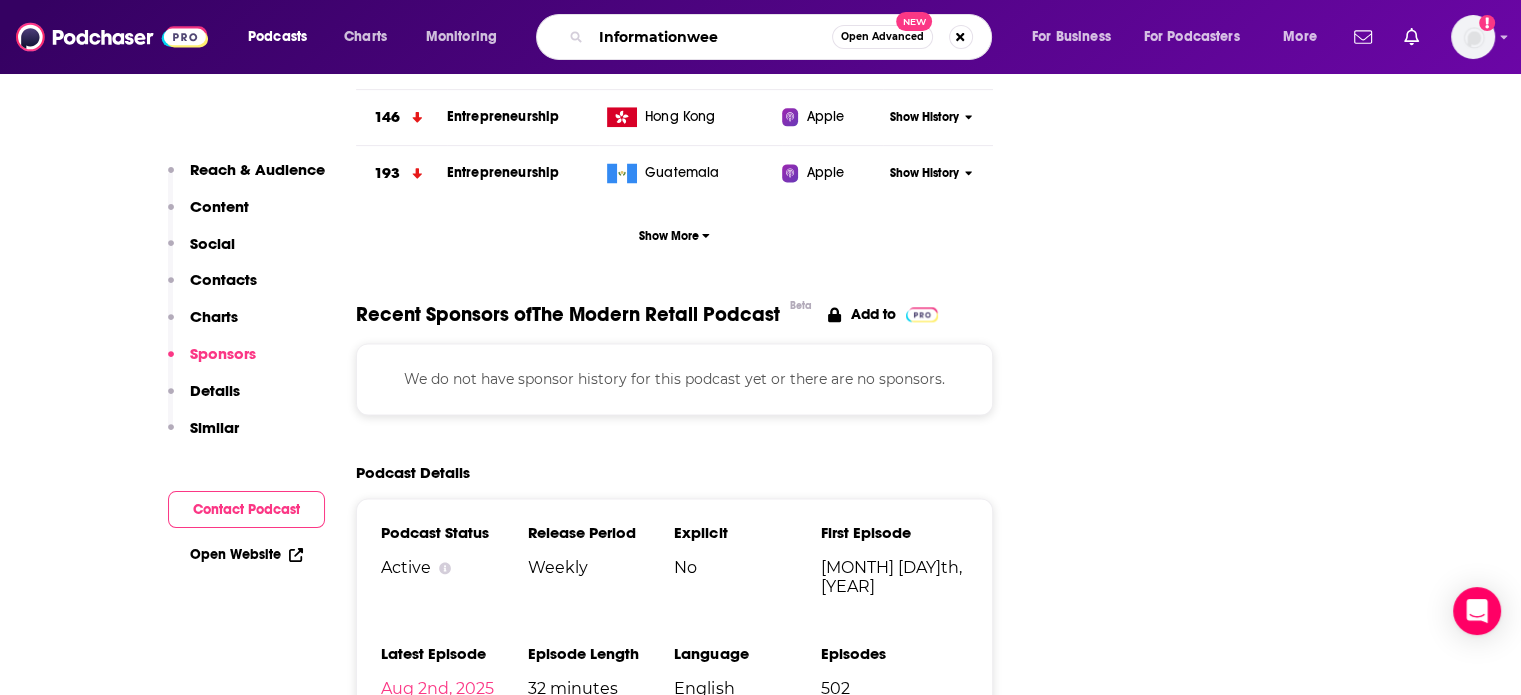 type on "Informationweek" 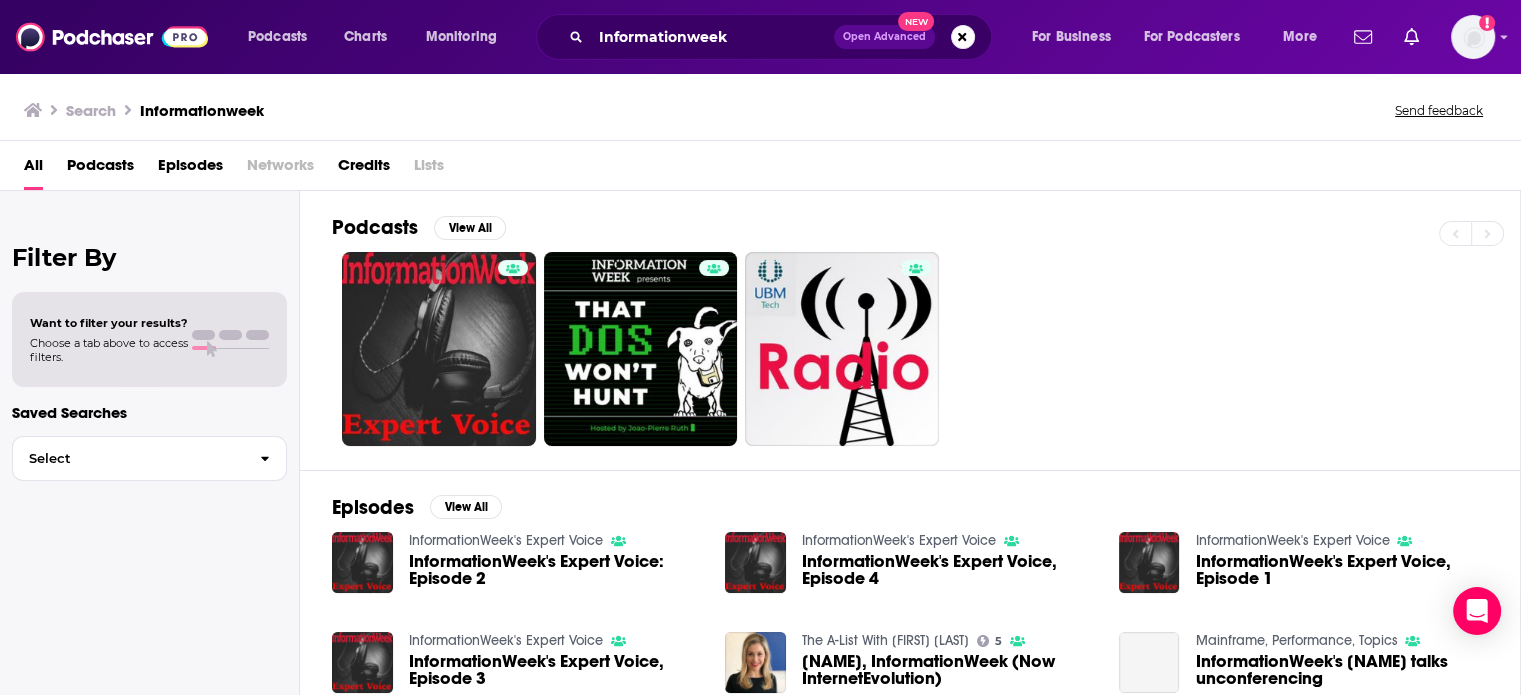 scroll, scrollTop: 0, scrollLeft: 0, axis: both 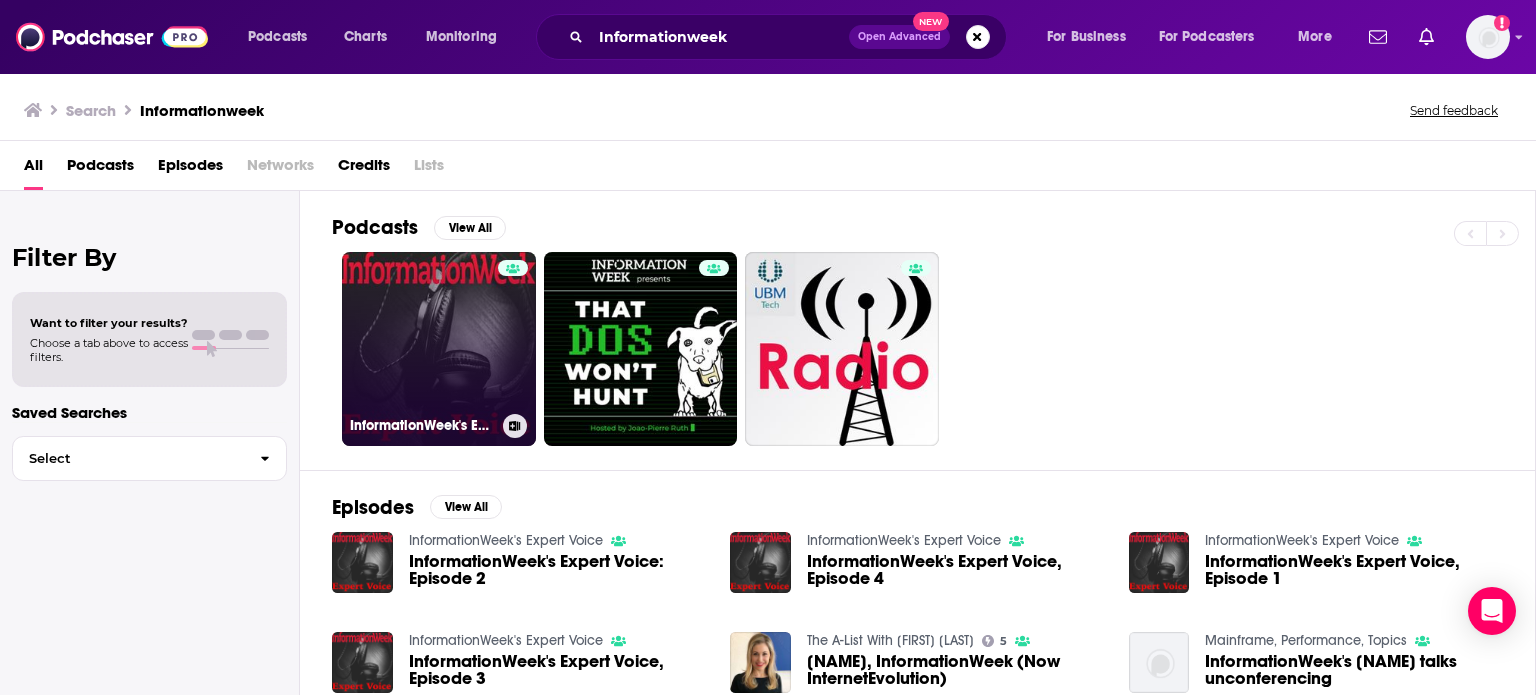 click on "InformationWeek's Expert Voice" at bounding box center [439, 349] 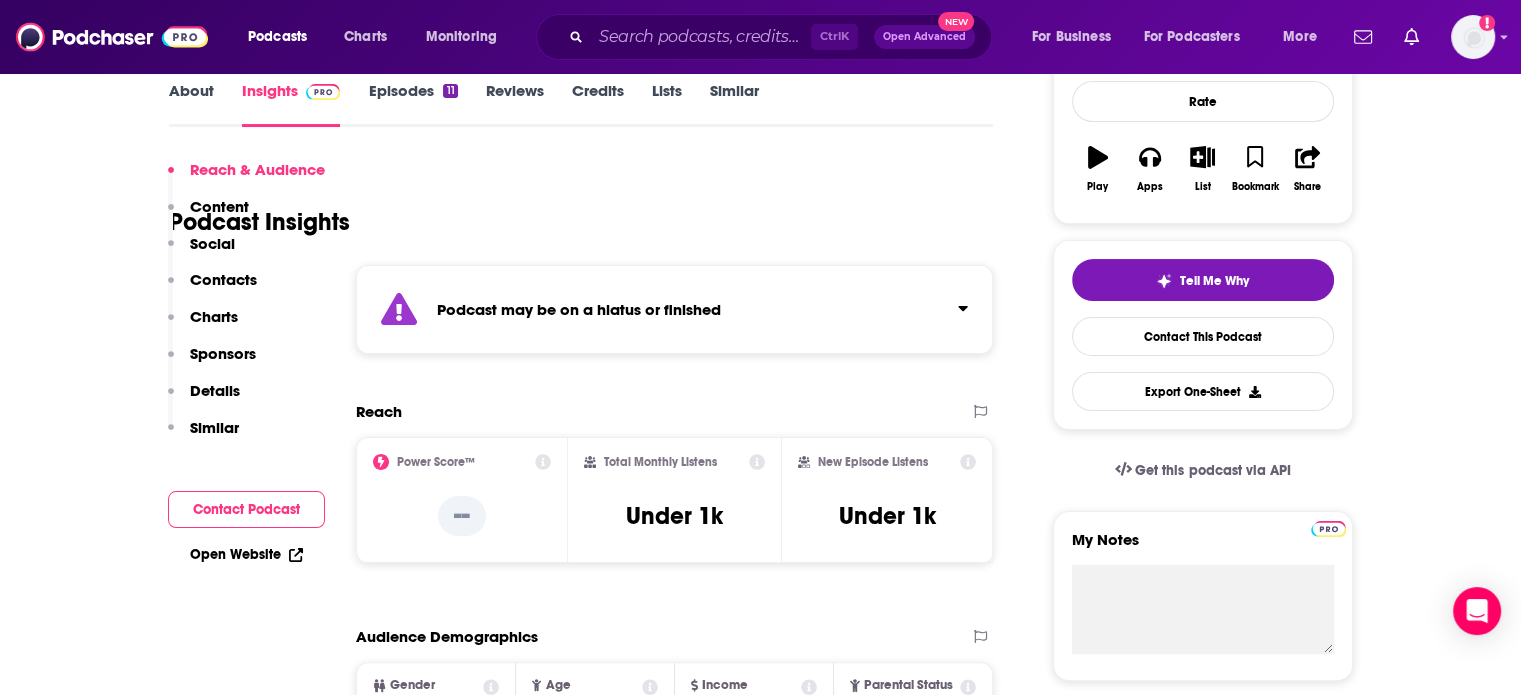 scroll, scrollTop: 800, scrollLeft: 0, axis: vertical 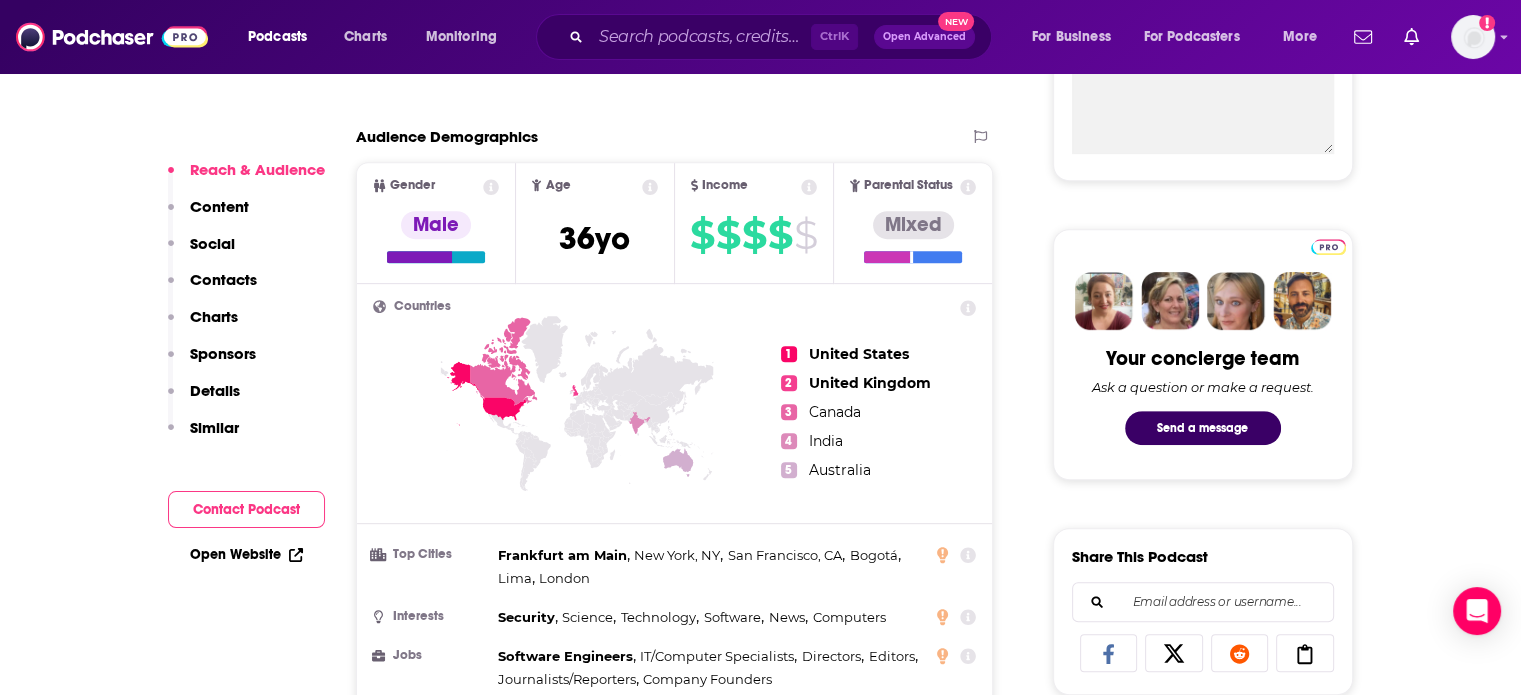 click on "Similar" at bounding box center [214, 427] 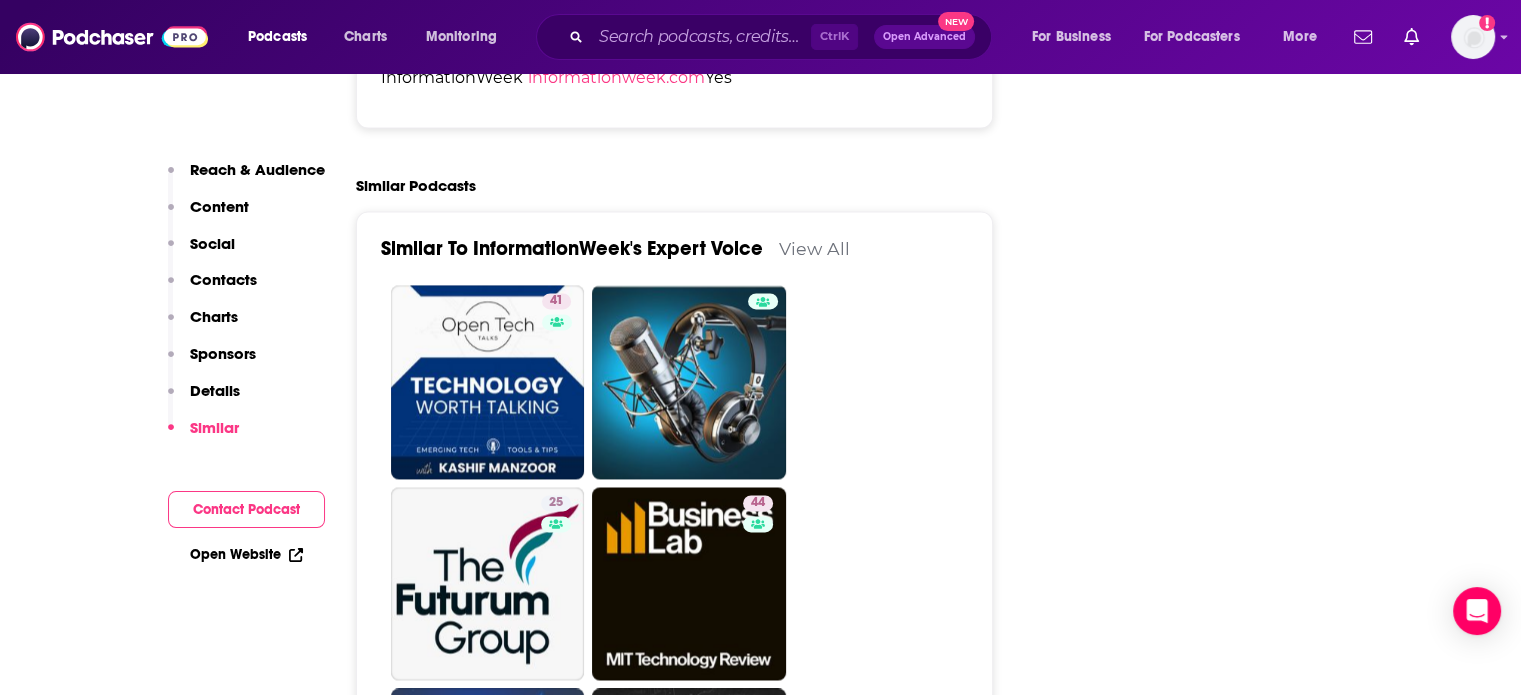 scroll, scrollTop: 3079, scrollLeft: 0, axis: vertical 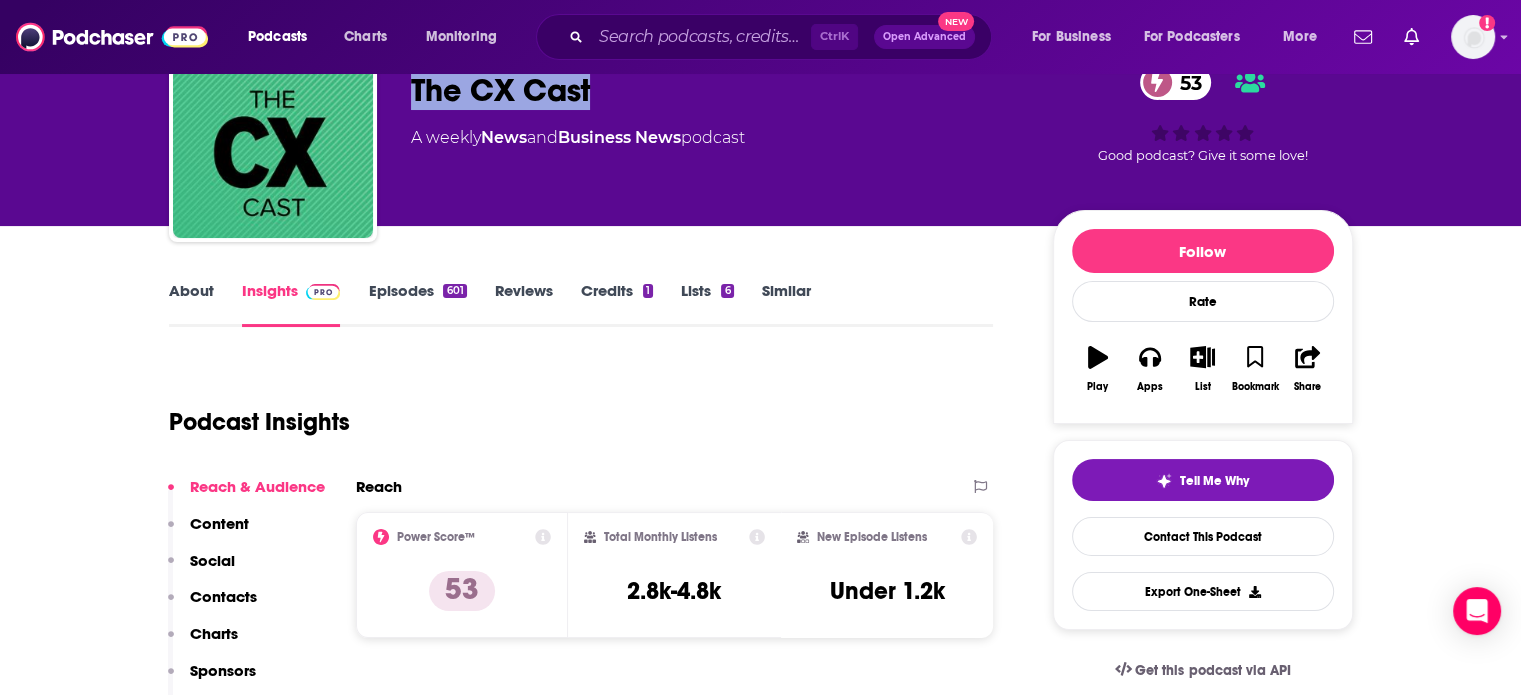 drag, startPoint x: 592, startPoint y: 96, endPoint x: 416, endPoint y: 104, distance: 176.18172 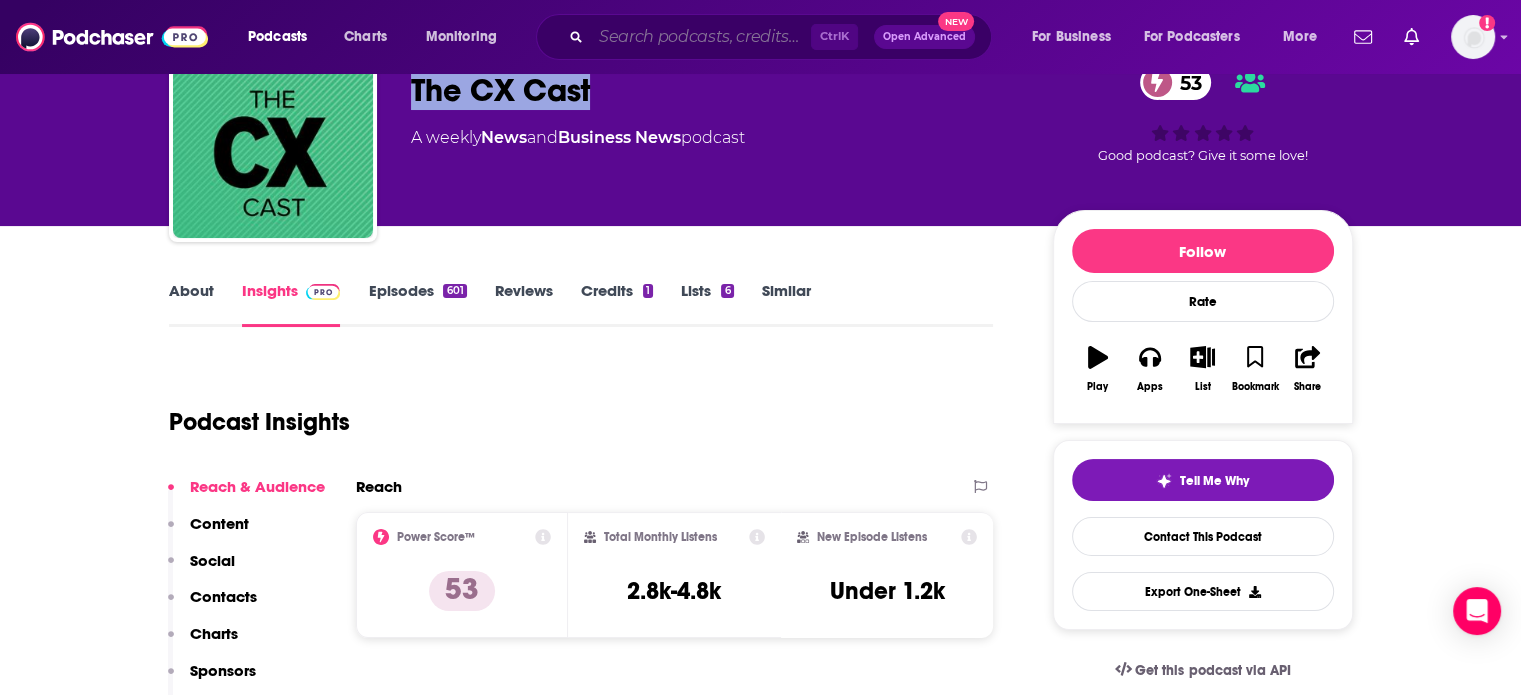 click at bounding box center (701, 37) 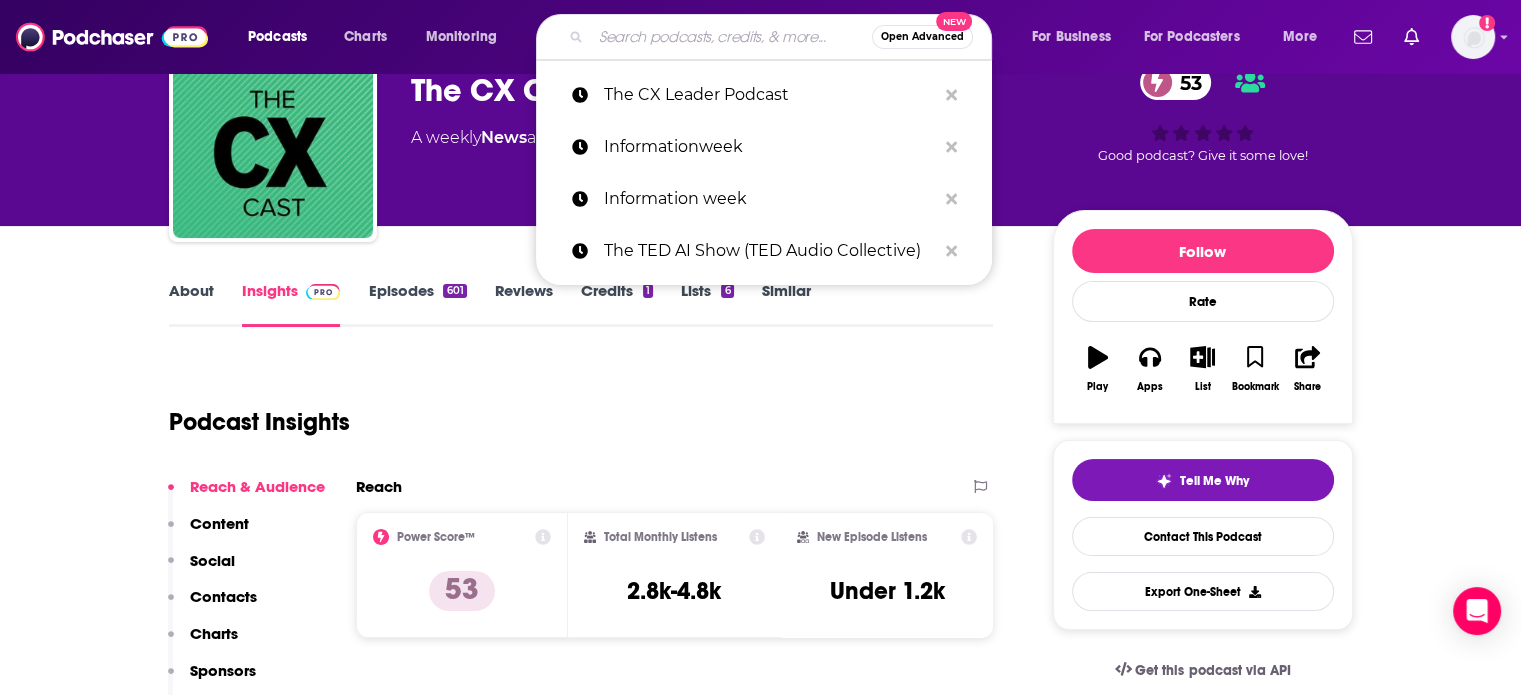 paste on "The AI in Business Podcast" 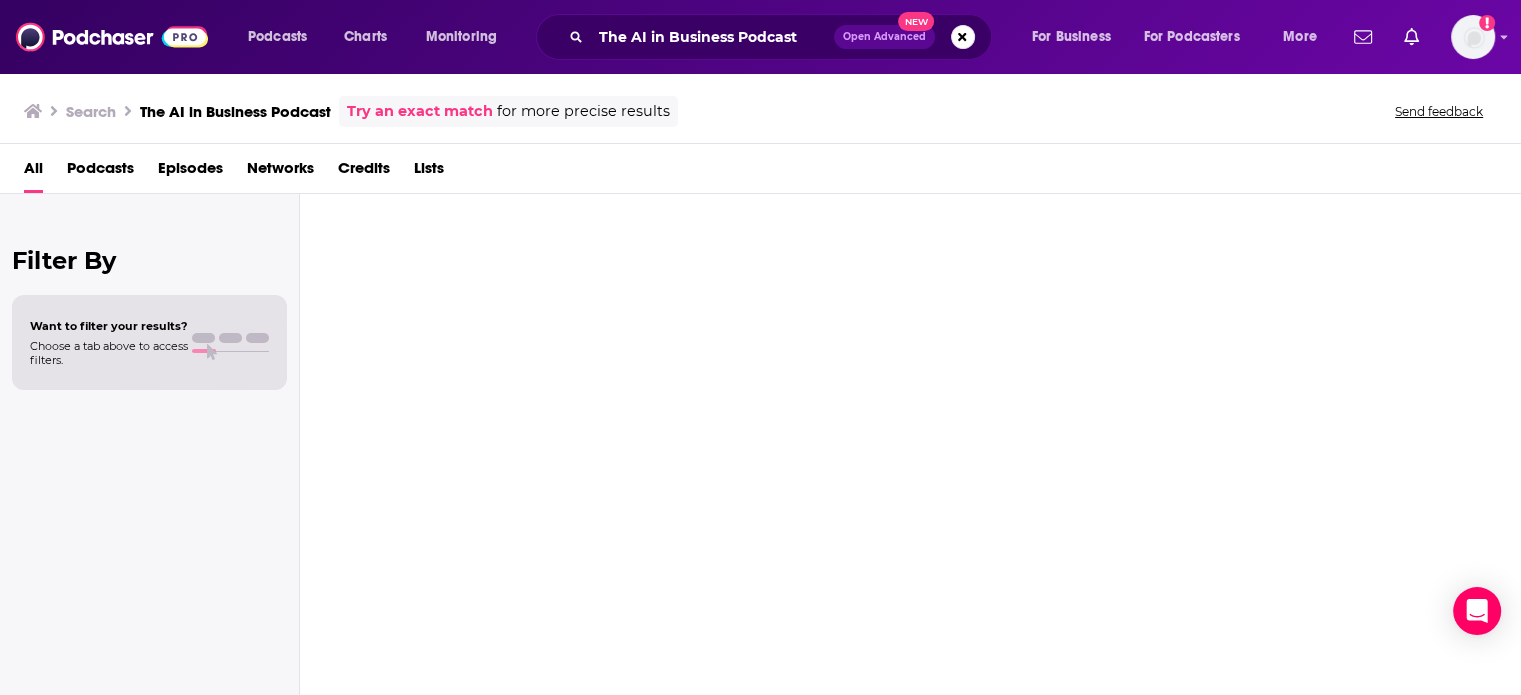 scroll, scrollTop: 0, scrollLeft: 0, axis: both 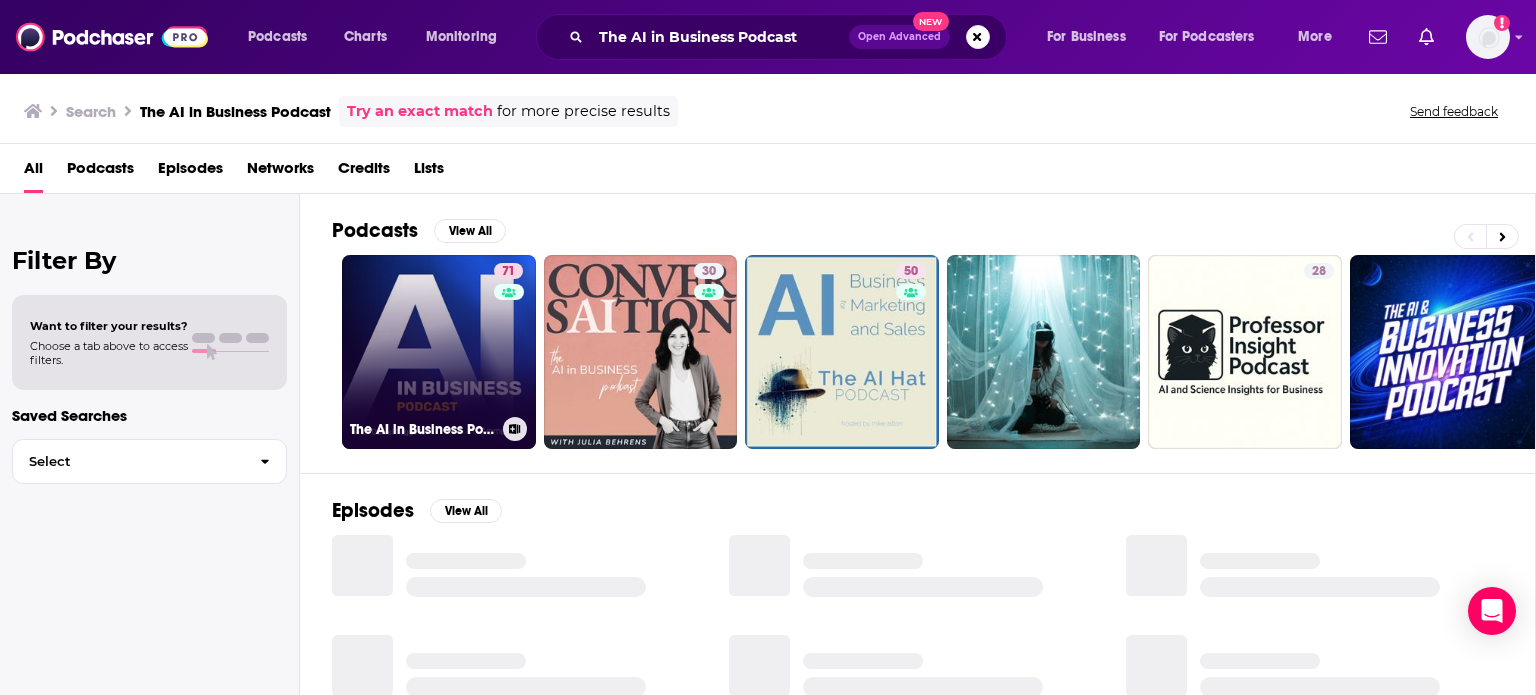 click on "71 The AI in Business Podcast" at bounding box center (439, 352) 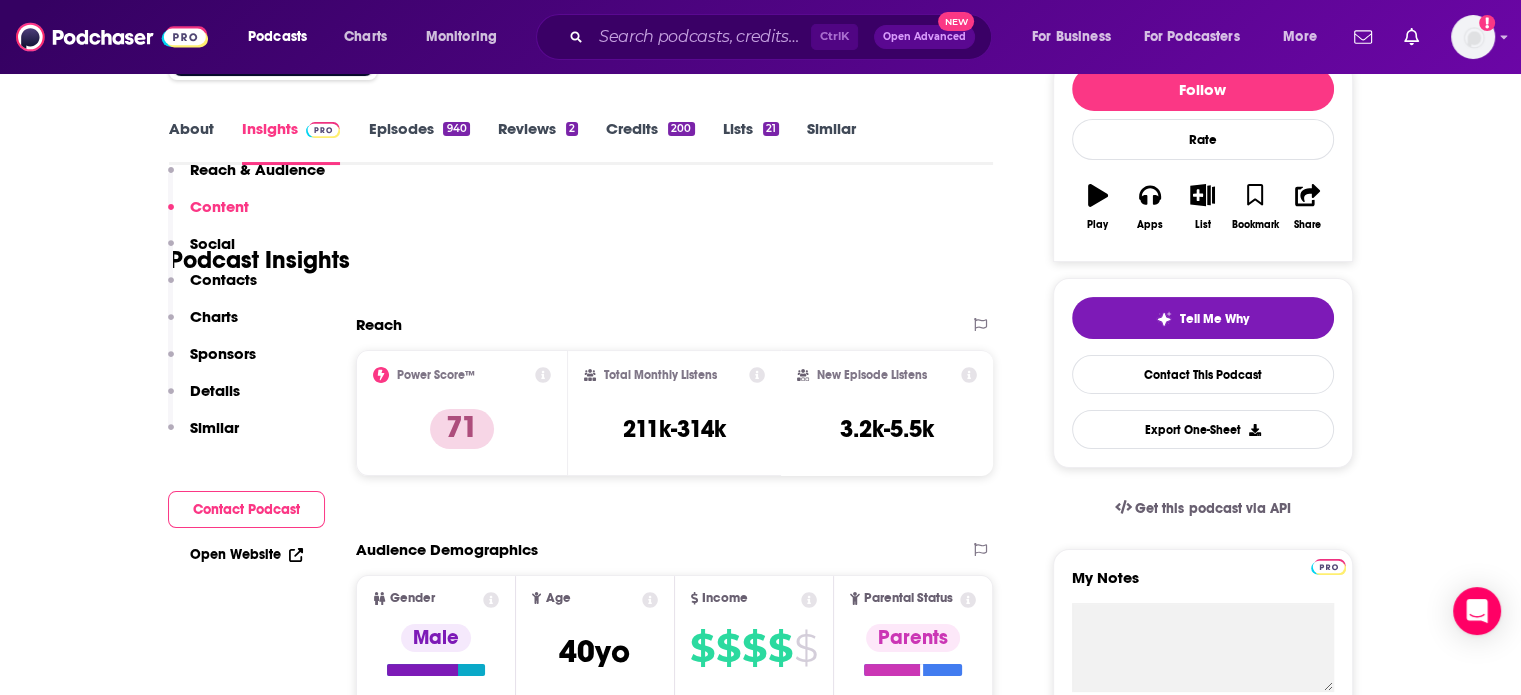 scroll, scrollTop: 0, scrollLeft: 0, axis: both 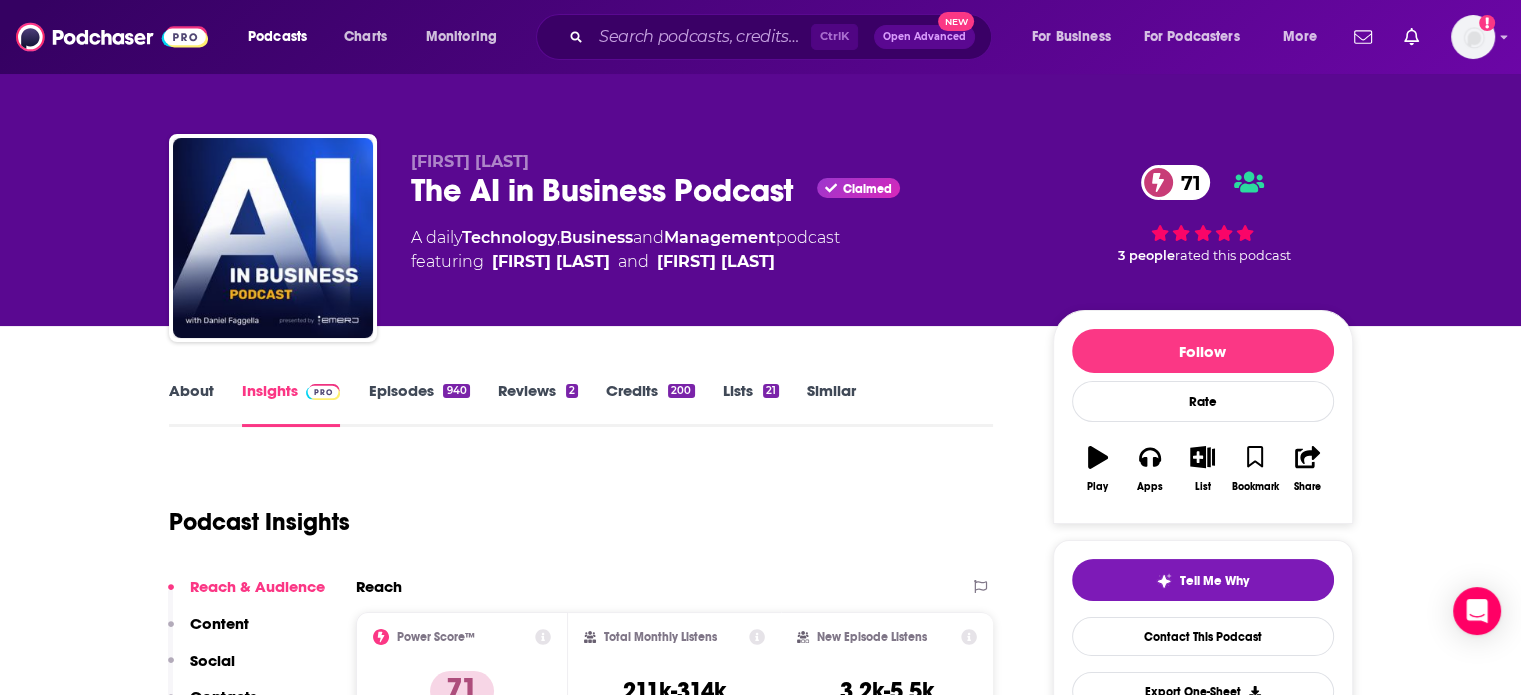 click on "About" at bounding box center [191, 404] 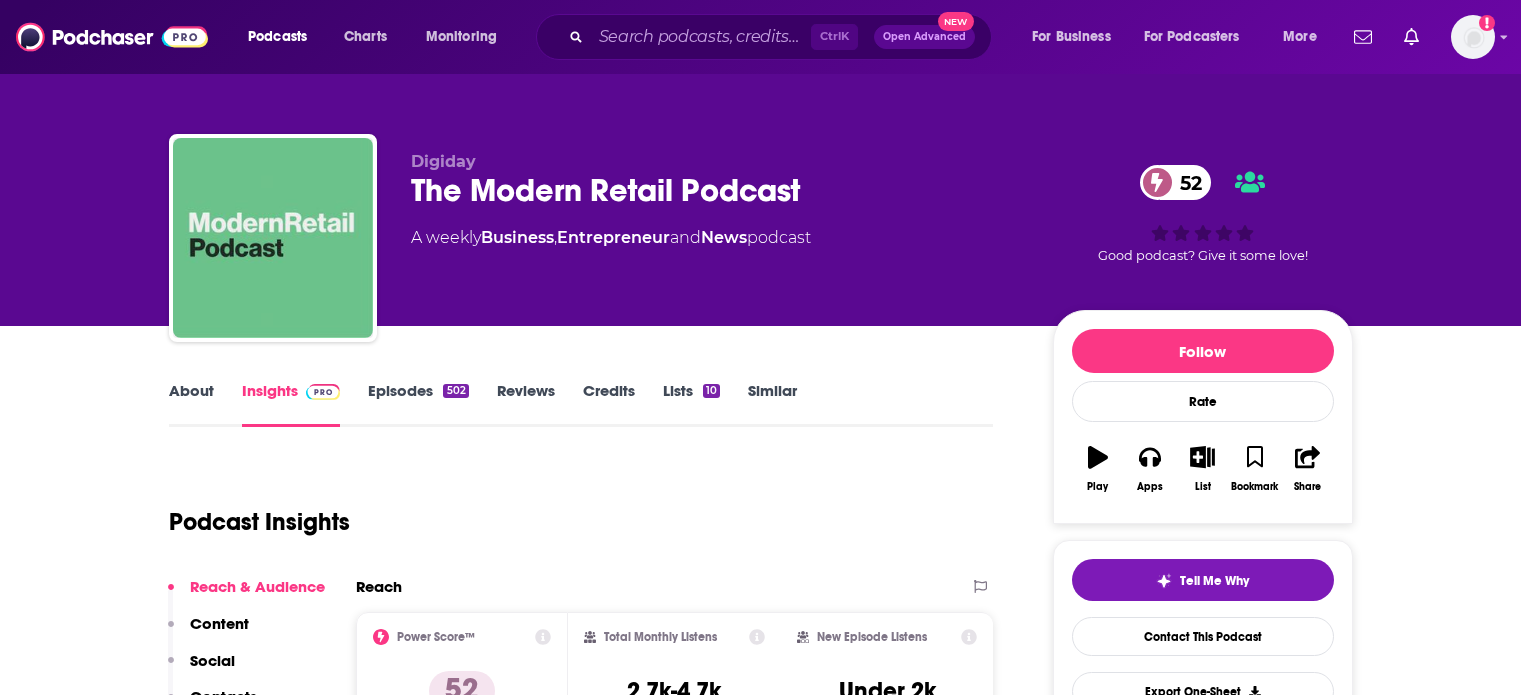scroll, scrollTop: 0, scrollLeft: 0, axis: both 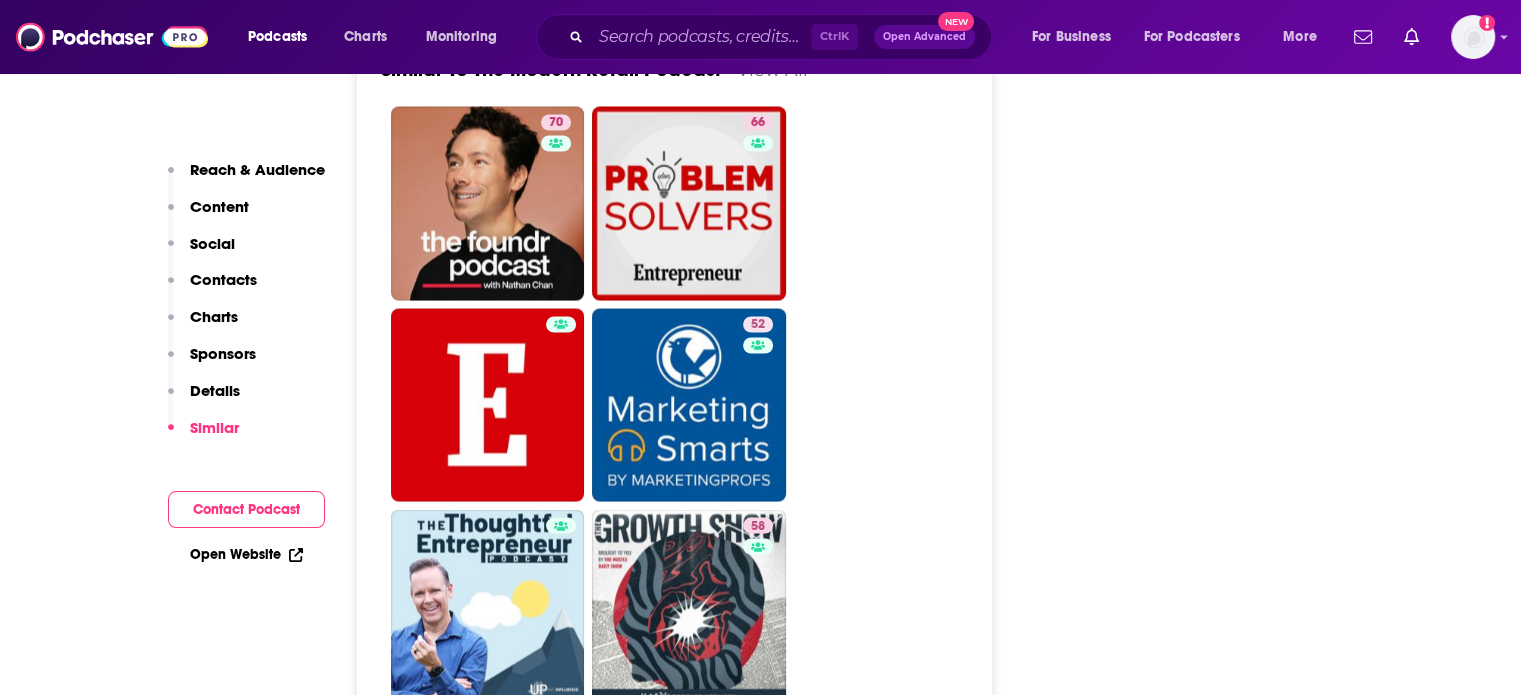 click on "Reach & Audience" at bounding box center [257, 169] 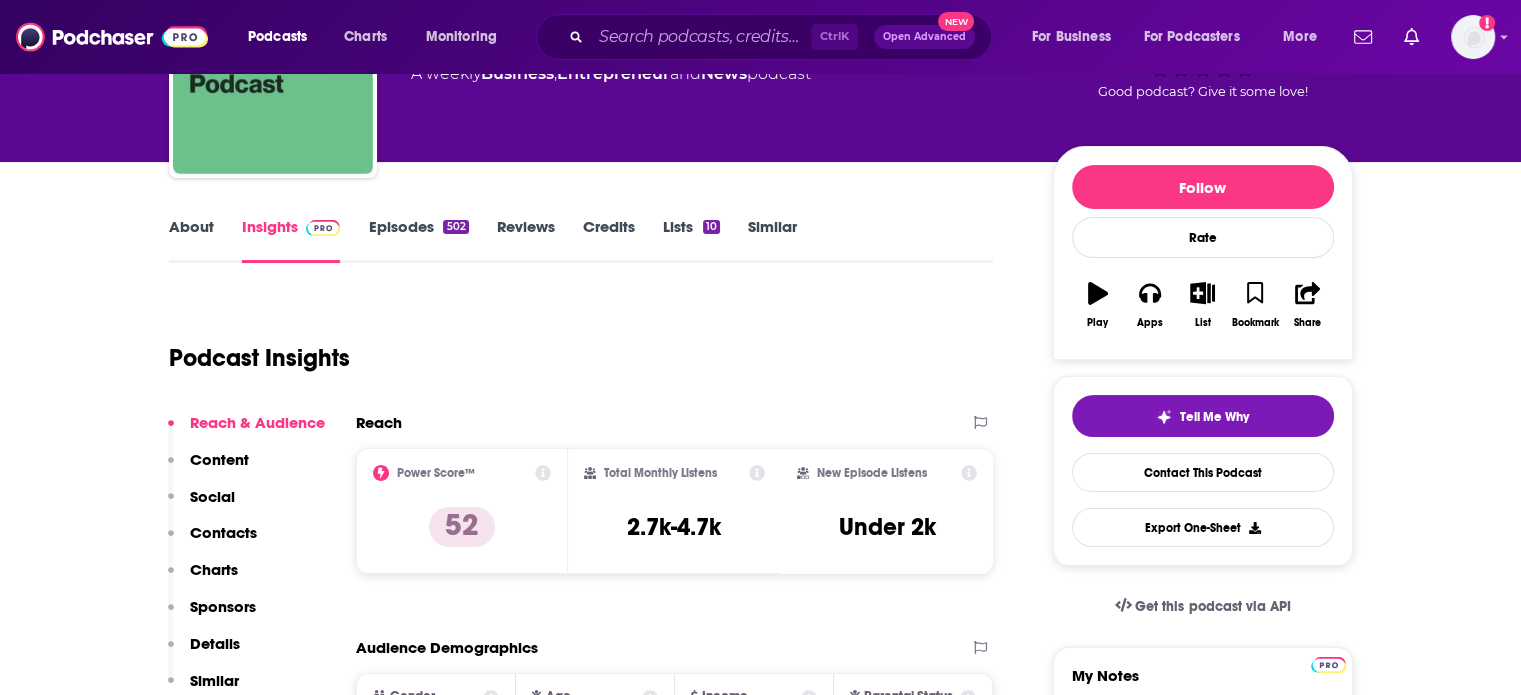 scroll, scrollTop: 0, scrollLeft: 0, axis: both 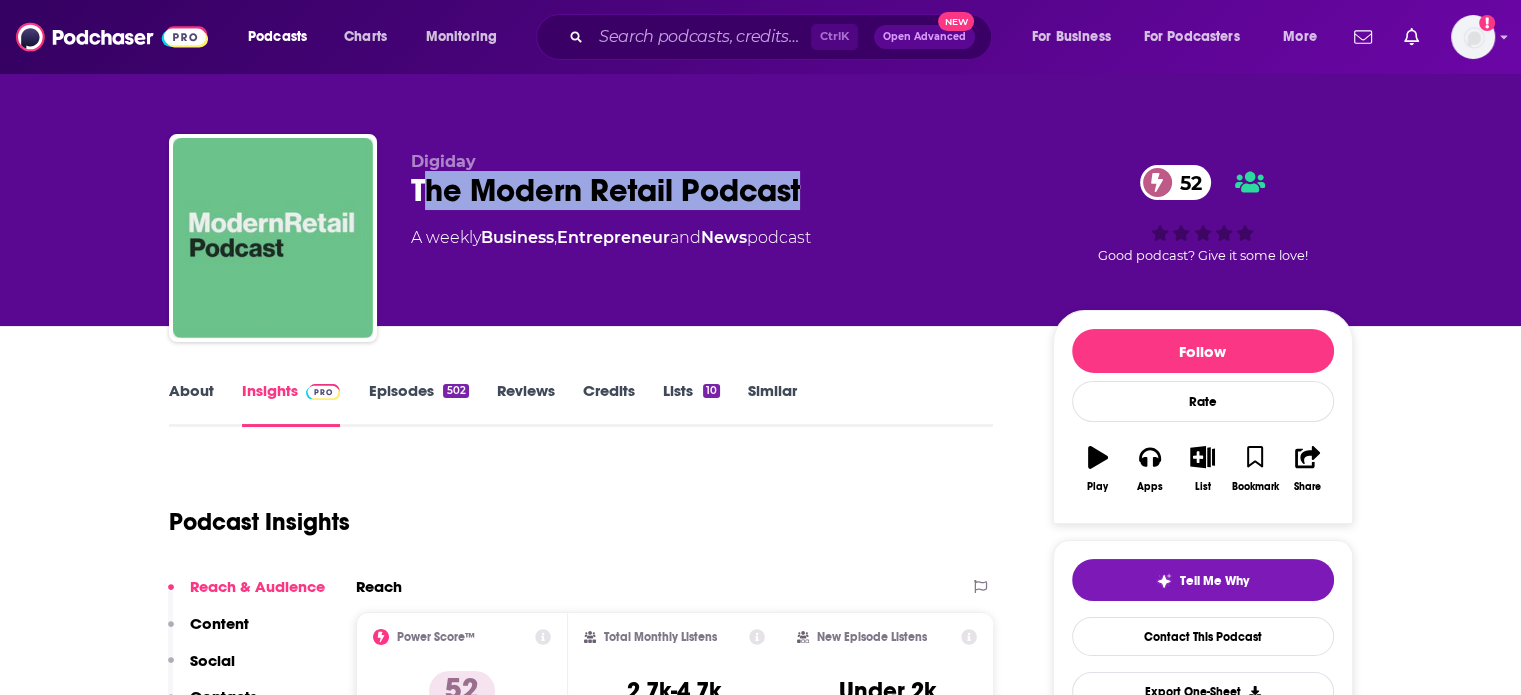 drag, startPoint x: 802, startPoint y: 194, endPoint x: 438, endPoint y: 190, distance: 364.02197 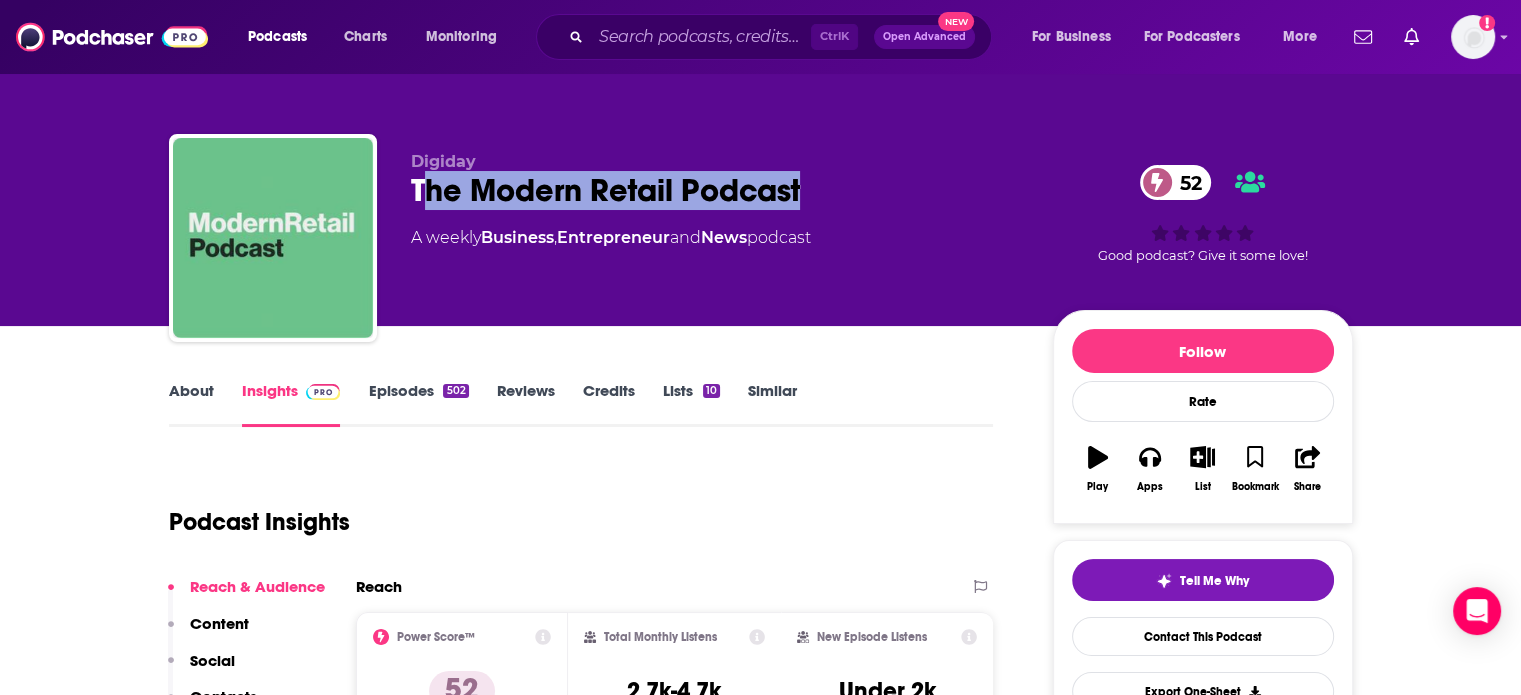 click on "The Modern Retail Podcast 52" at bounding box center [716, 190] 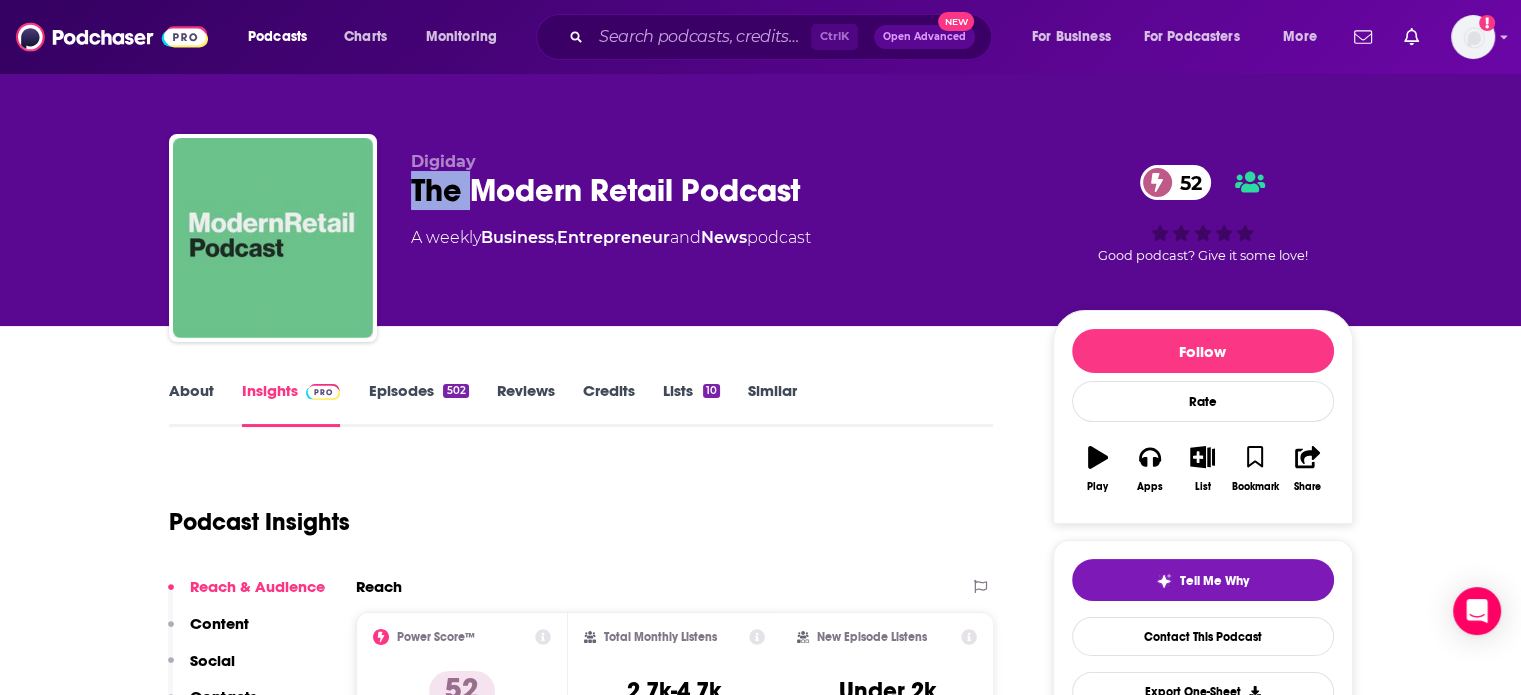click on "The Modern Retail Podcast 52" at bounding box center [716, 190] 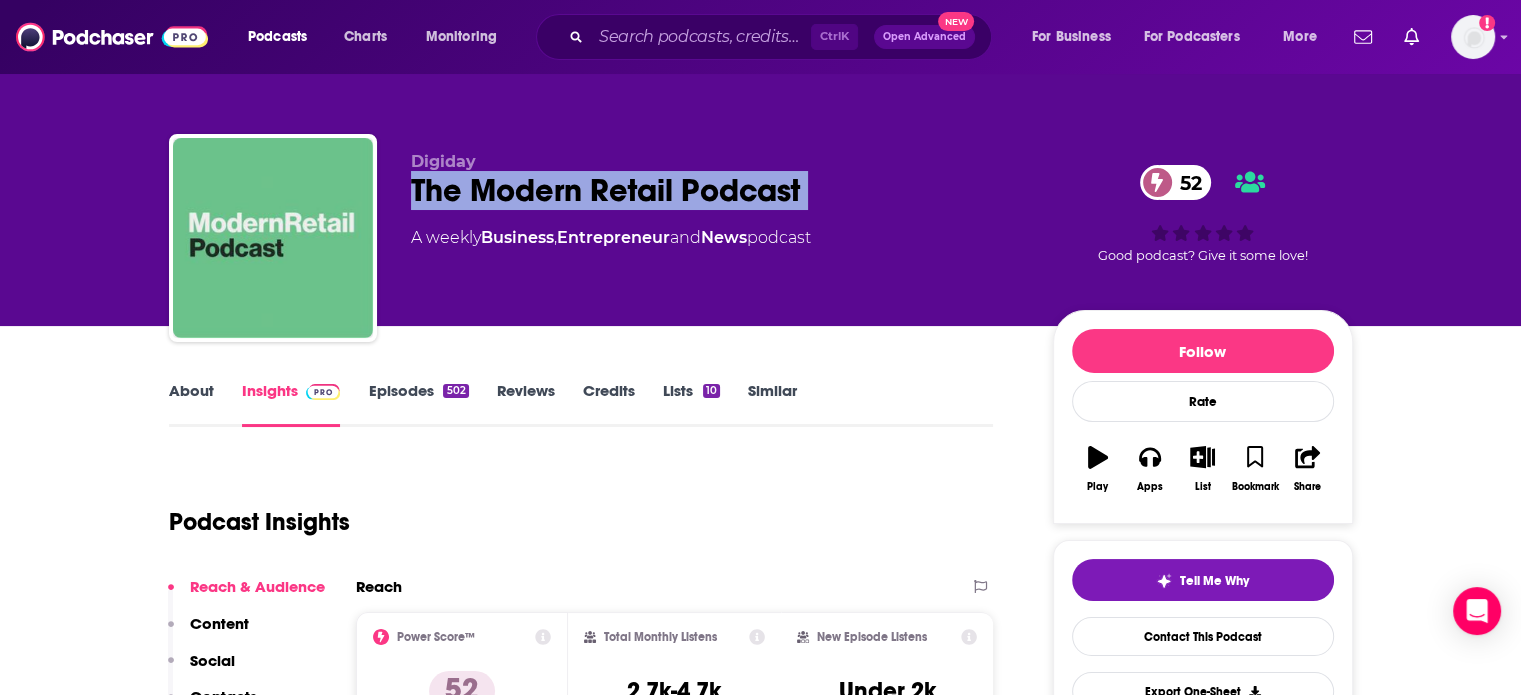 click on "The Modern Retail Podcast 52" at bounding box center (716, 190) 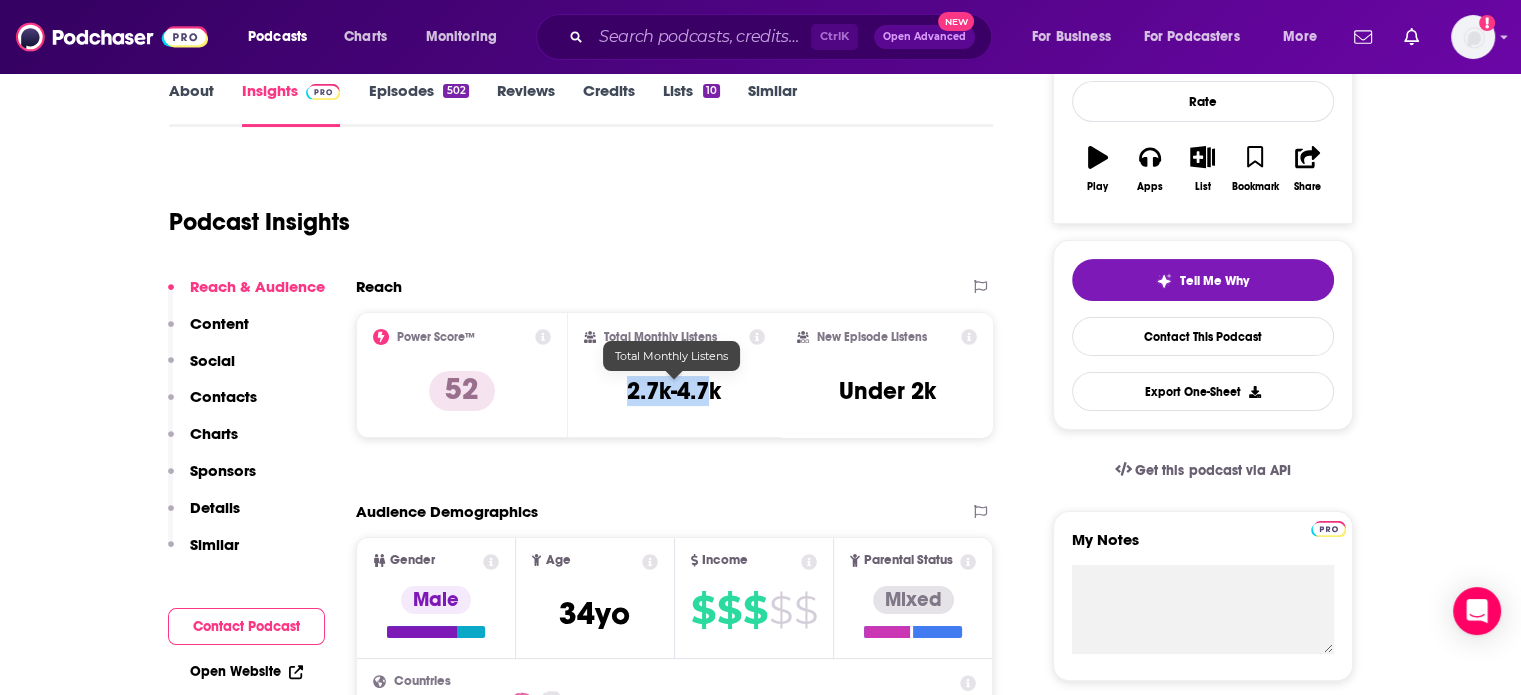 drag, startPoint x: 715, startPoint y: 394, endPoint x: 624, endPoint y: 392, distance: 91.02197 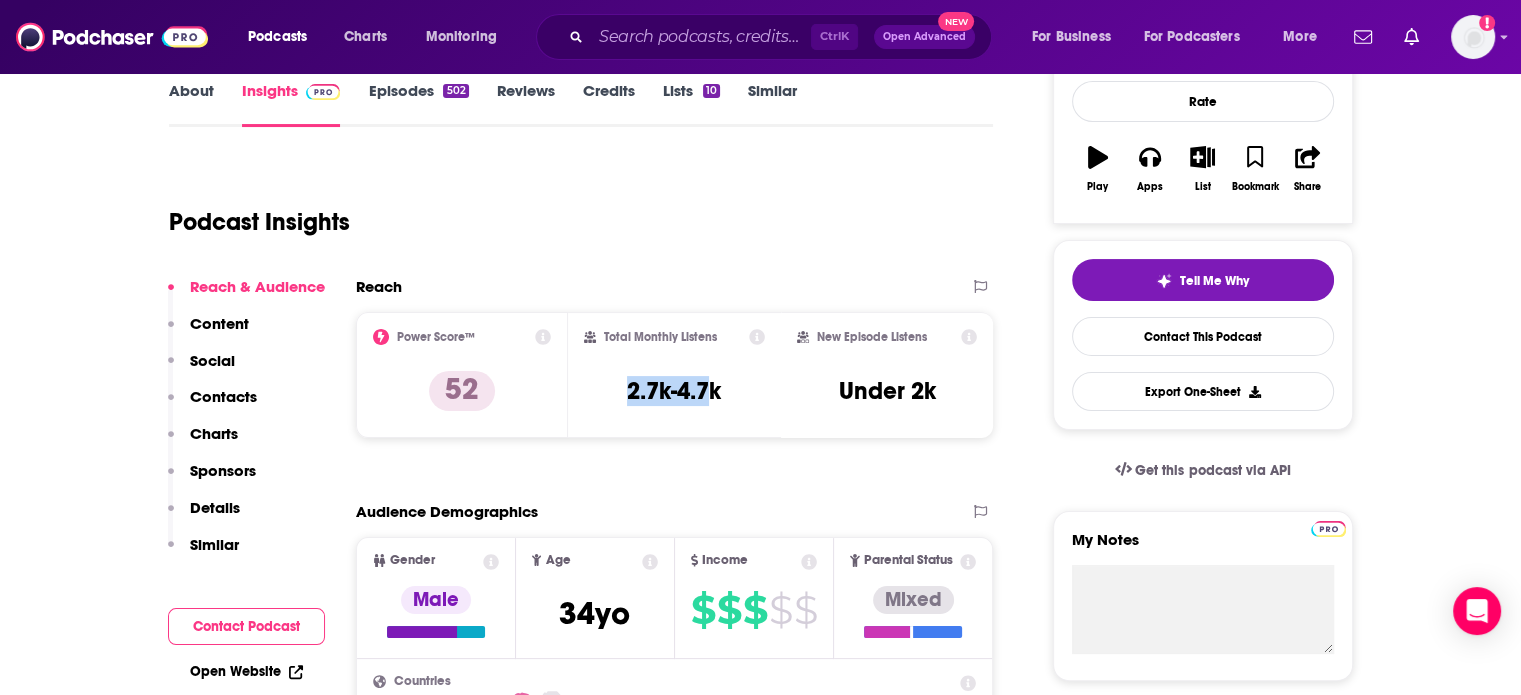 click on "2.7k-4.7k" at bounding box center (674, 391) 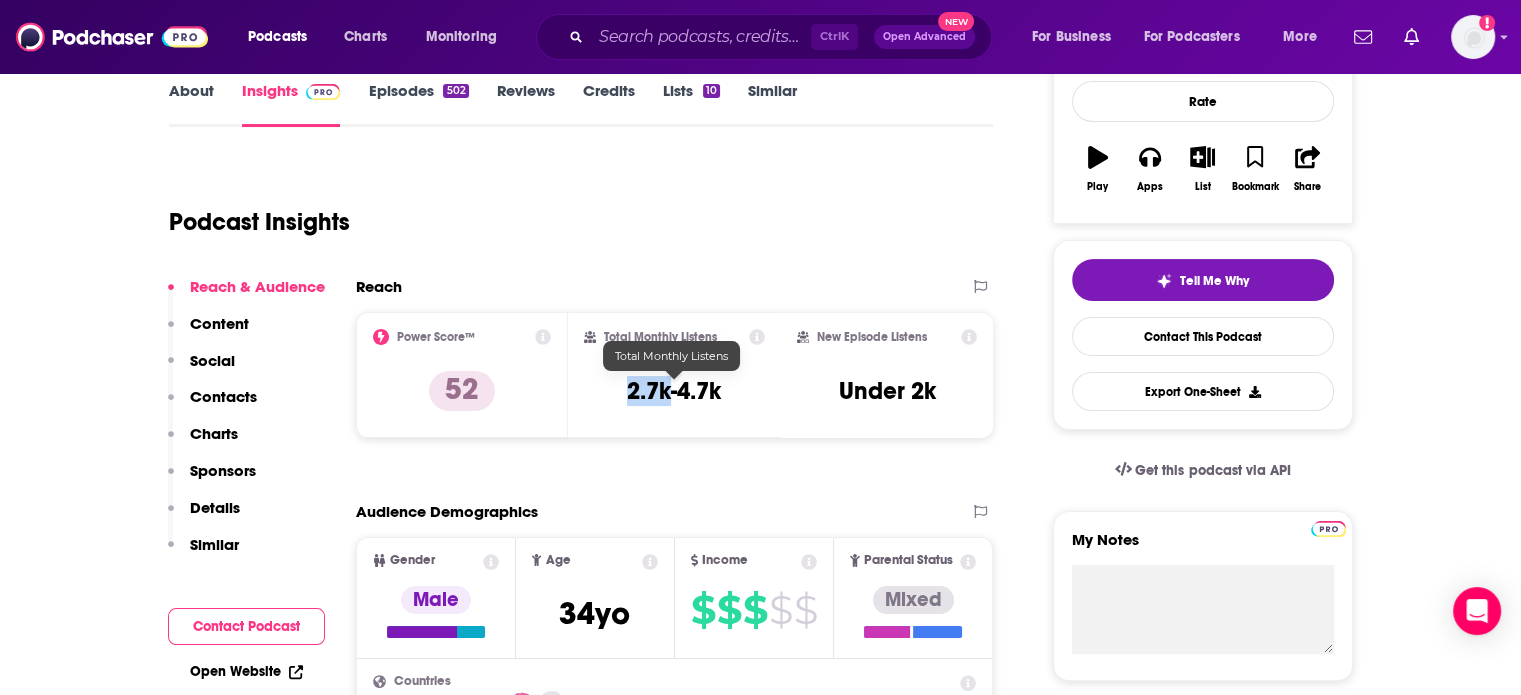 click on "2.7k-4.7k" at bounding box center (674, 391) 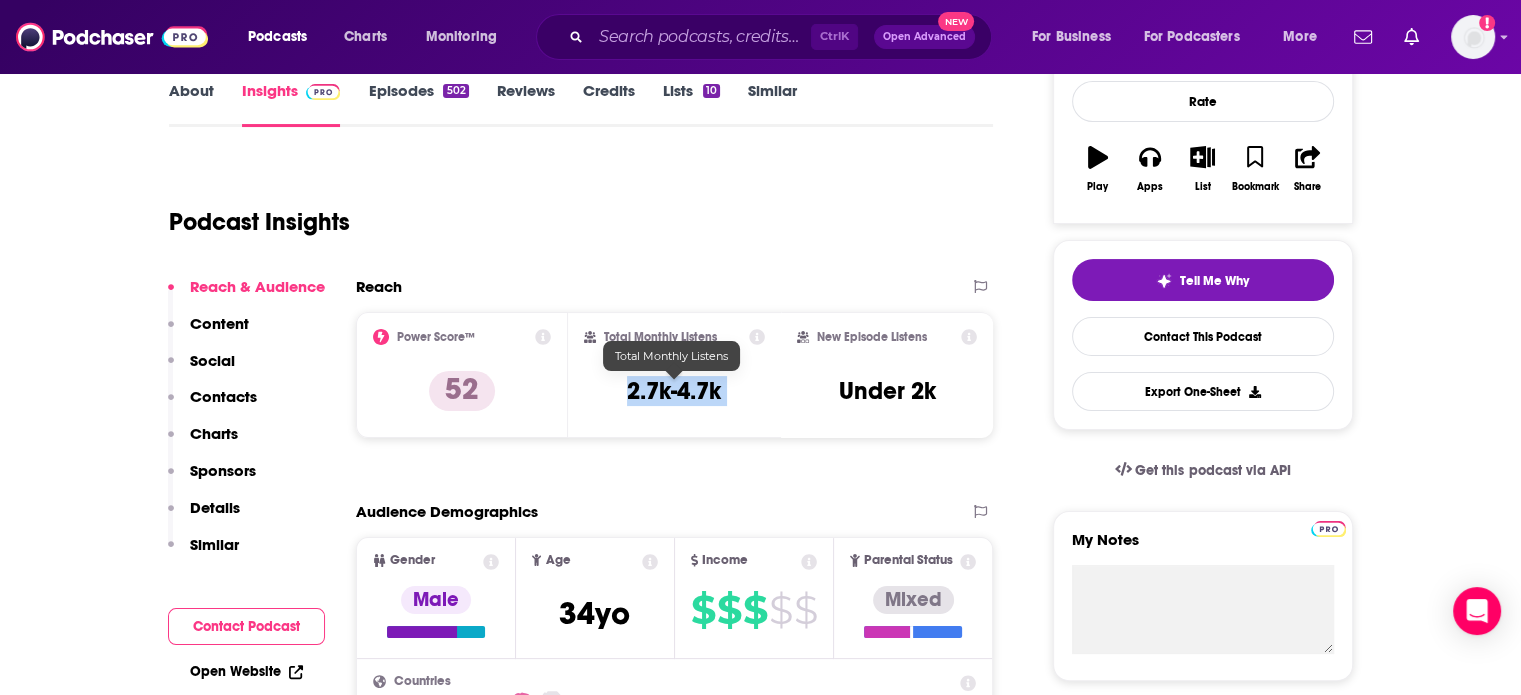 click on "2.7k-4.7k" at bounding box center [674, 391] 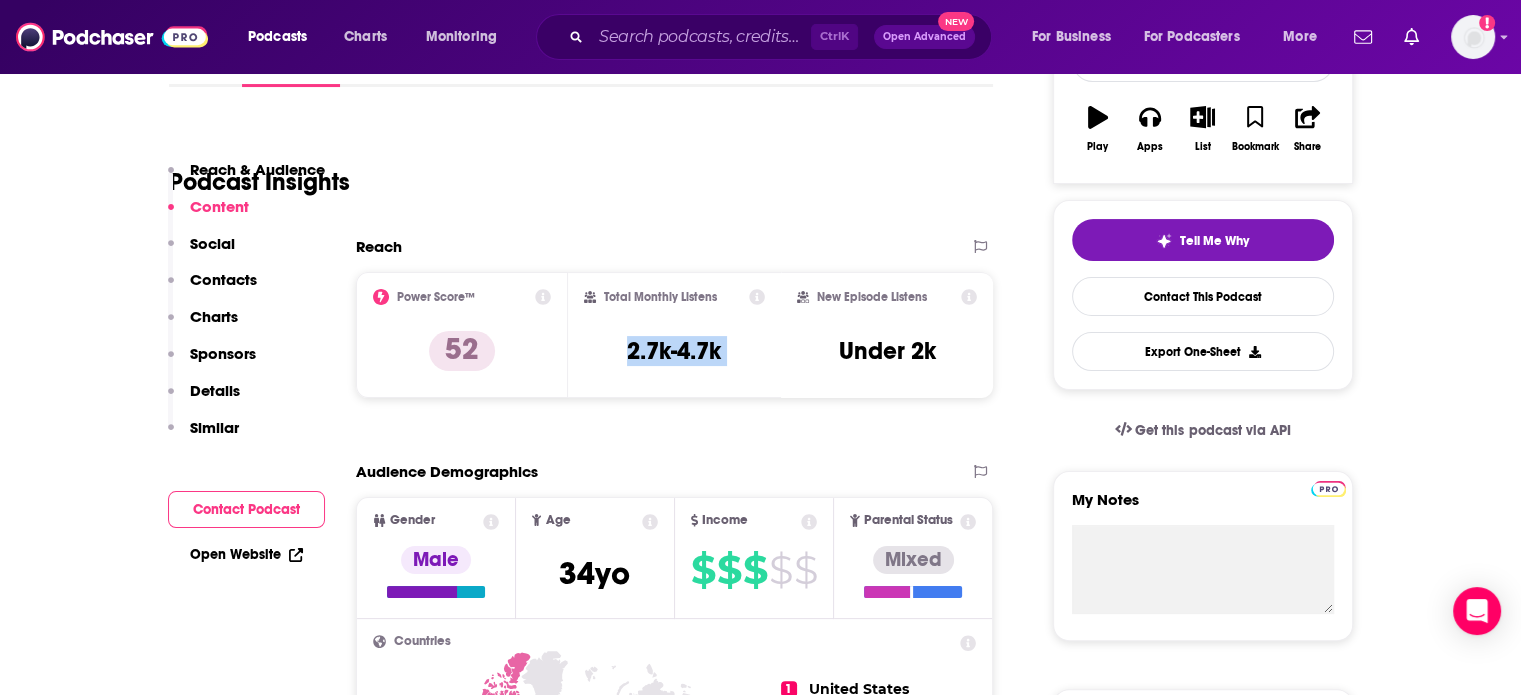 scroll, scrollTop: 0, scrollLeft: 0, axis: both 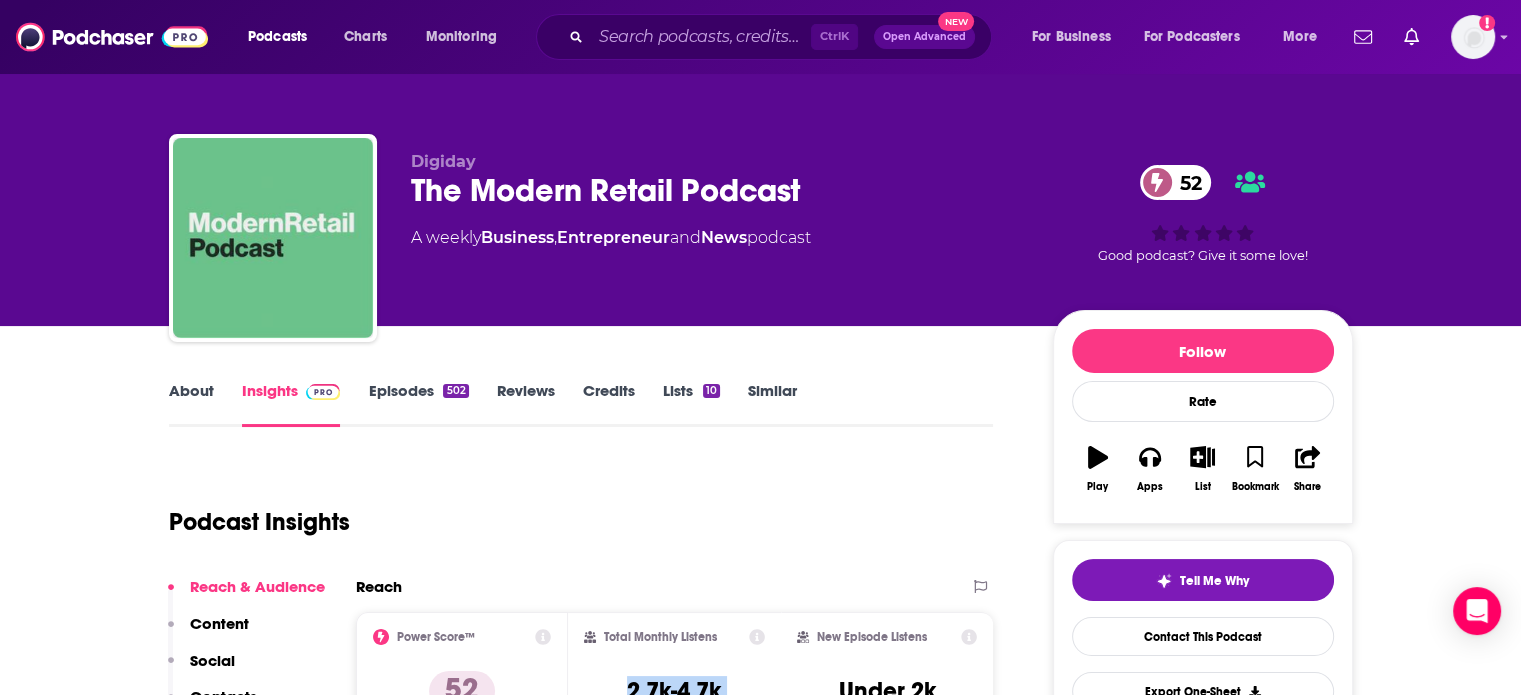 click on "Episodes 502" at bounding box center [418, 404] 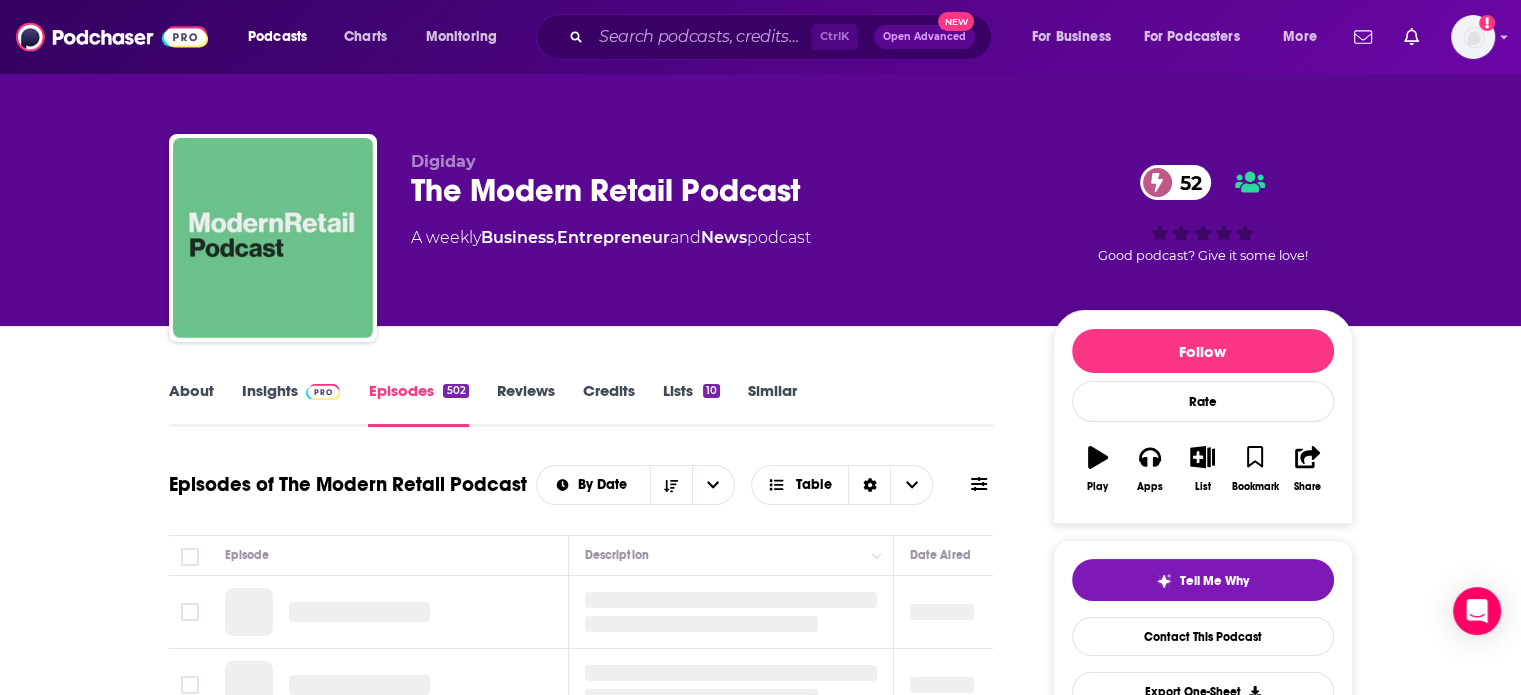 scroll, scrollTop: 200, scrollLeft: 0, axis: vertical 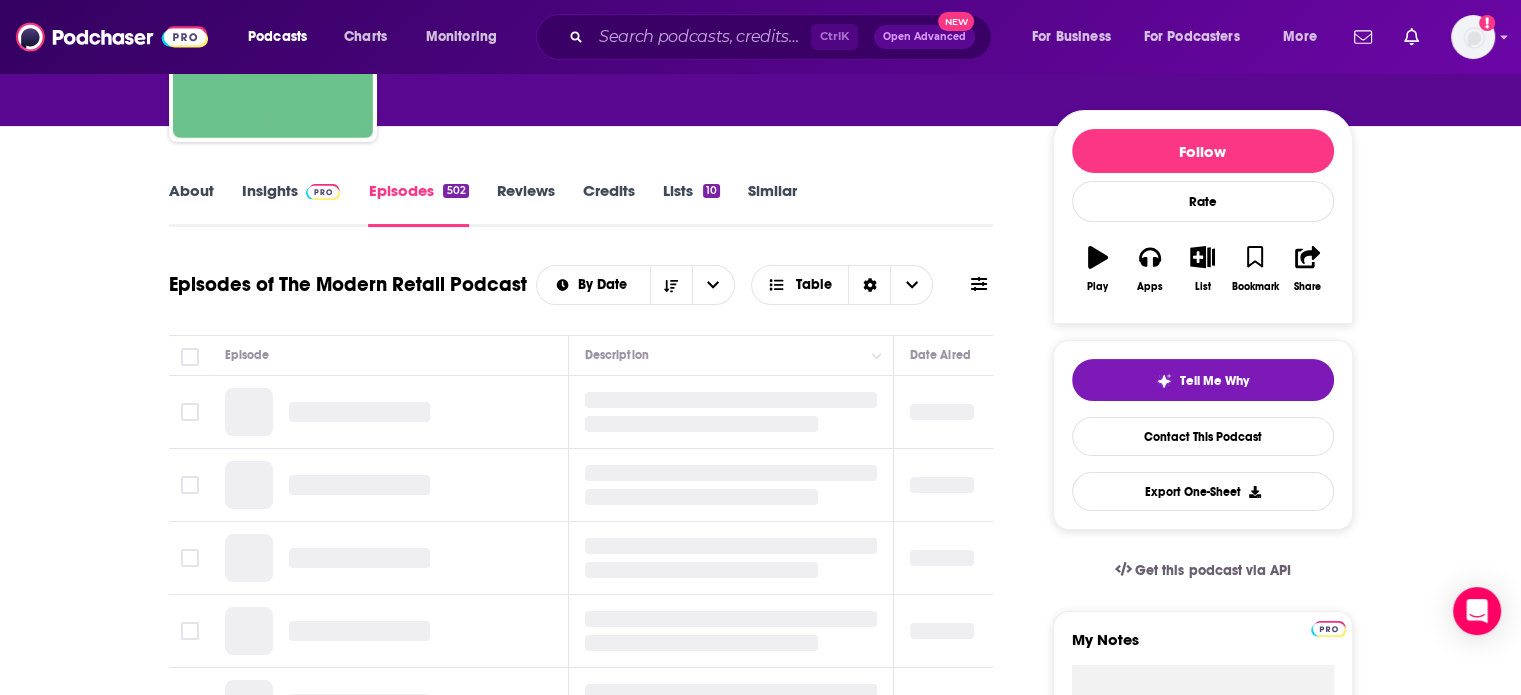 click on "About" at bounding box center [191, 204] 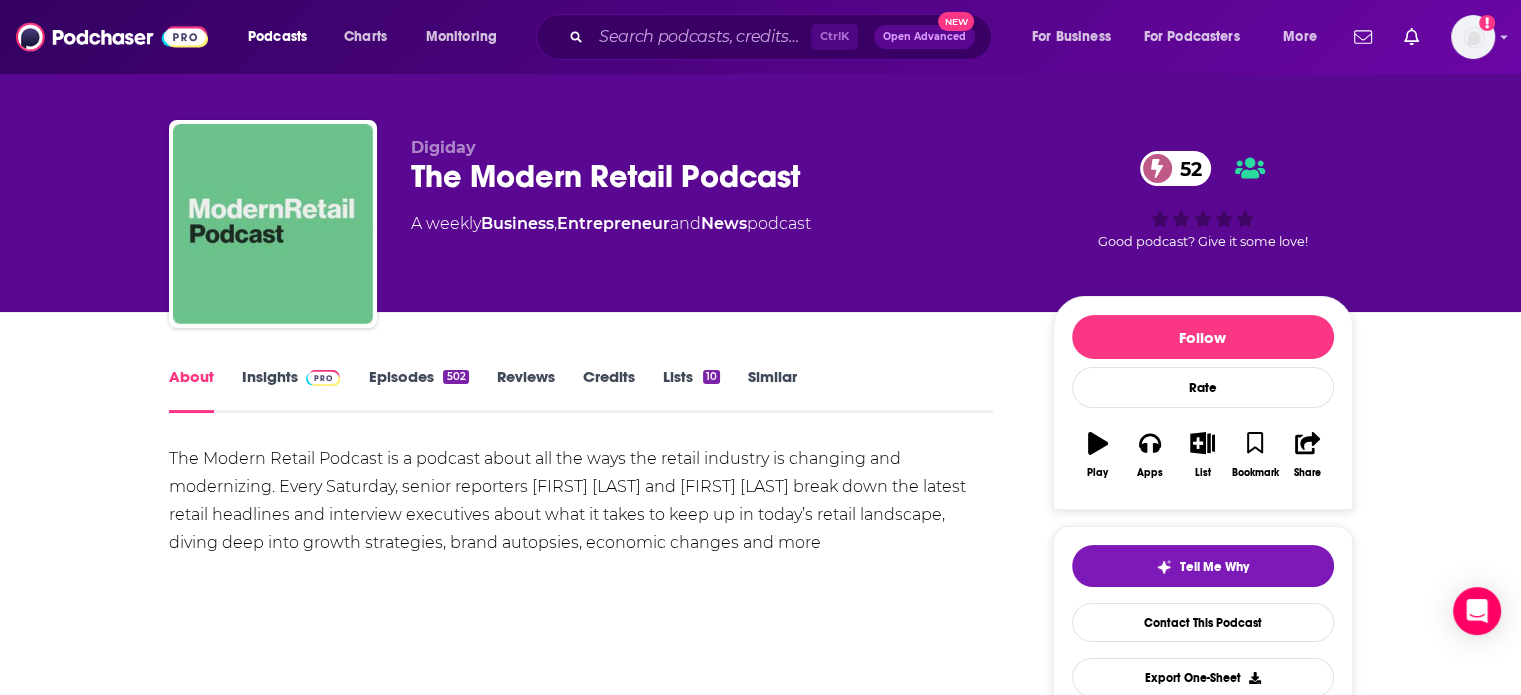 scroll, scrollTop: 200, scrollLeft: 0, axis: vertical 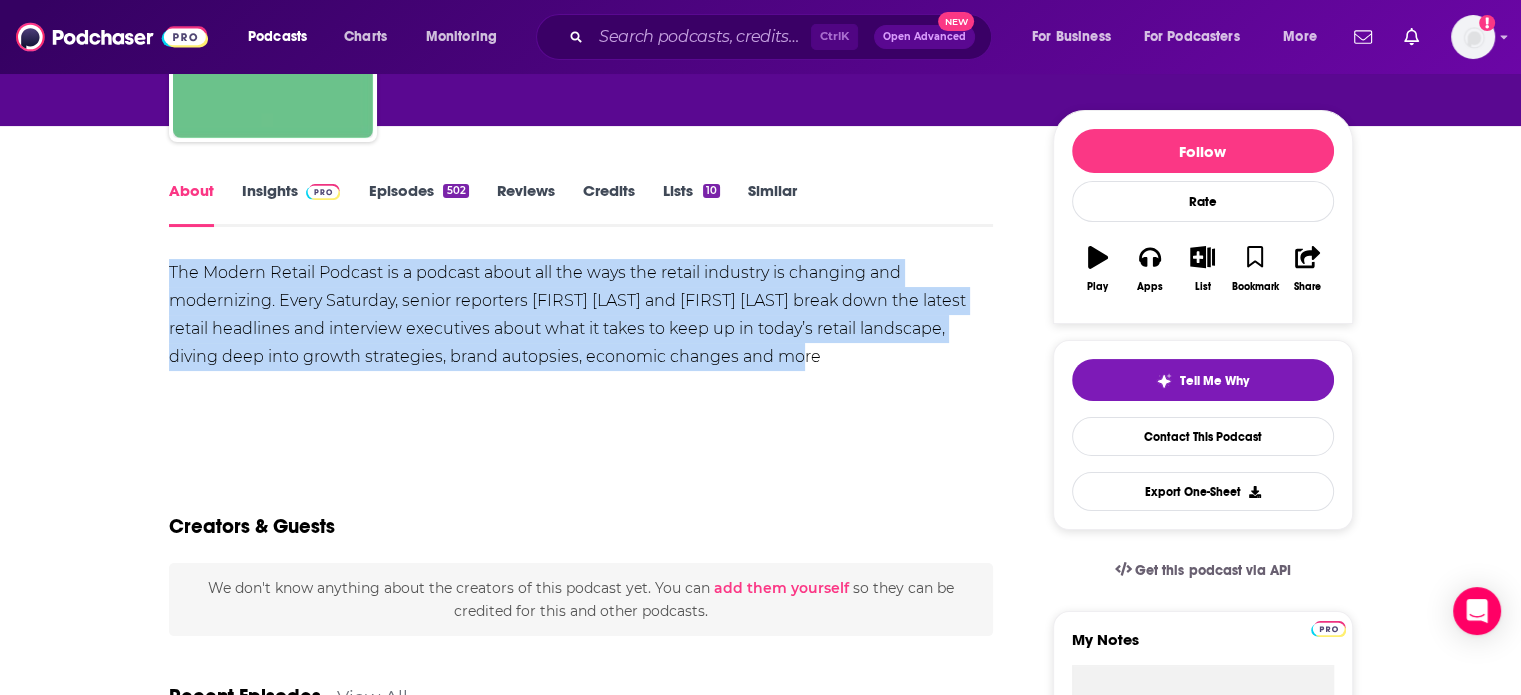drag, startPoint x: 167, startPoint y: 266, endPoint x: 856, endPoint y: 363, distance: 695.7945 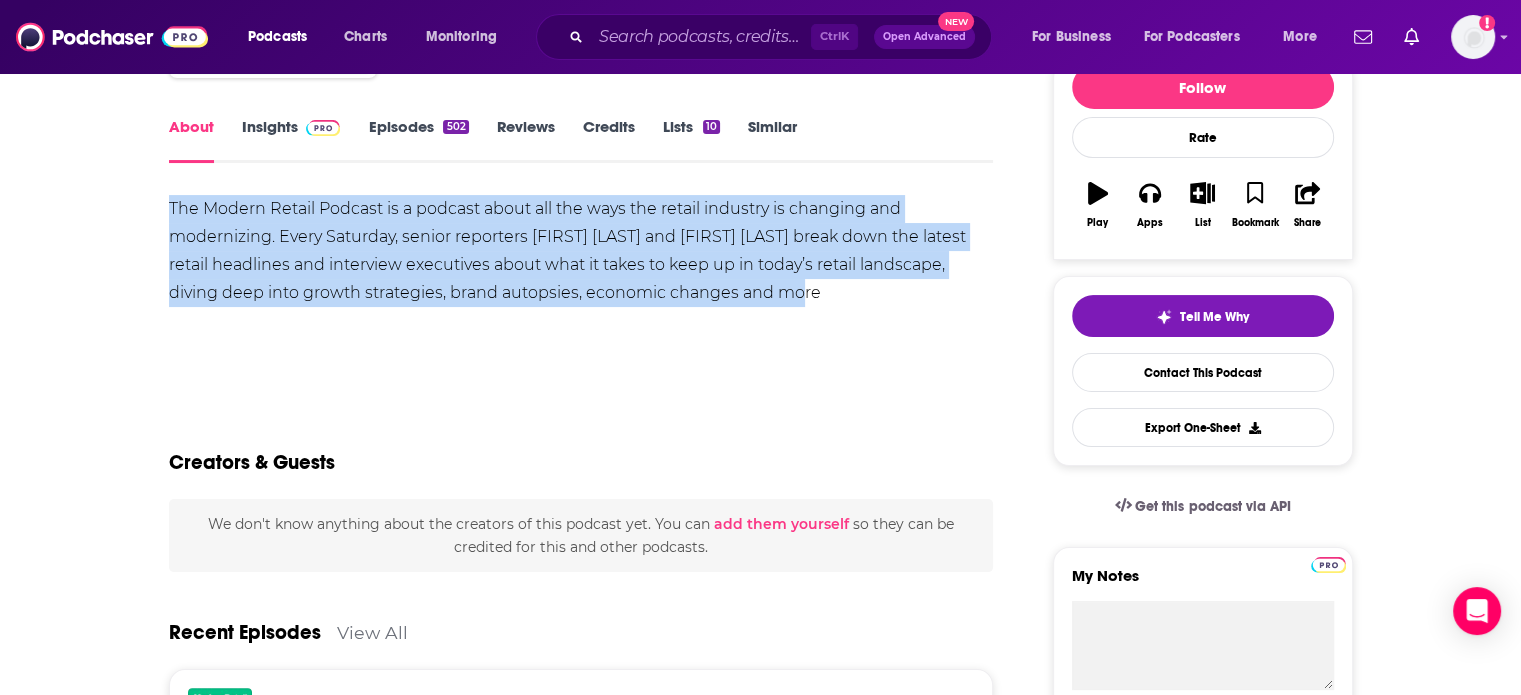 scroll, scrollTop: 500, scrollLeft: 0, axis: vertical 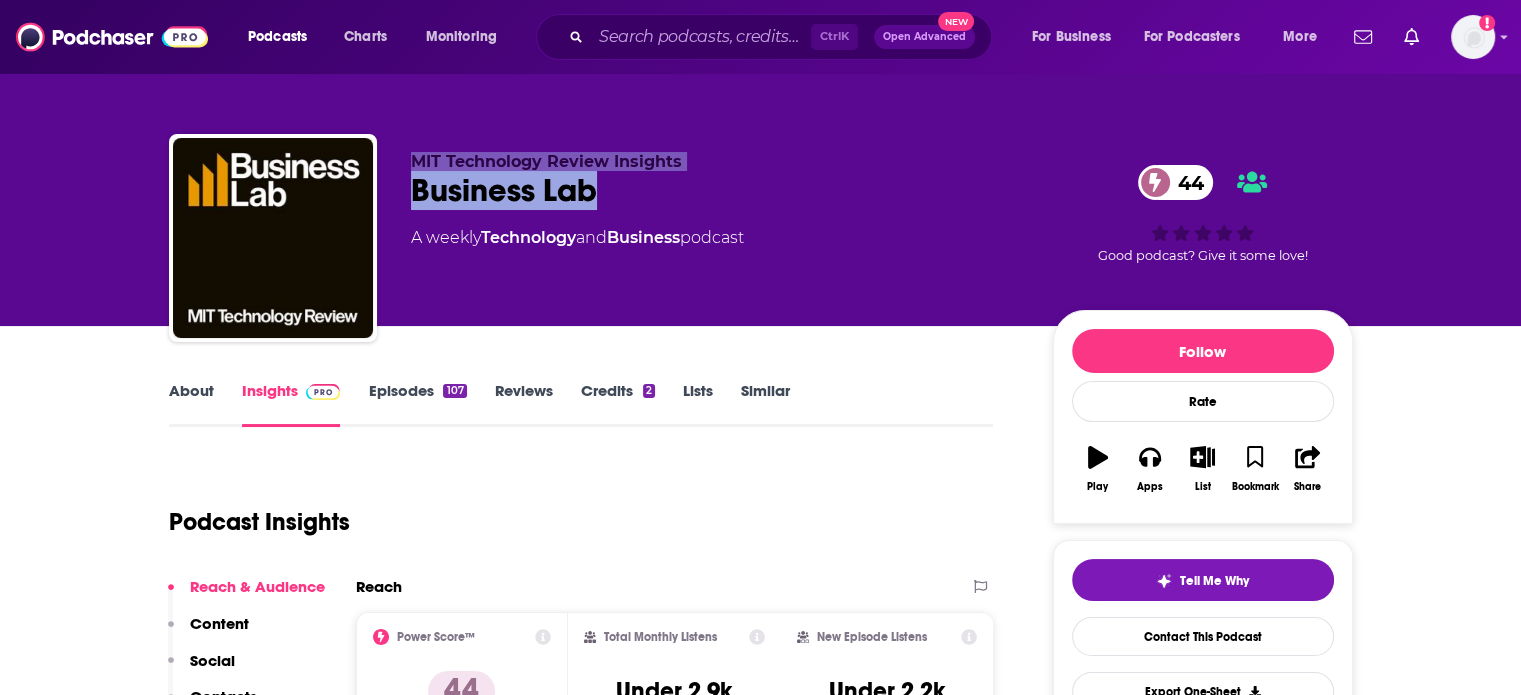drag, startPoint x: 402, startPoint y: 160, endPoint x: 633, endPoint y: 211, distance: 236.56288 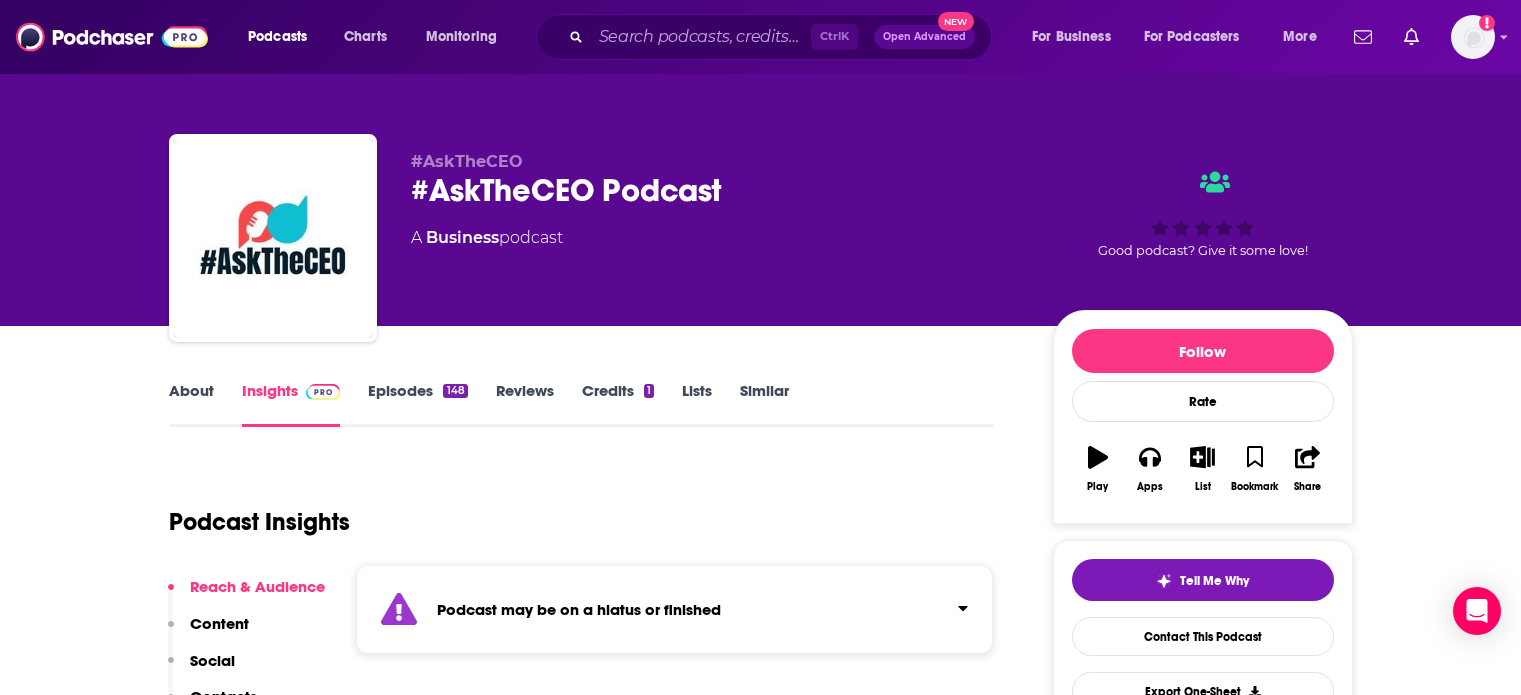 scroll, scrollTop: 0, scrollLeft: 0, axis: both 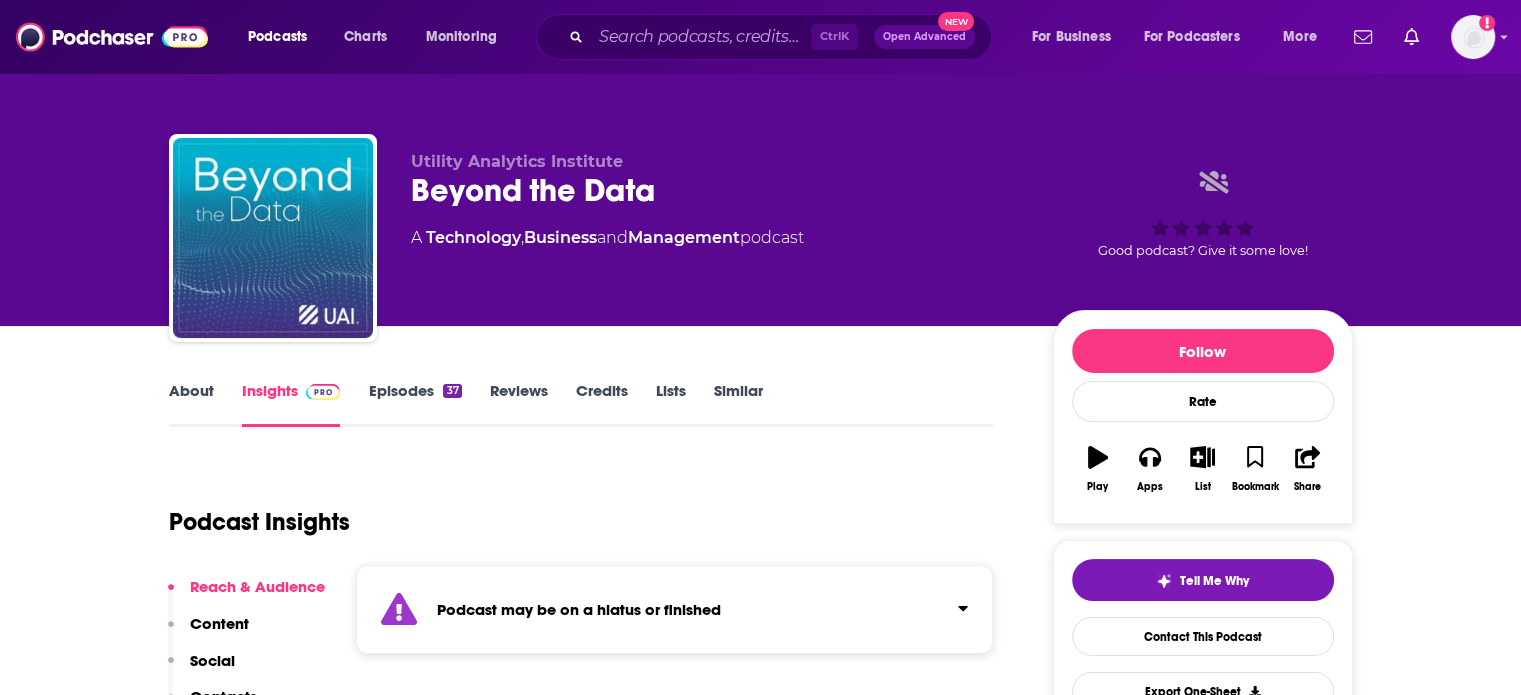 click on "Similar" at bounding box center [738, 404] 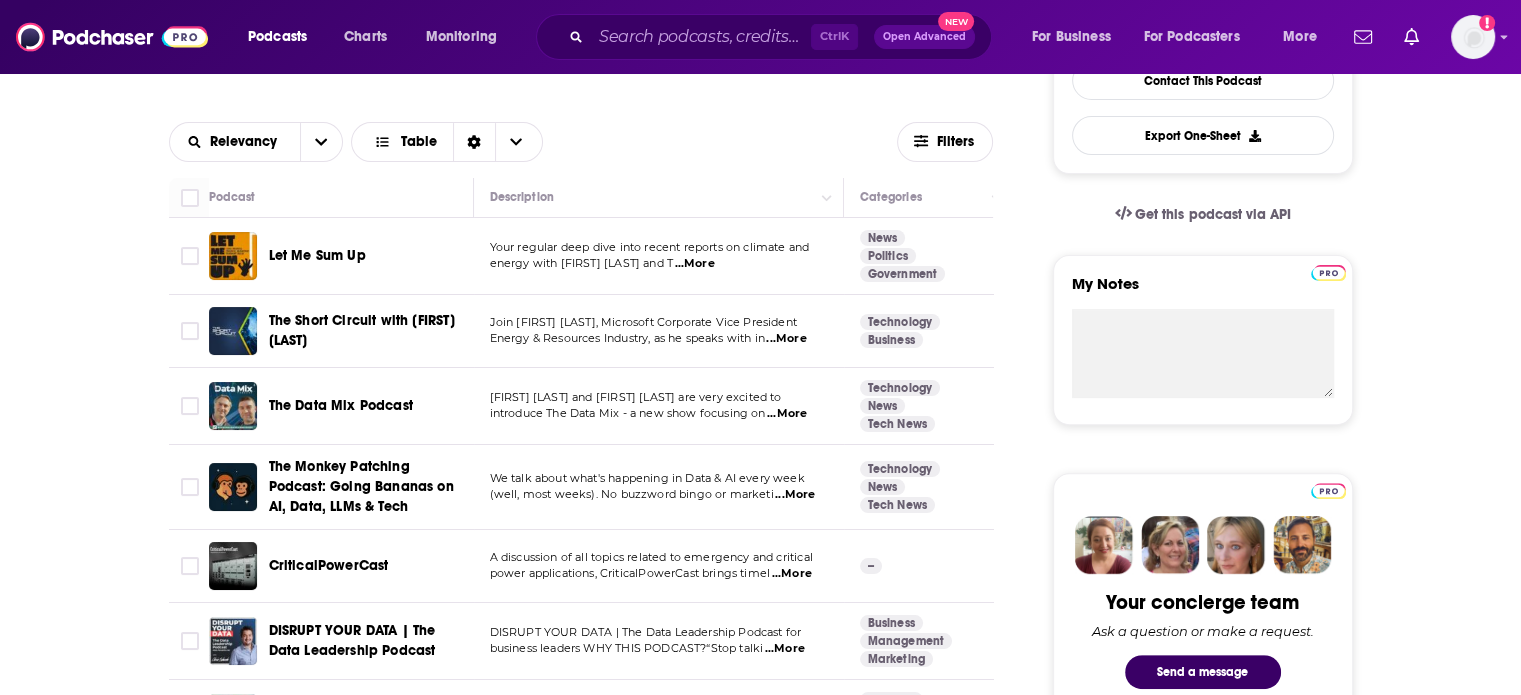 scroll, scrollTop: 700, scrollLeft: 0, axis: vertical 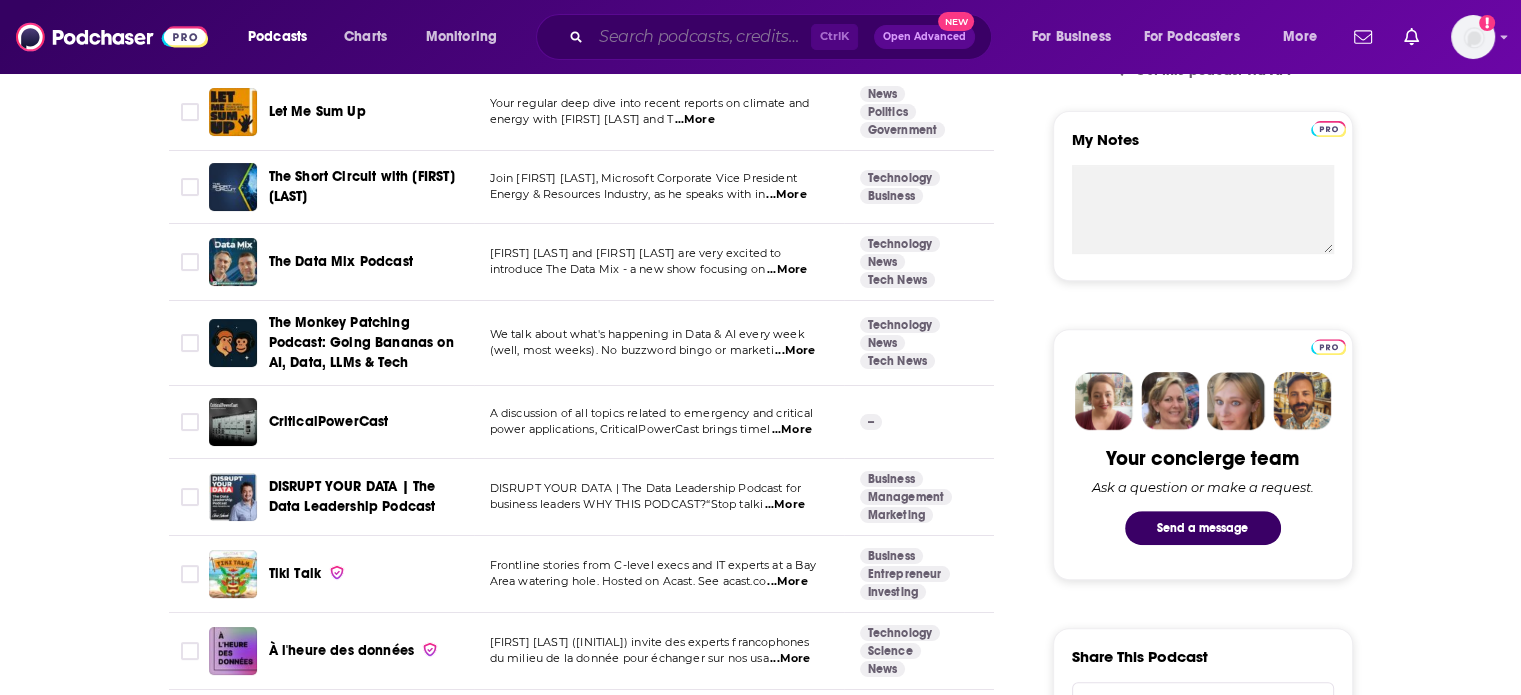 click at bounding box center (701, 37) 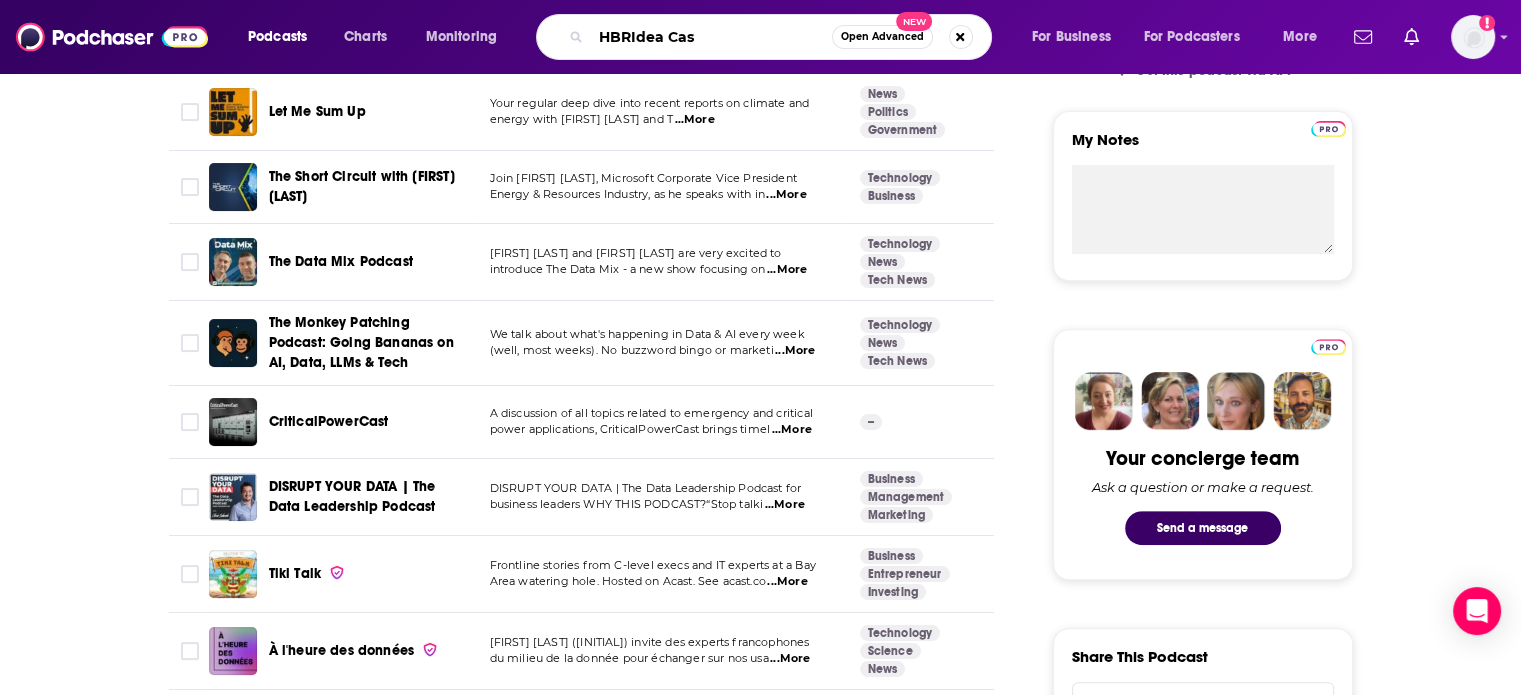 type on "HBRIdea Cast" 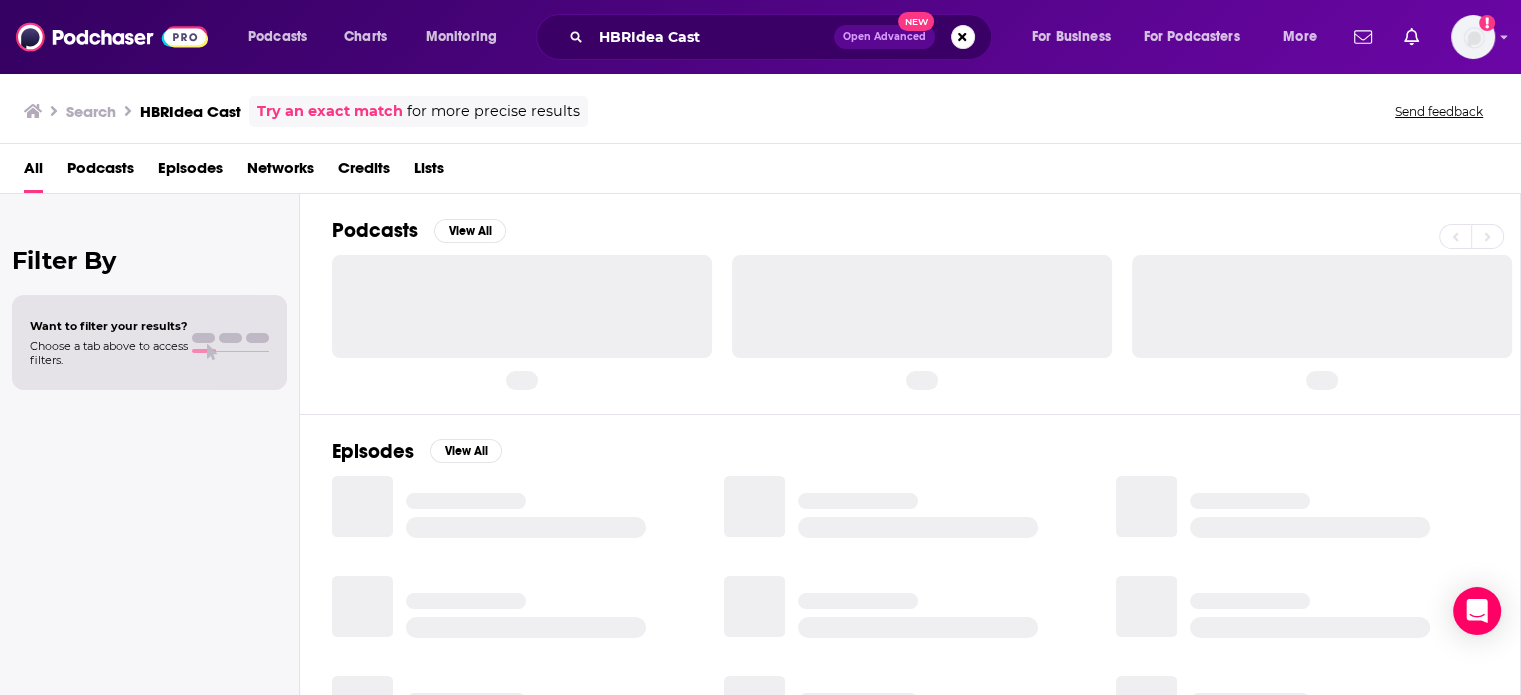 scroll, scrollTop: 0, scrollLeft: 0, axis: both 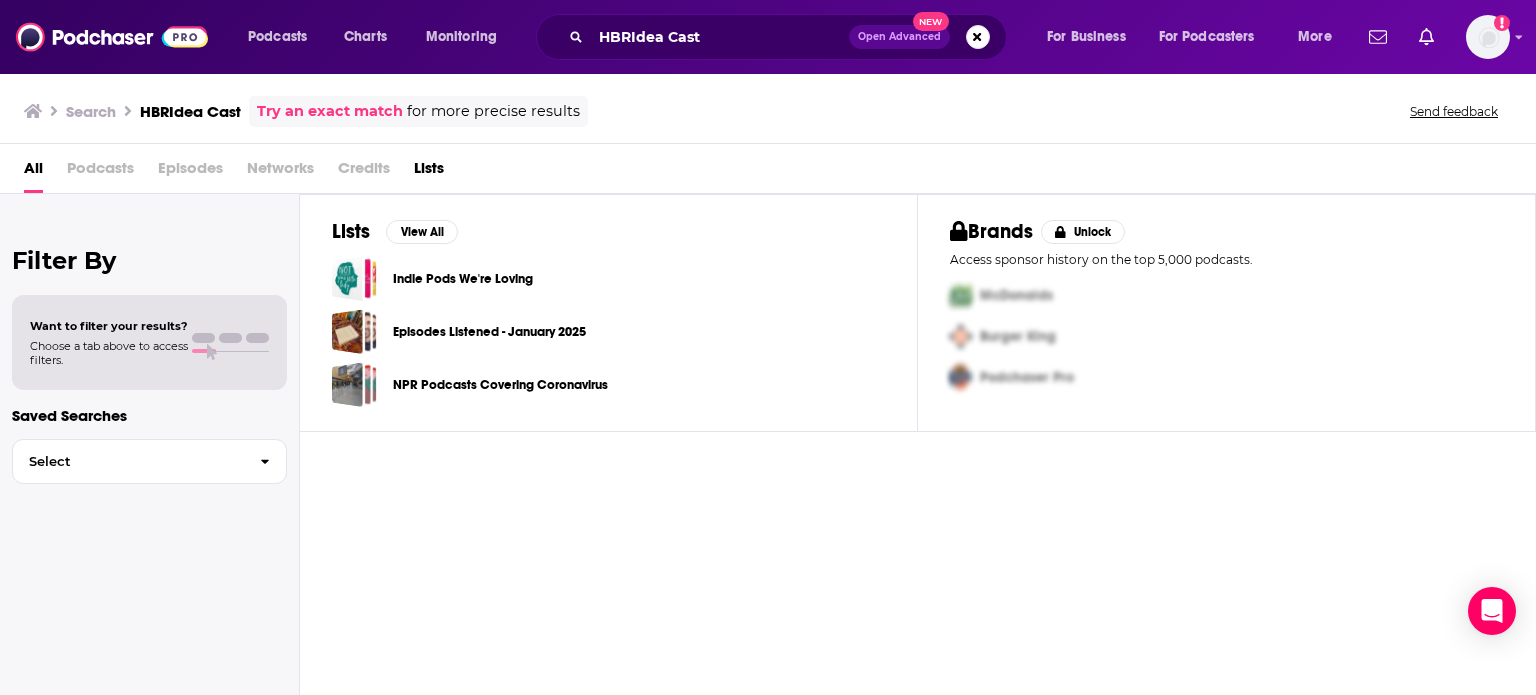 click on "Podcasts" at bounding box center [100, 172] 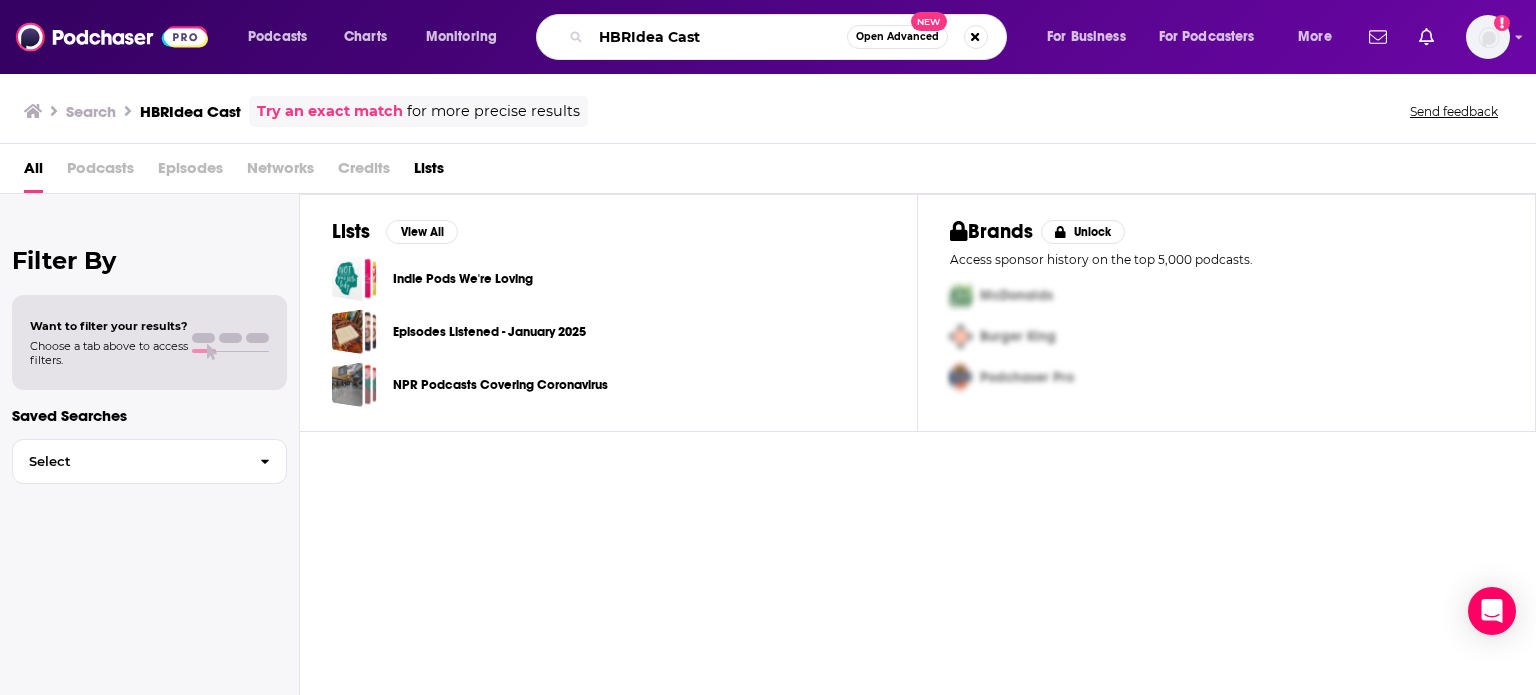 click on "HBRIdea Cast" at bounding box center (719, 37) 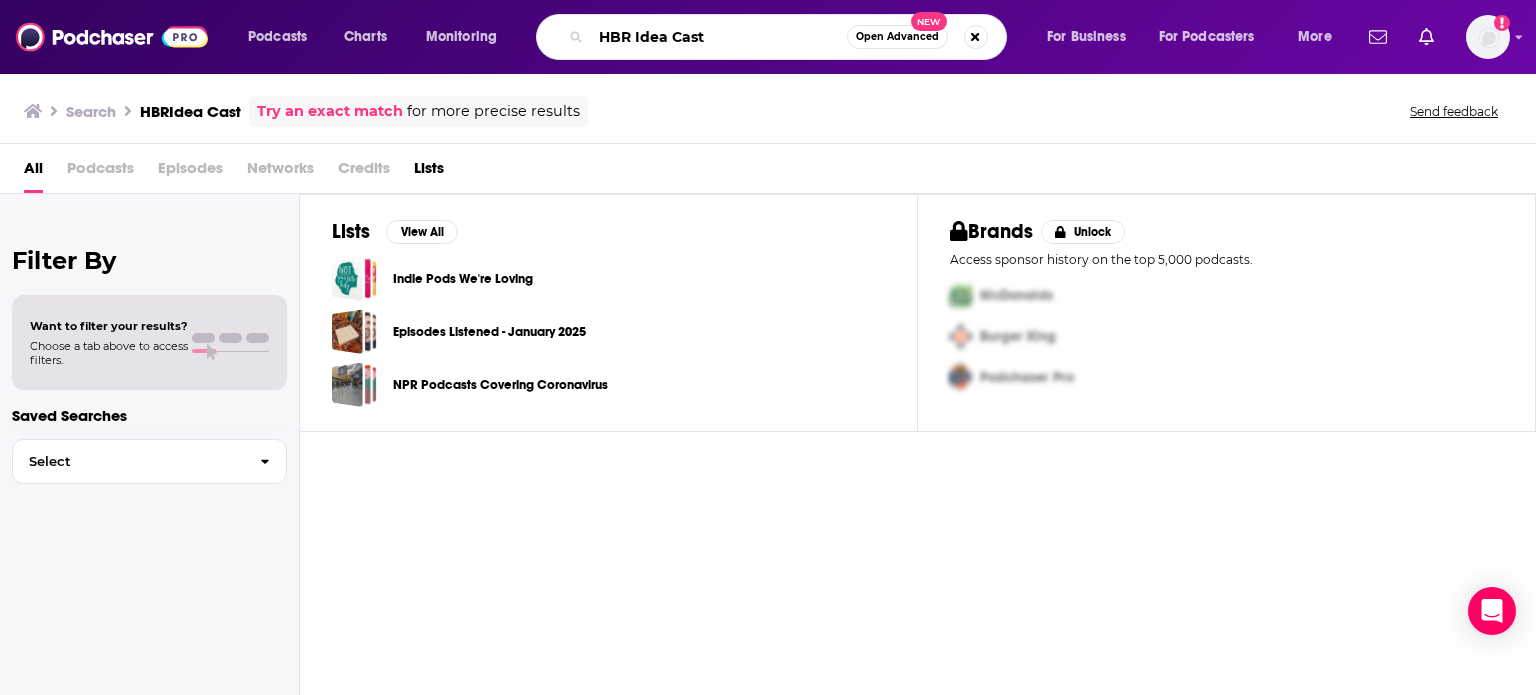 click on "HBR Idea Cast" at bounding box center (719, 37) 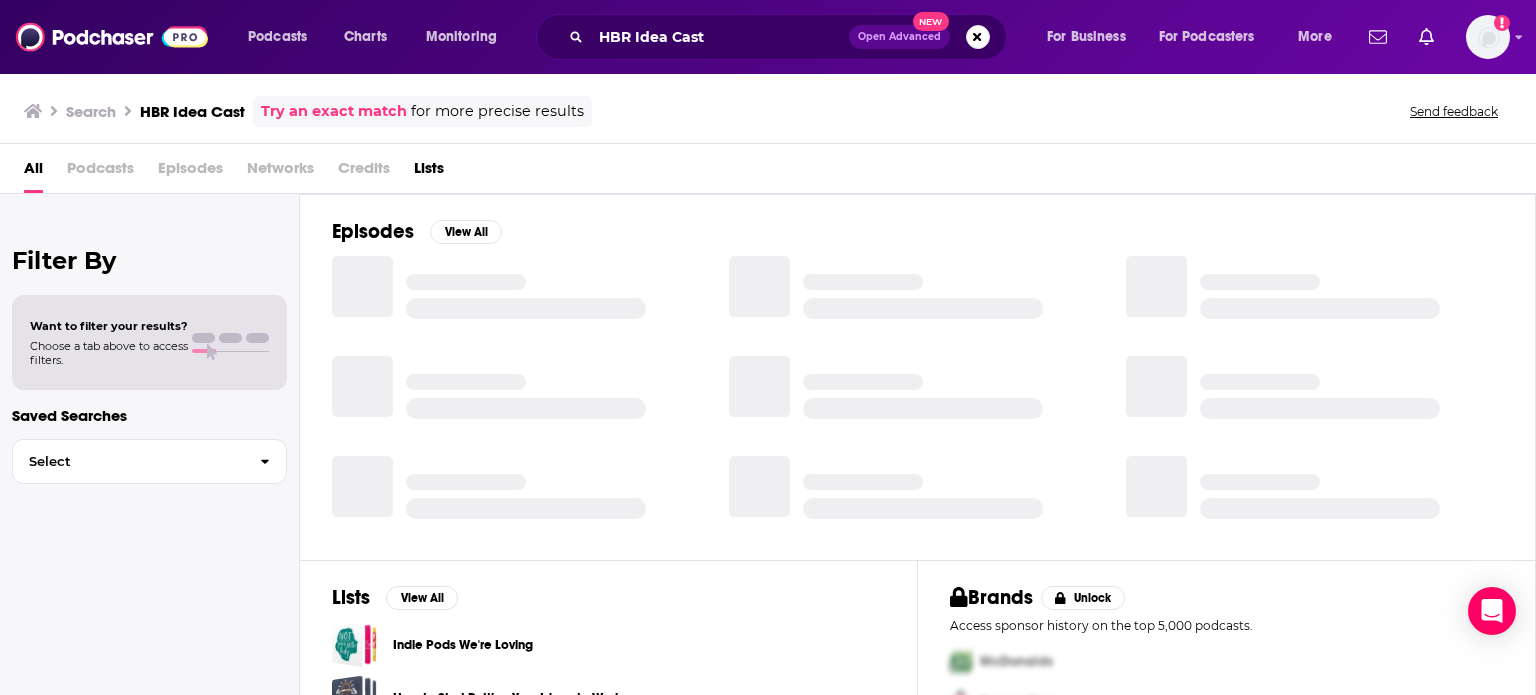 click on "Podcasts" at bounding box center [100, 172] 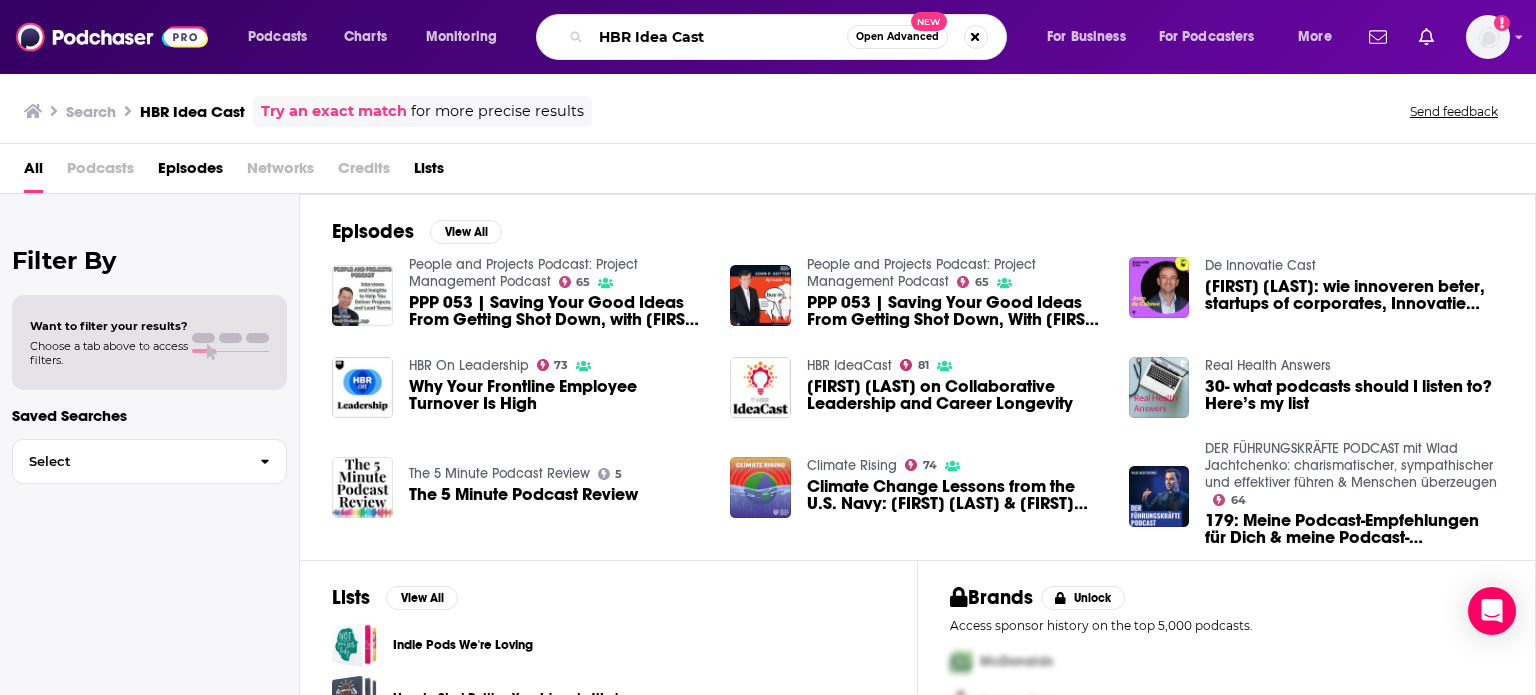 click on "HBR Idea Cast" at bounding box center (719, 37) 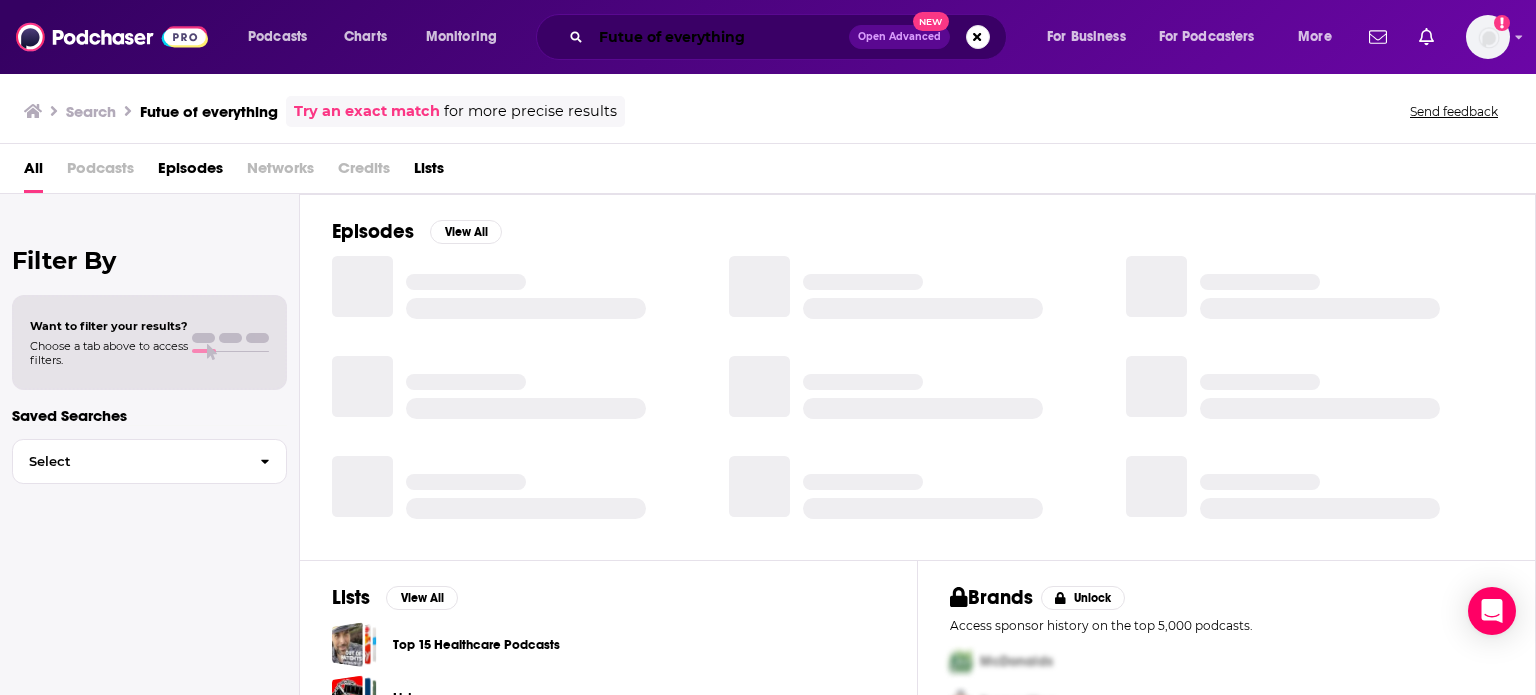 click on "Futue of everything" at bounding box center (720, 37) 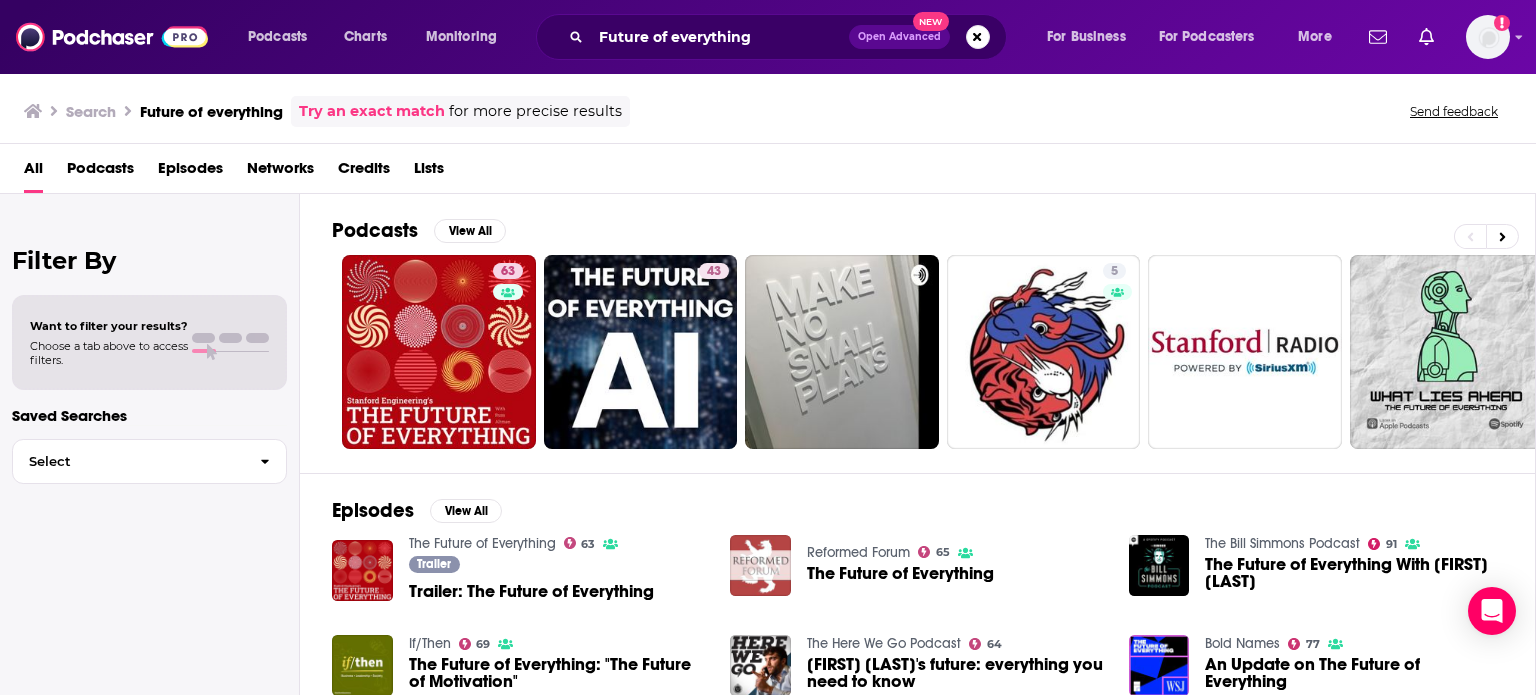 click on "Podcasts" at bounding box center (100, 172) 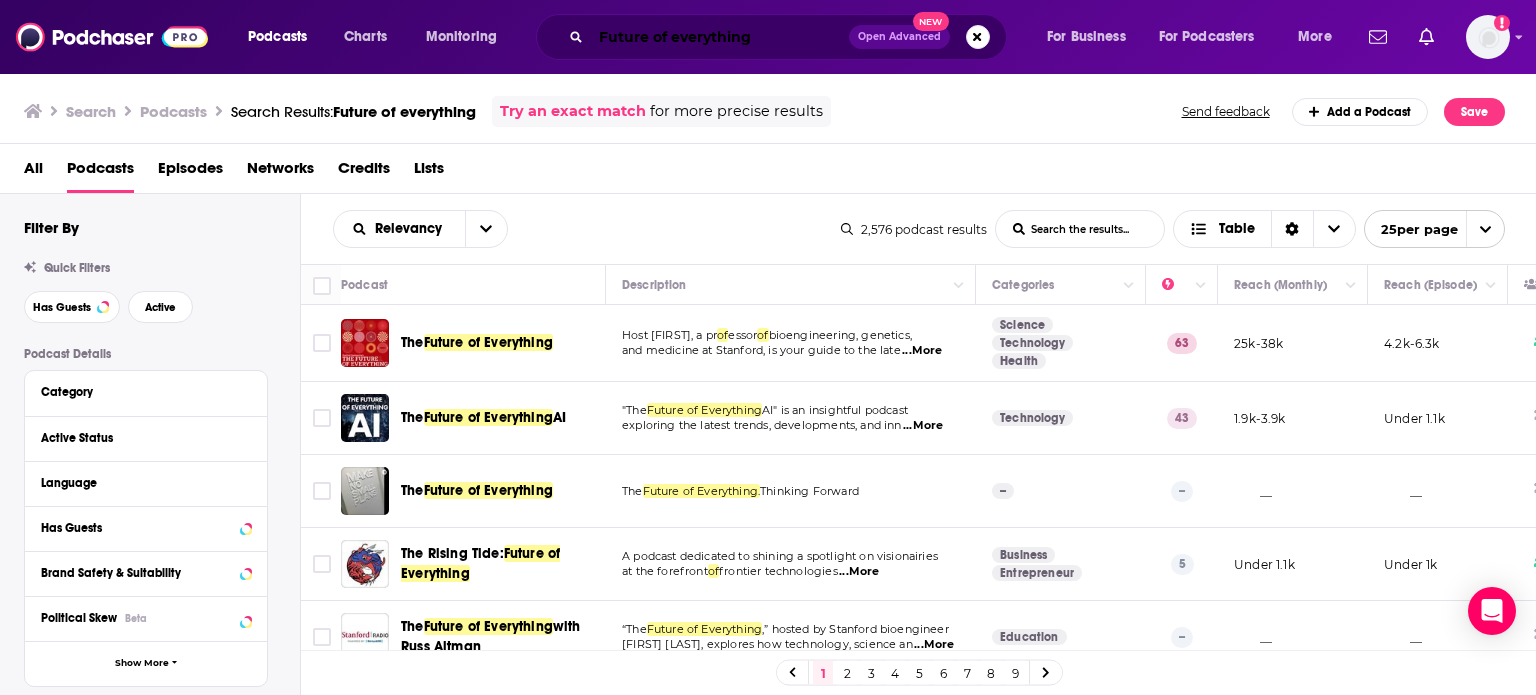 click on "Future of everything" at bounding box center (720, 37) 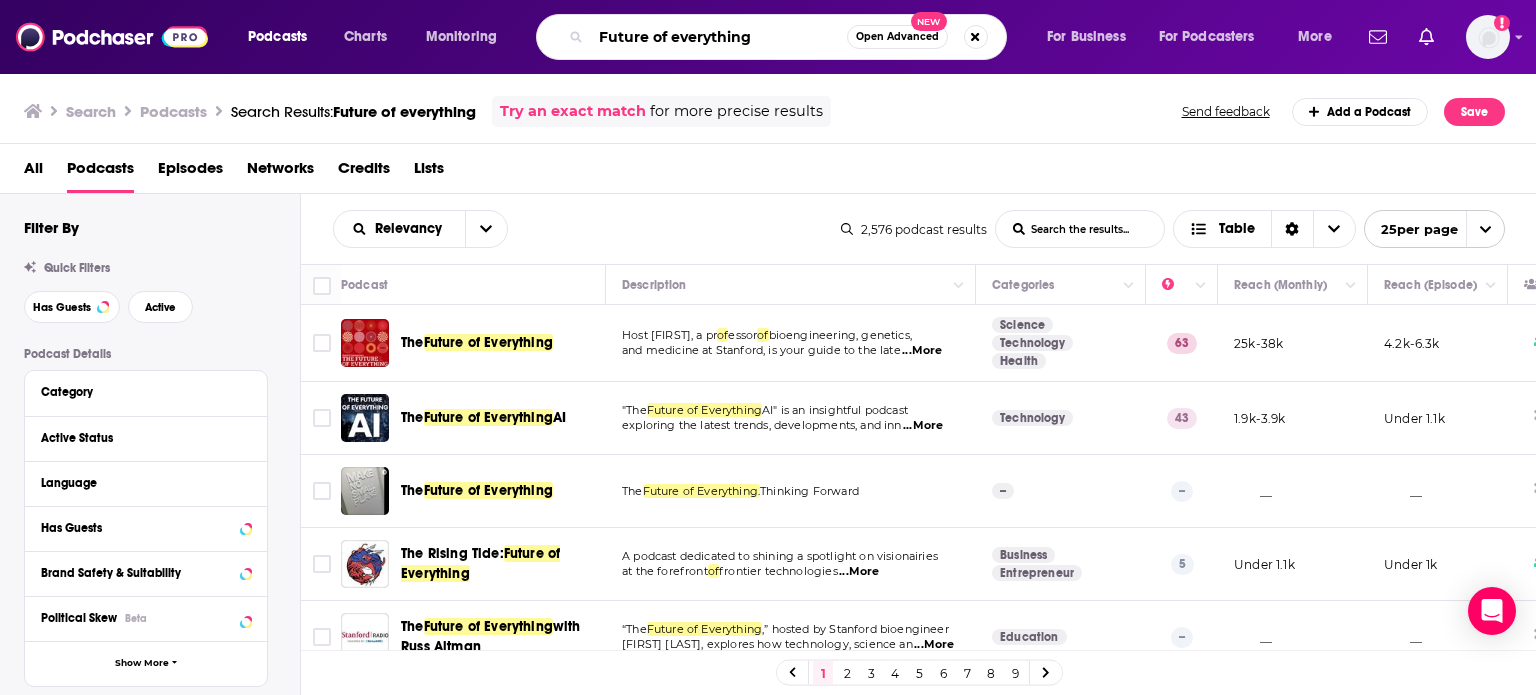 click on "Future of everything" at bounding box center [719, 37] 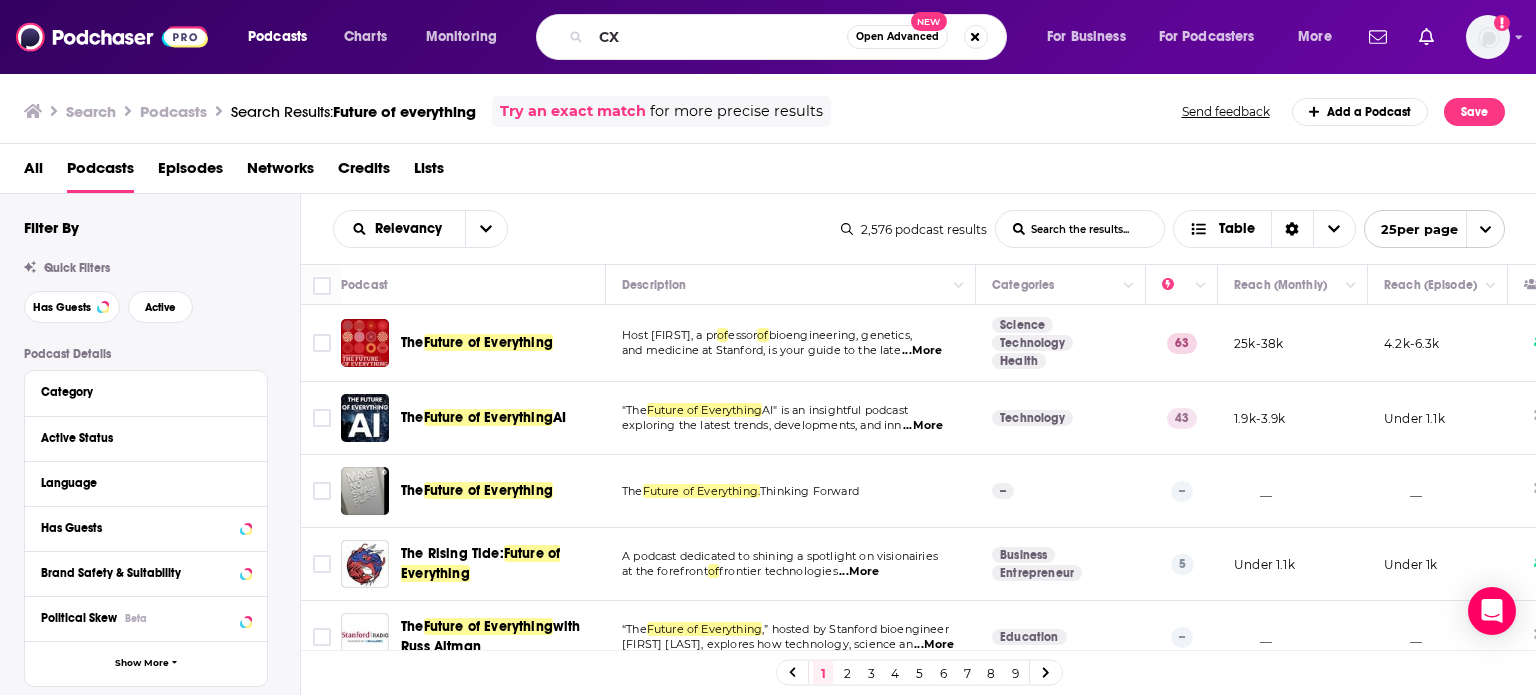 drag, startPoint x: 667, startPoint y: 56, endPoint x: 667, endPoint y: 45, distance: 11 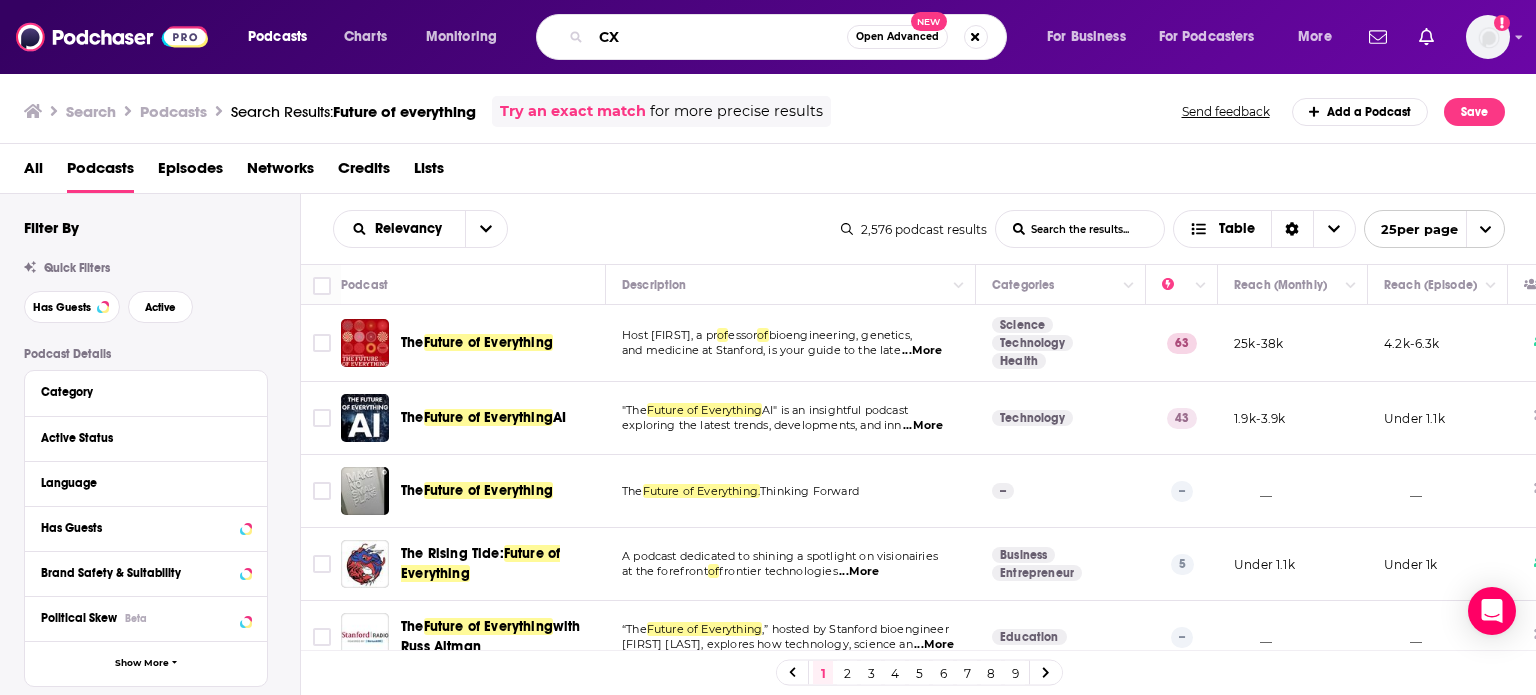 click on "CX" at bounding box center [719, 37] 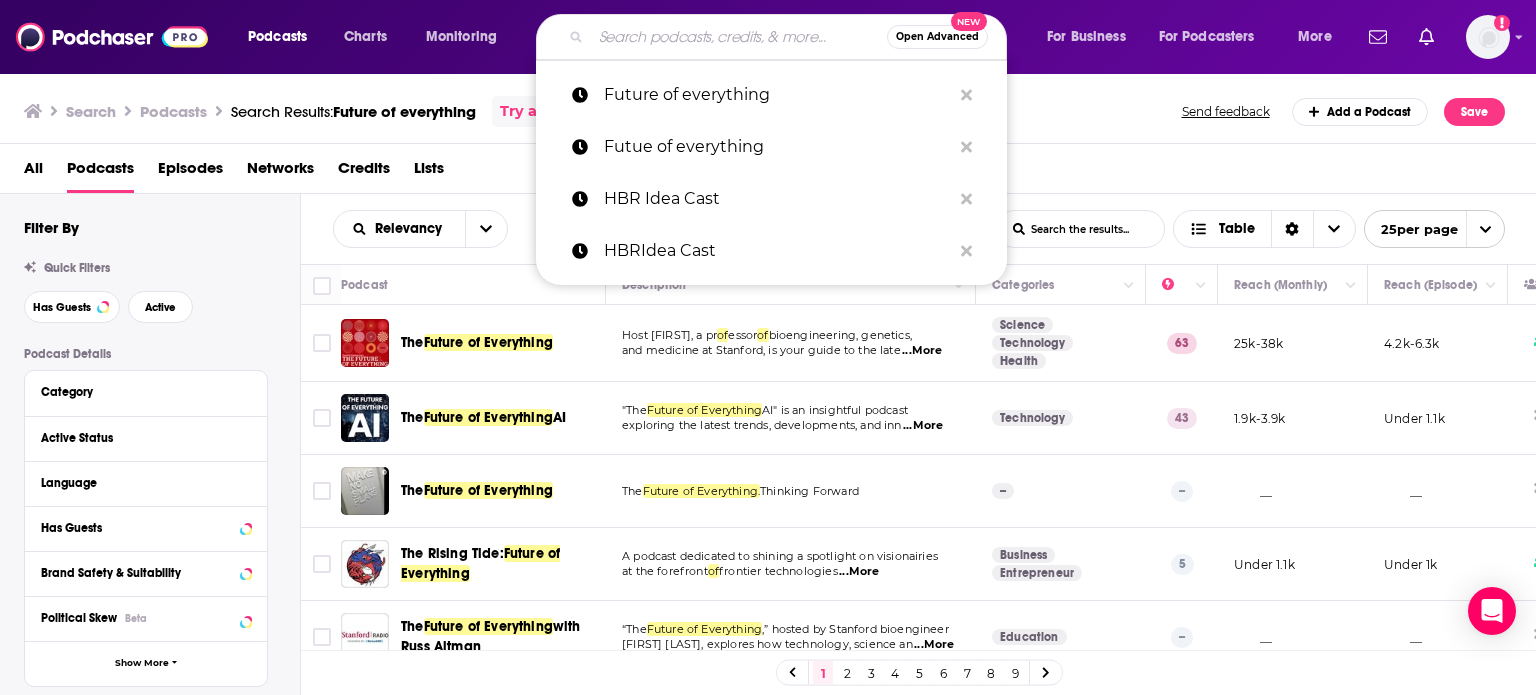 paste on "[ORGANIZATION]:" 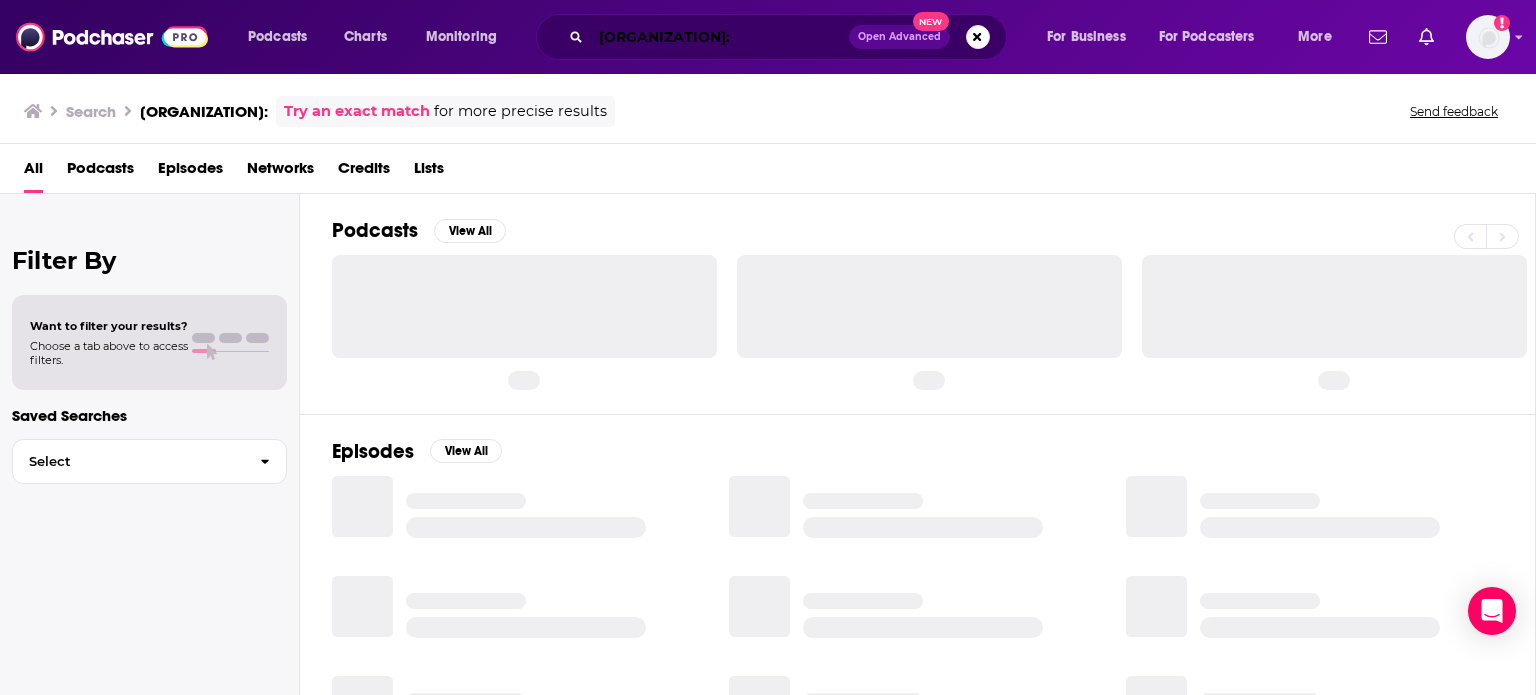 click on "[ORGANIZATION]:" at bounding box center [720, 37] 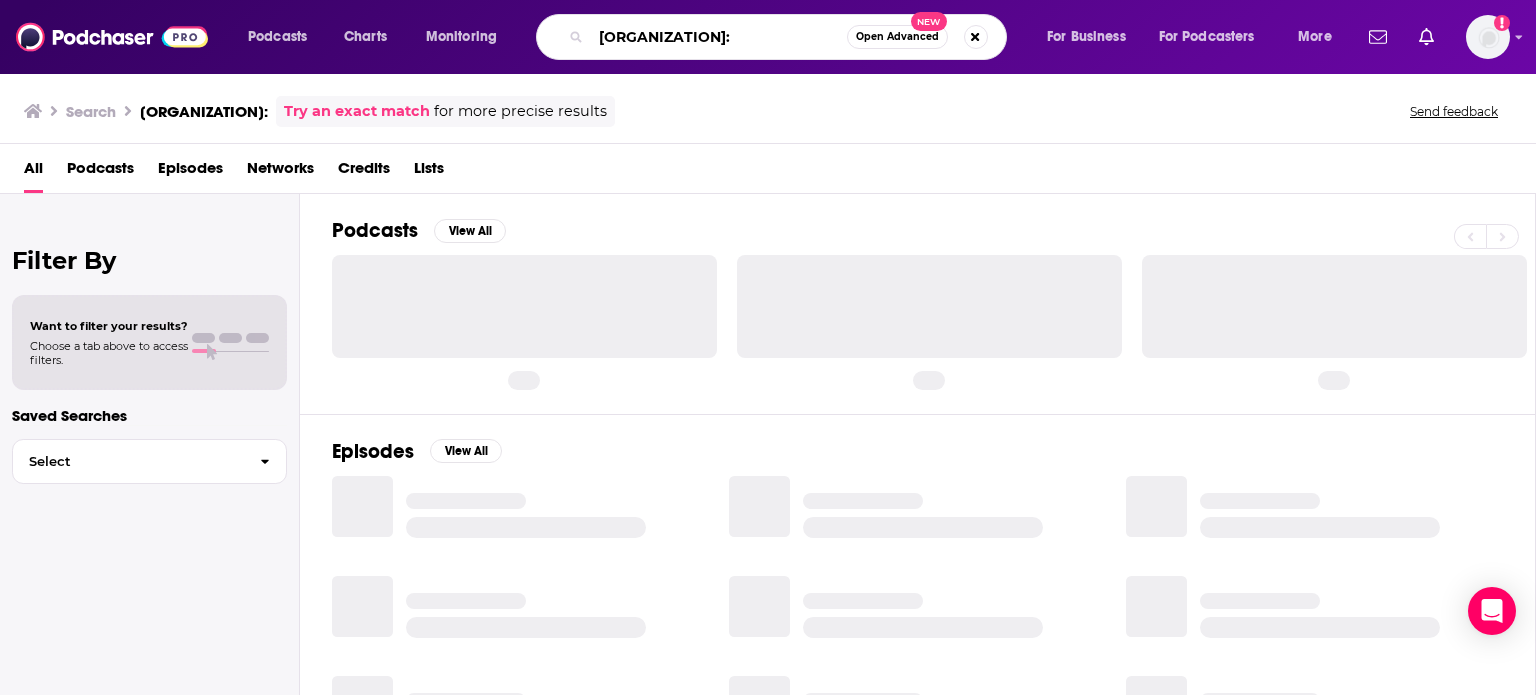 click on "[ORGANIZATION]:" at bounding box center (719, 37) 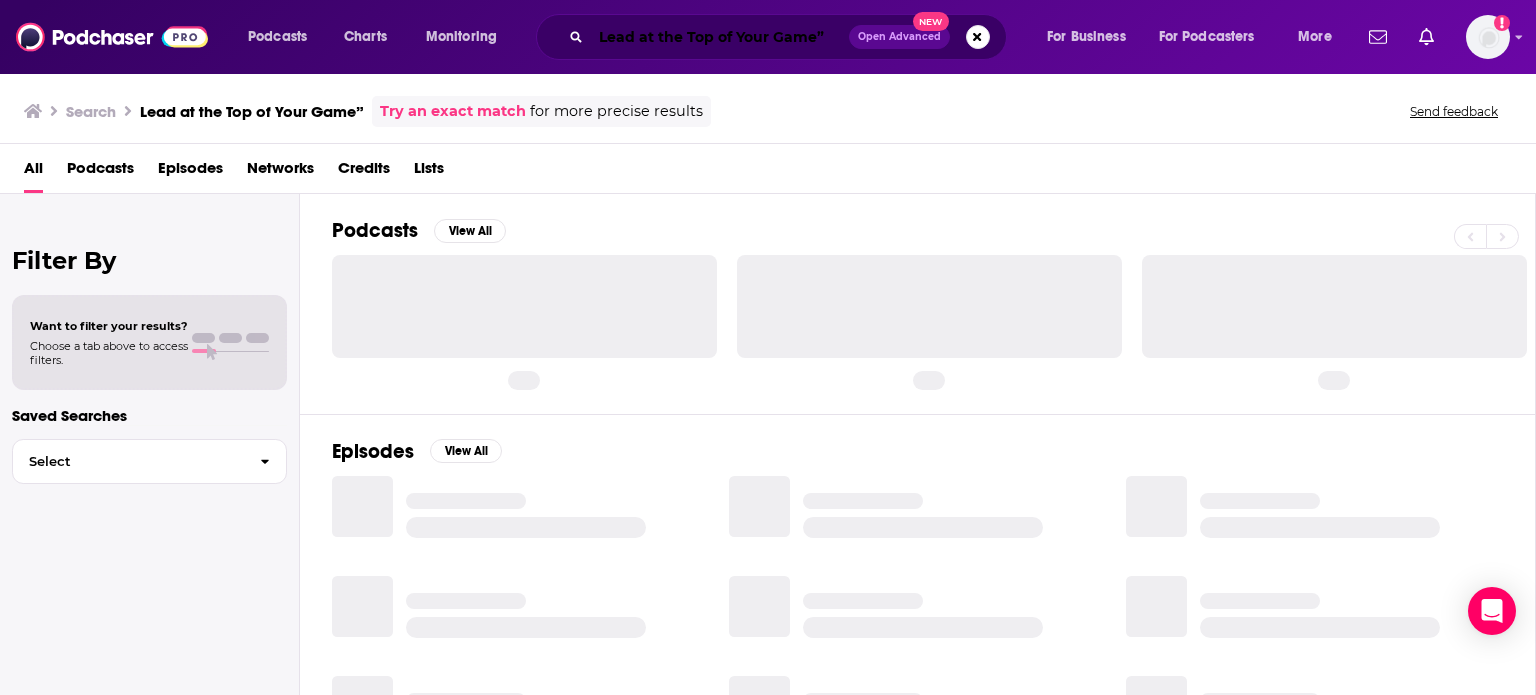 click on "Lead at the Top of Your Game”" at bounding box center (720, 37) 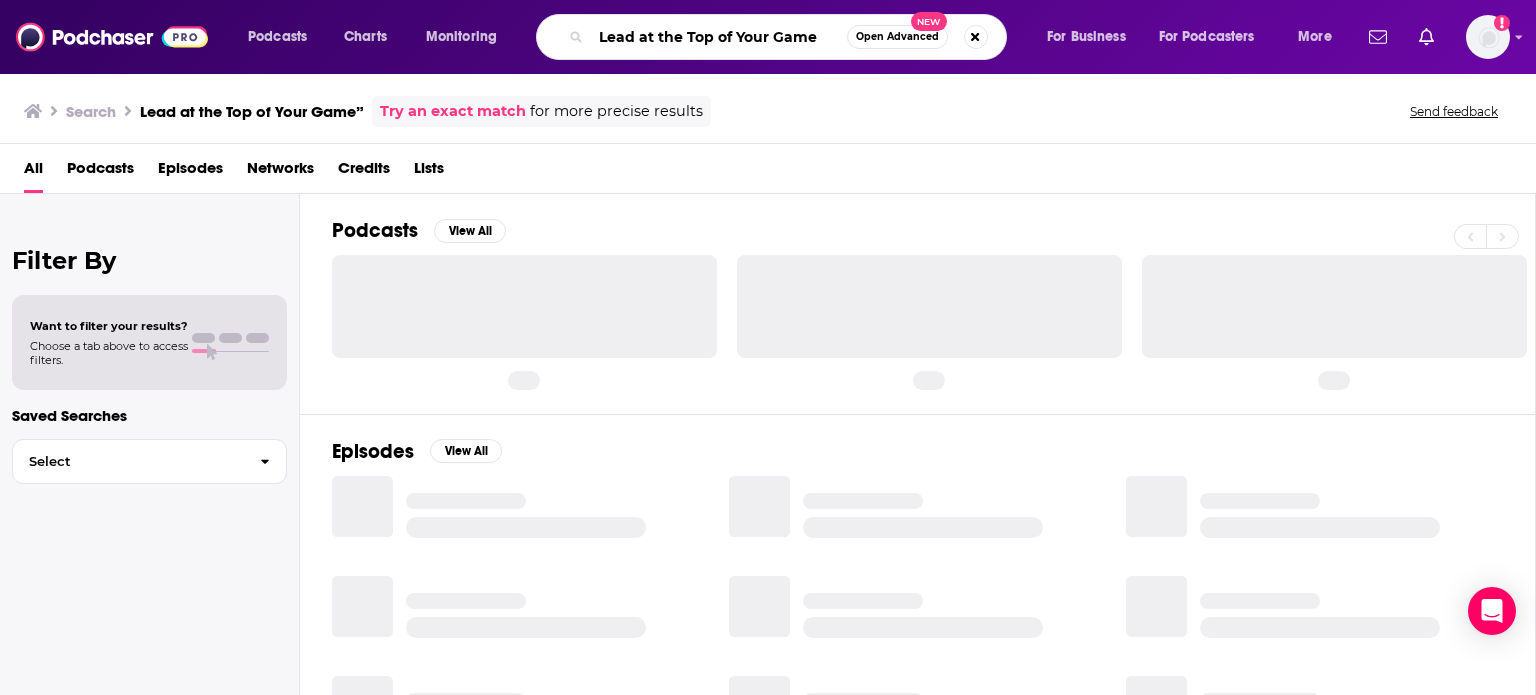 type on "Lead at the Top of Your Game" 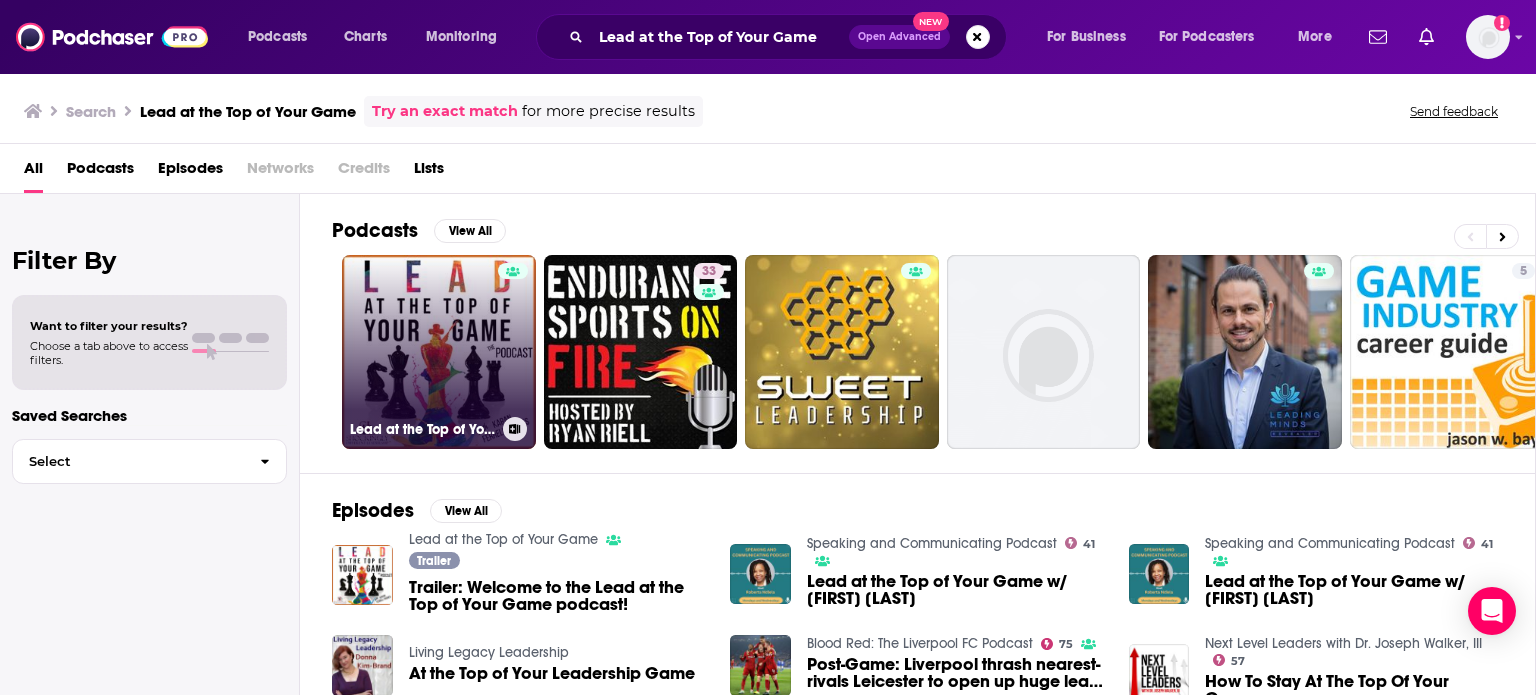click on "Lead at the Top of Your Game" at bounding box center [439, 352] 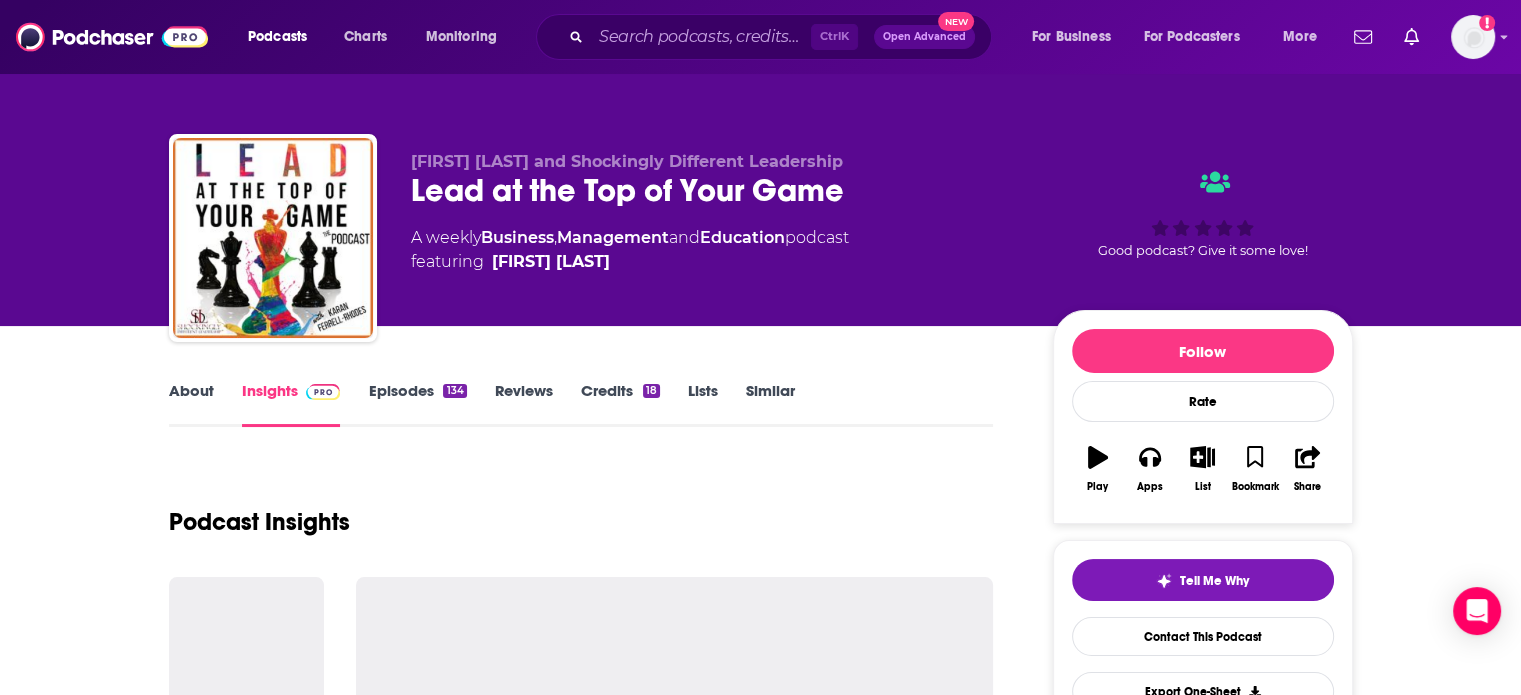 click on "Similar" at bounding box center [770, 404] 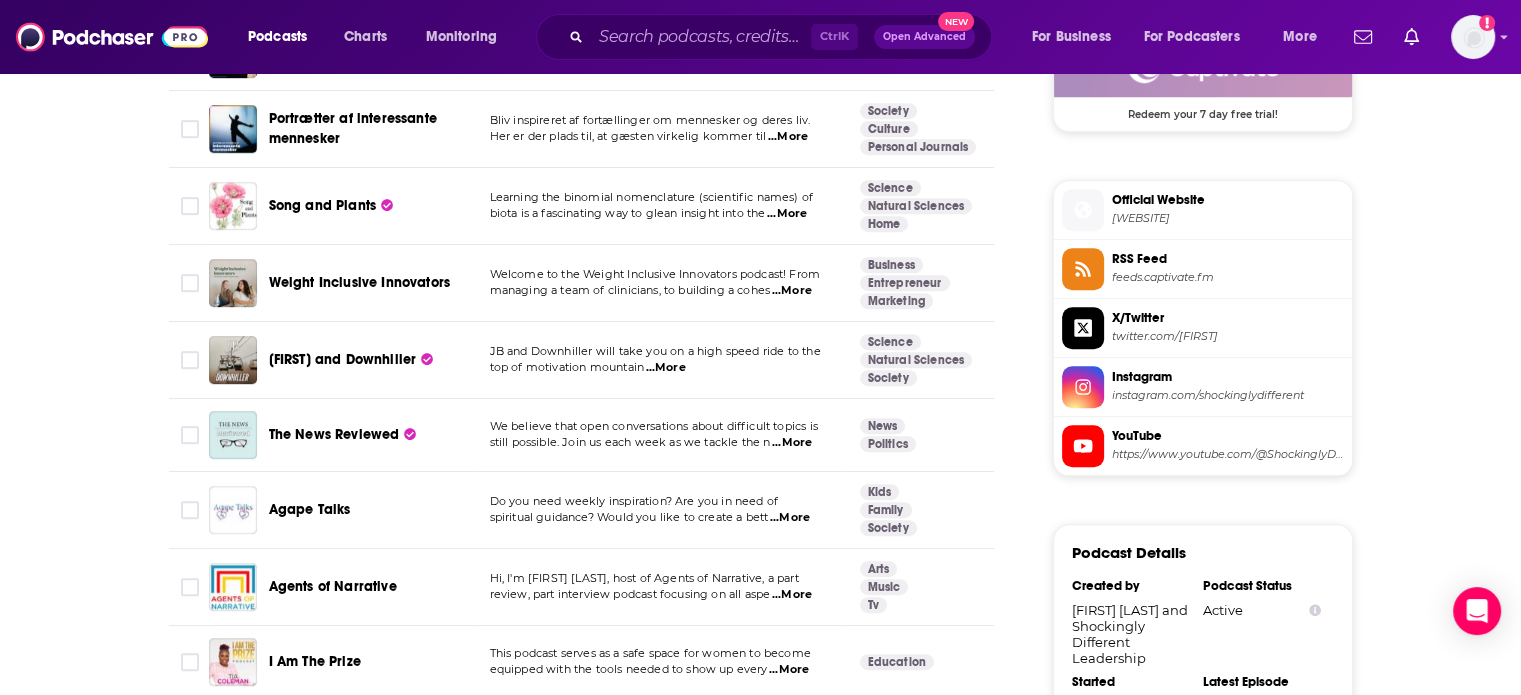 scroll, scrollTop: 1900, scrollLeft: 0, axis: vertical 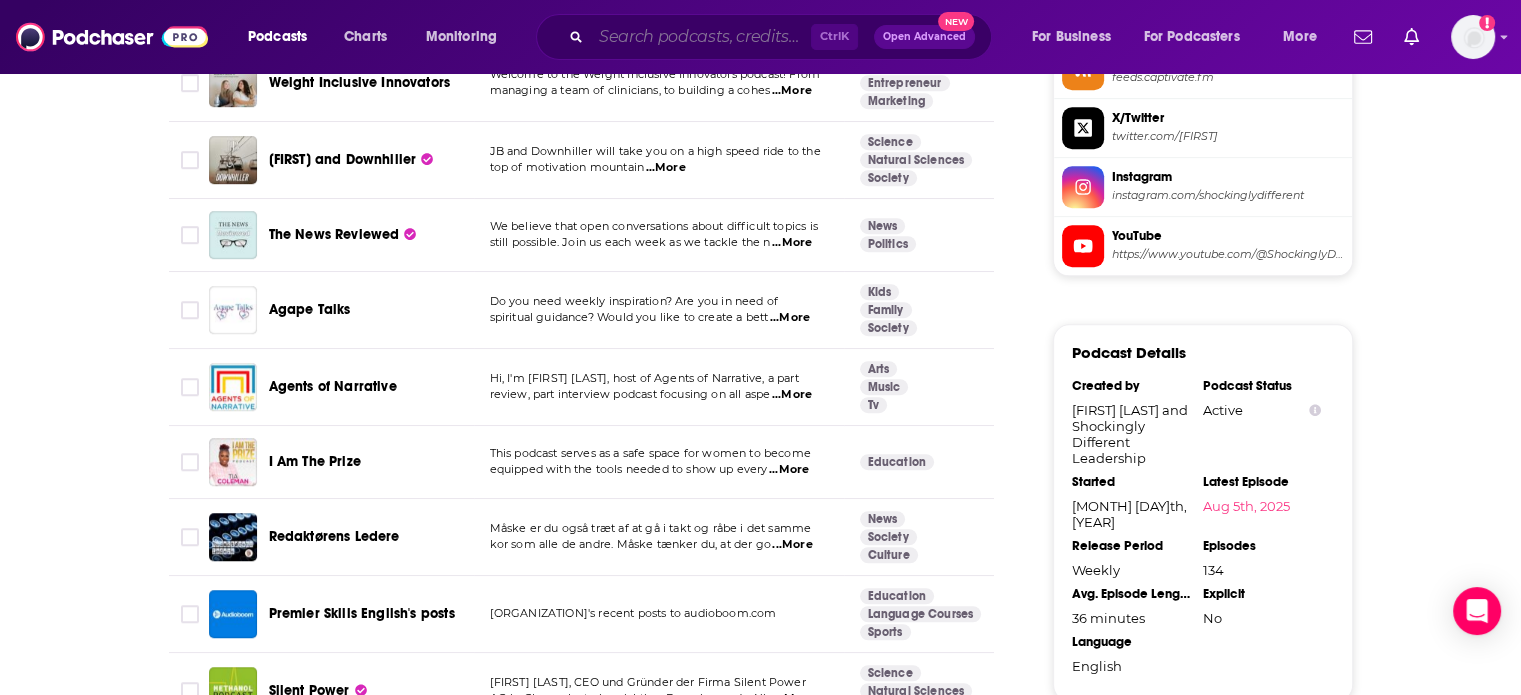 click at bounding box center (701, 37) 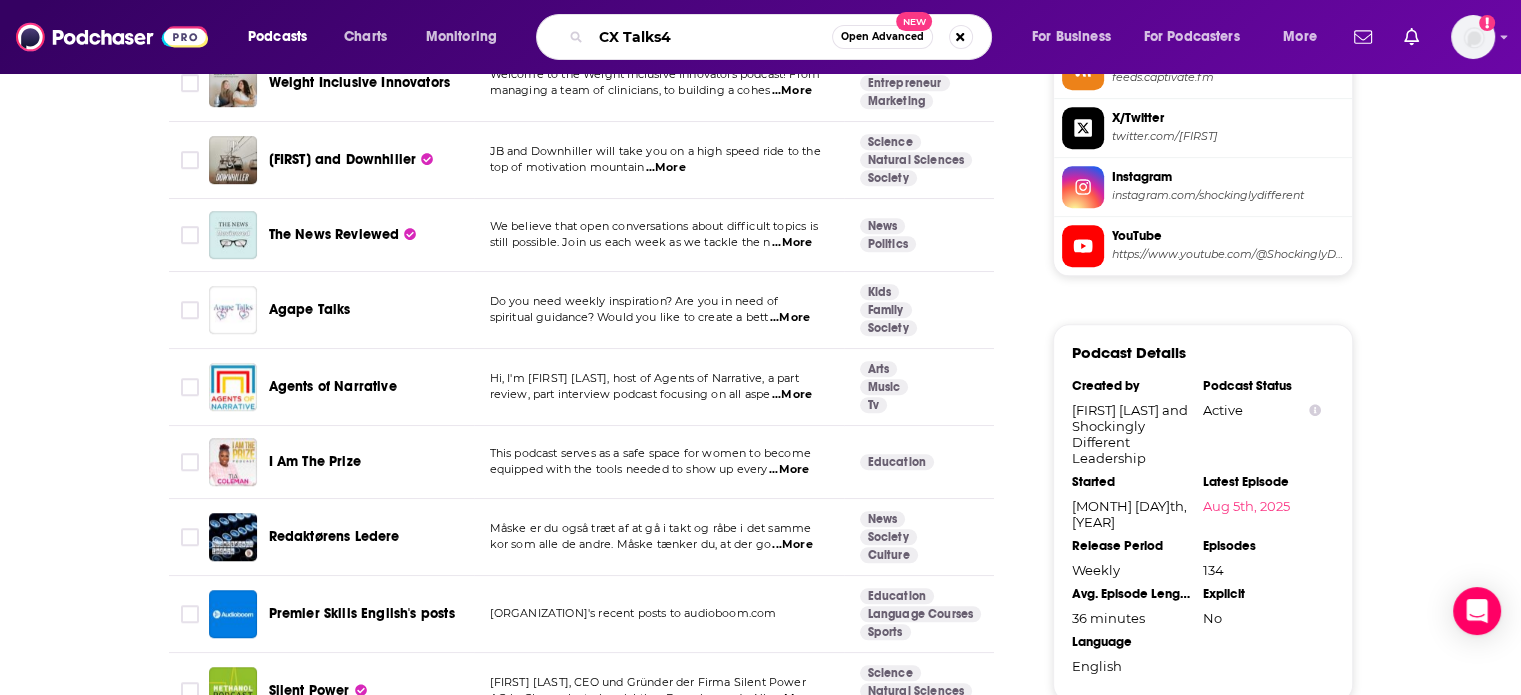 type on "CX Talks" 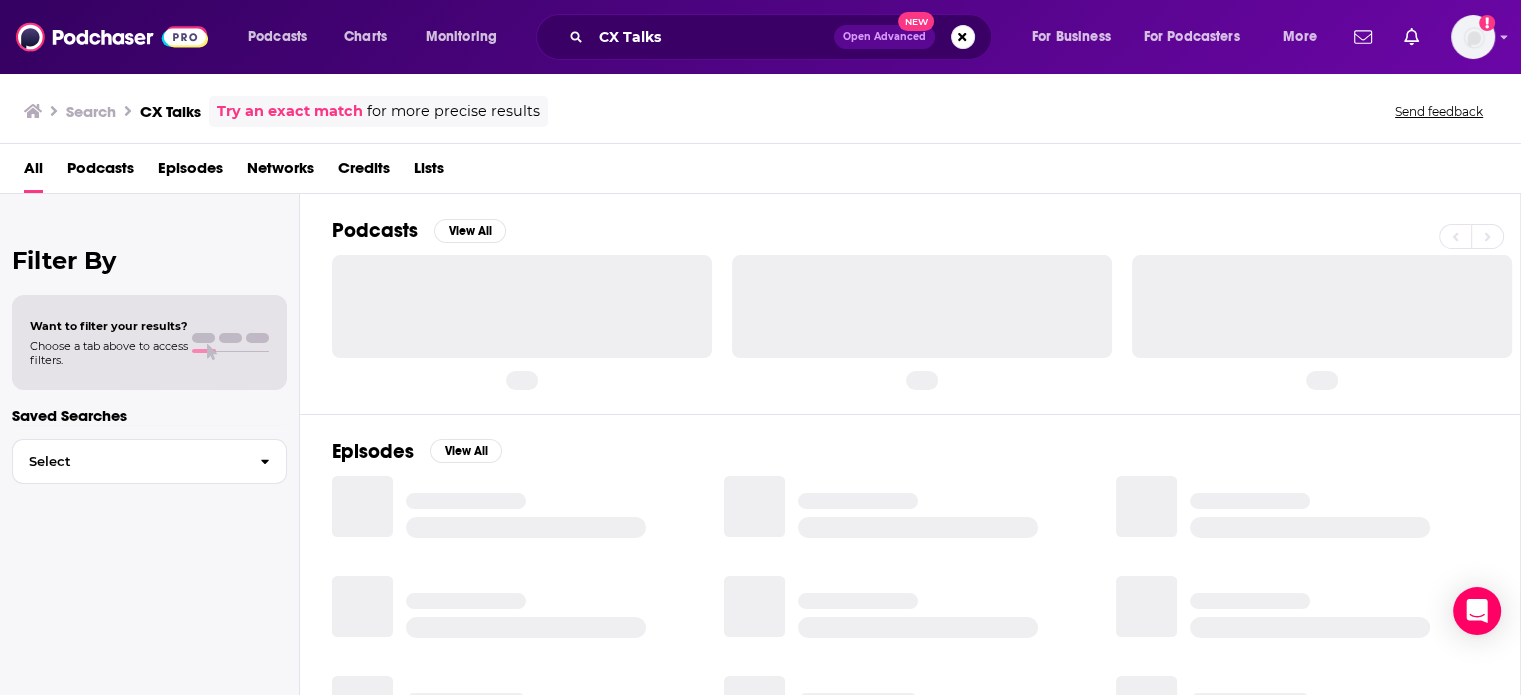 scroll, scrollTop: 0, scrollLeft: 0, axis: both 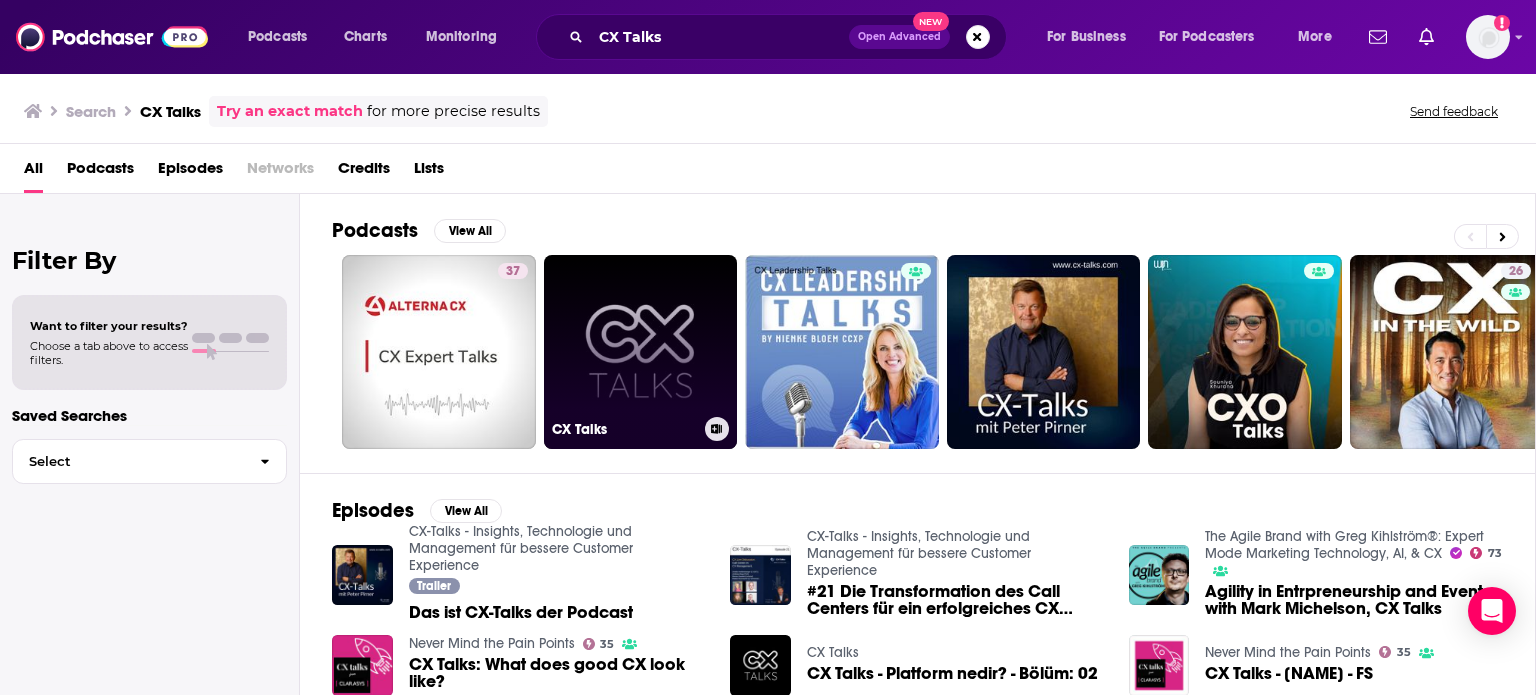 click on "CX Talks" at bounding box center (641, 352) 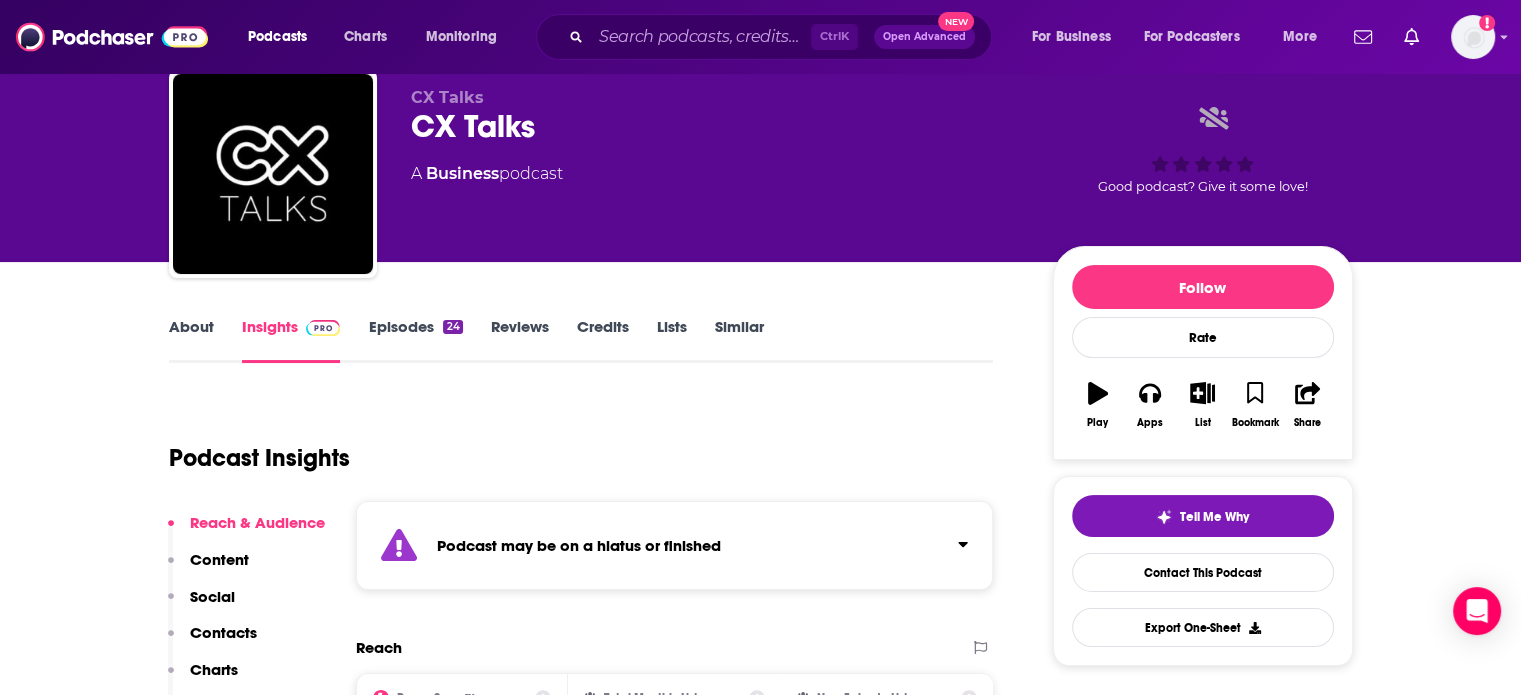 scroll, scrollTop: 100, scrollLeft: 0, axis: vertical 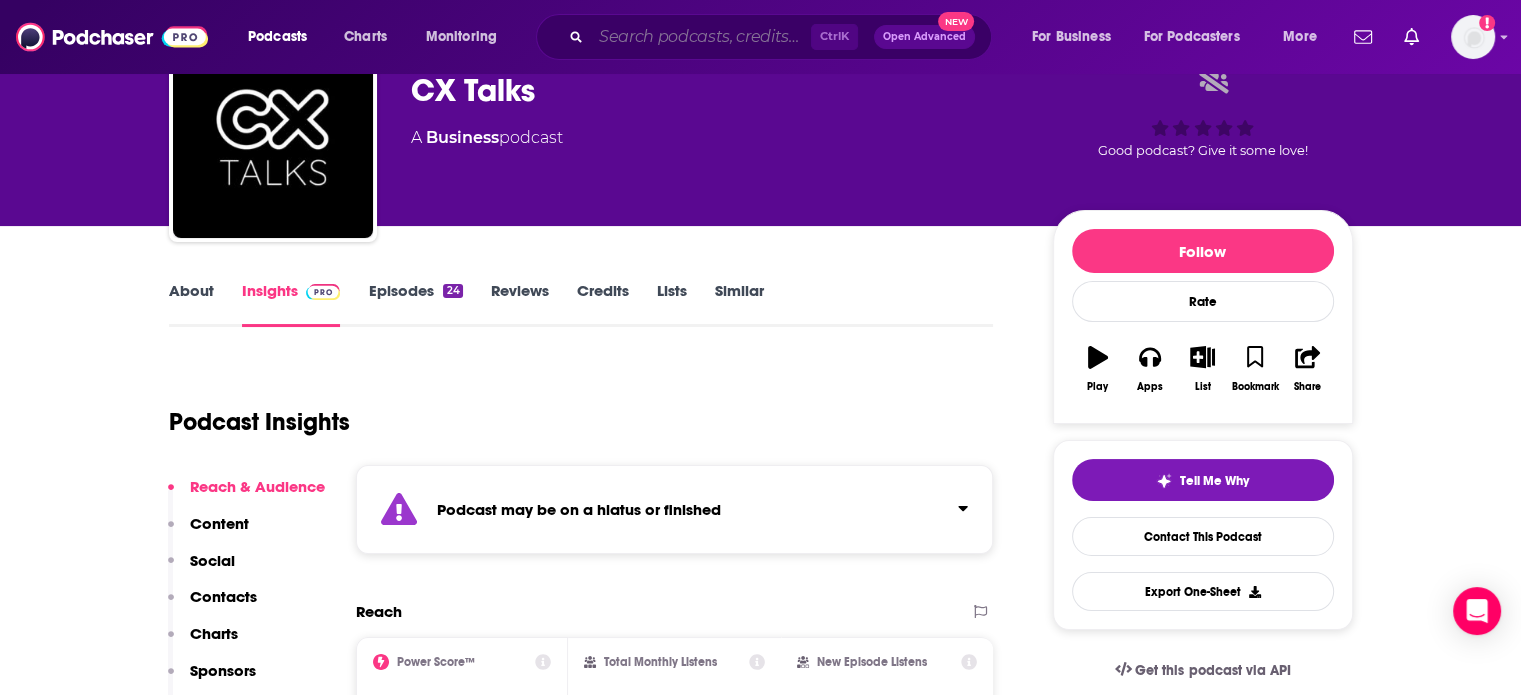 click at bounding box center (701, 37) 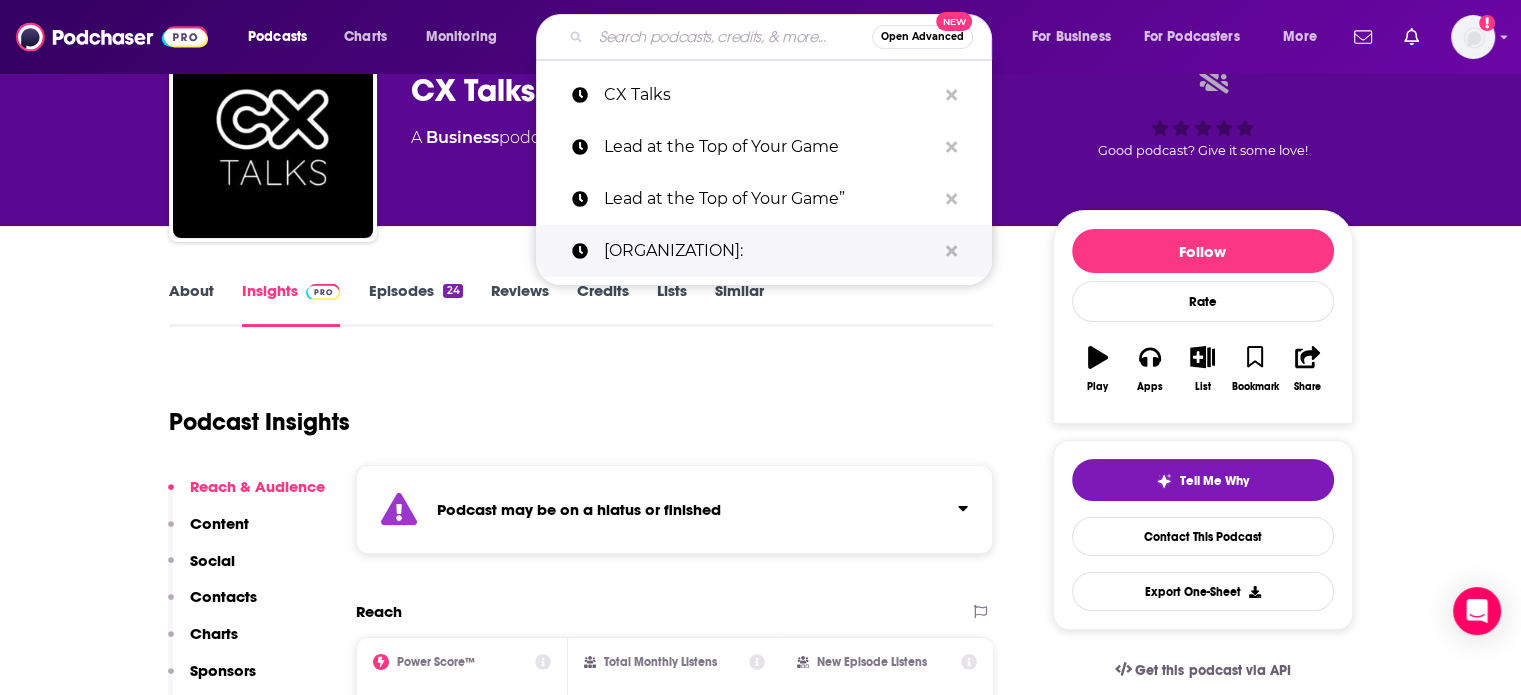 click at bounding box center (951, 251) 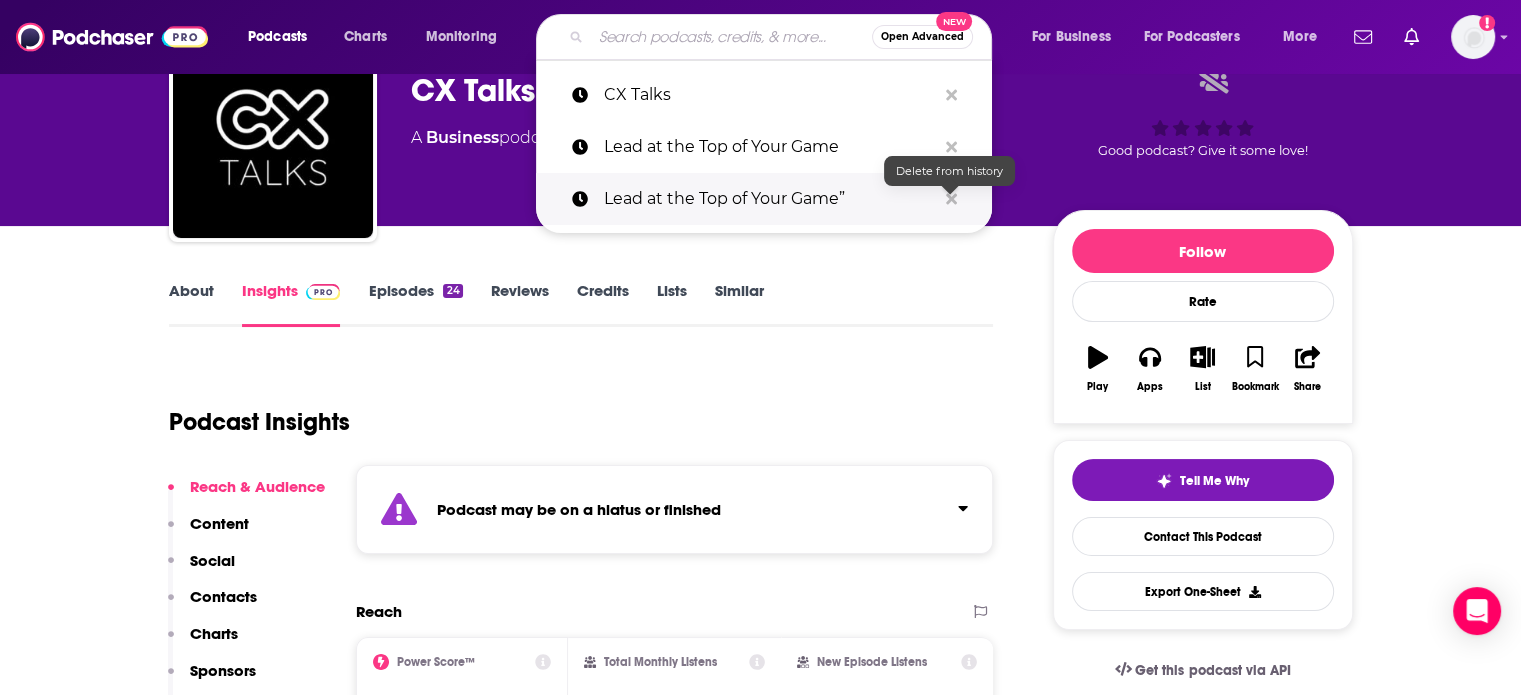 click 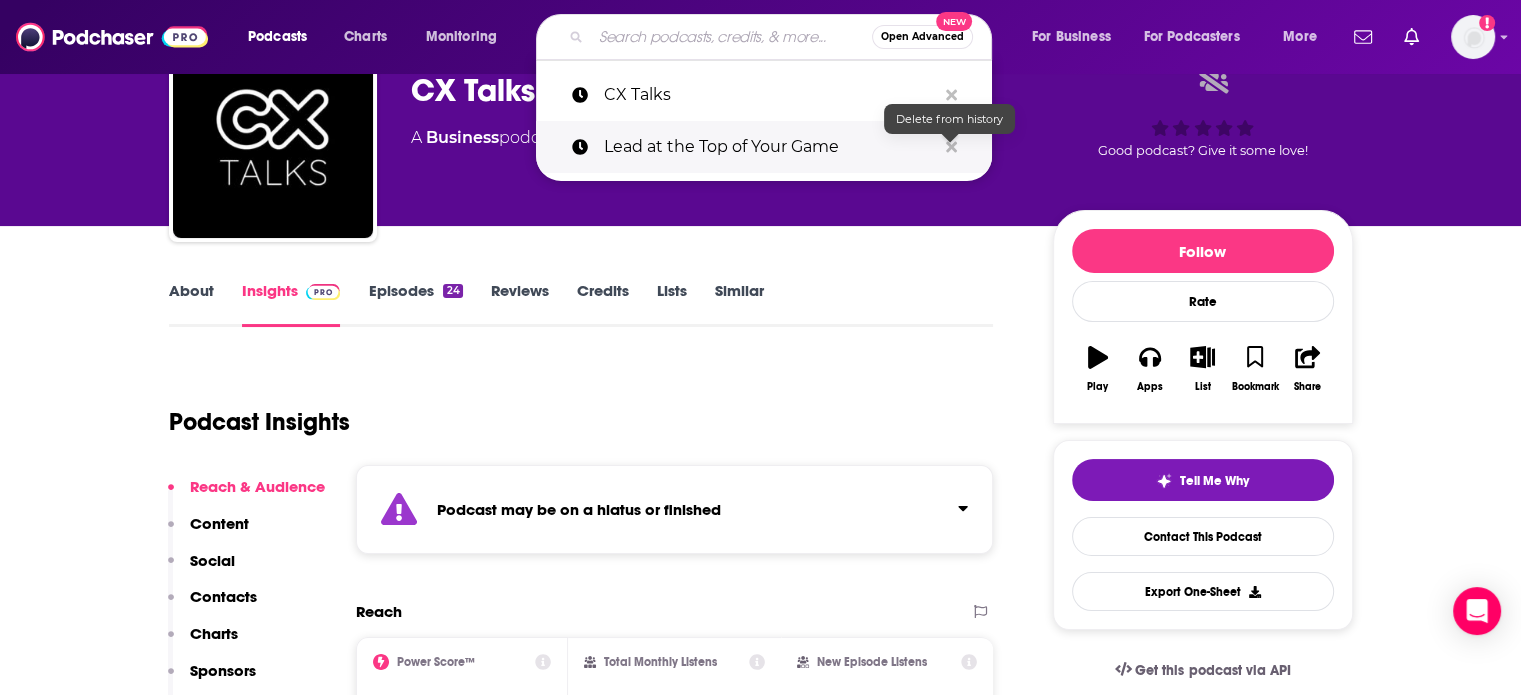 click 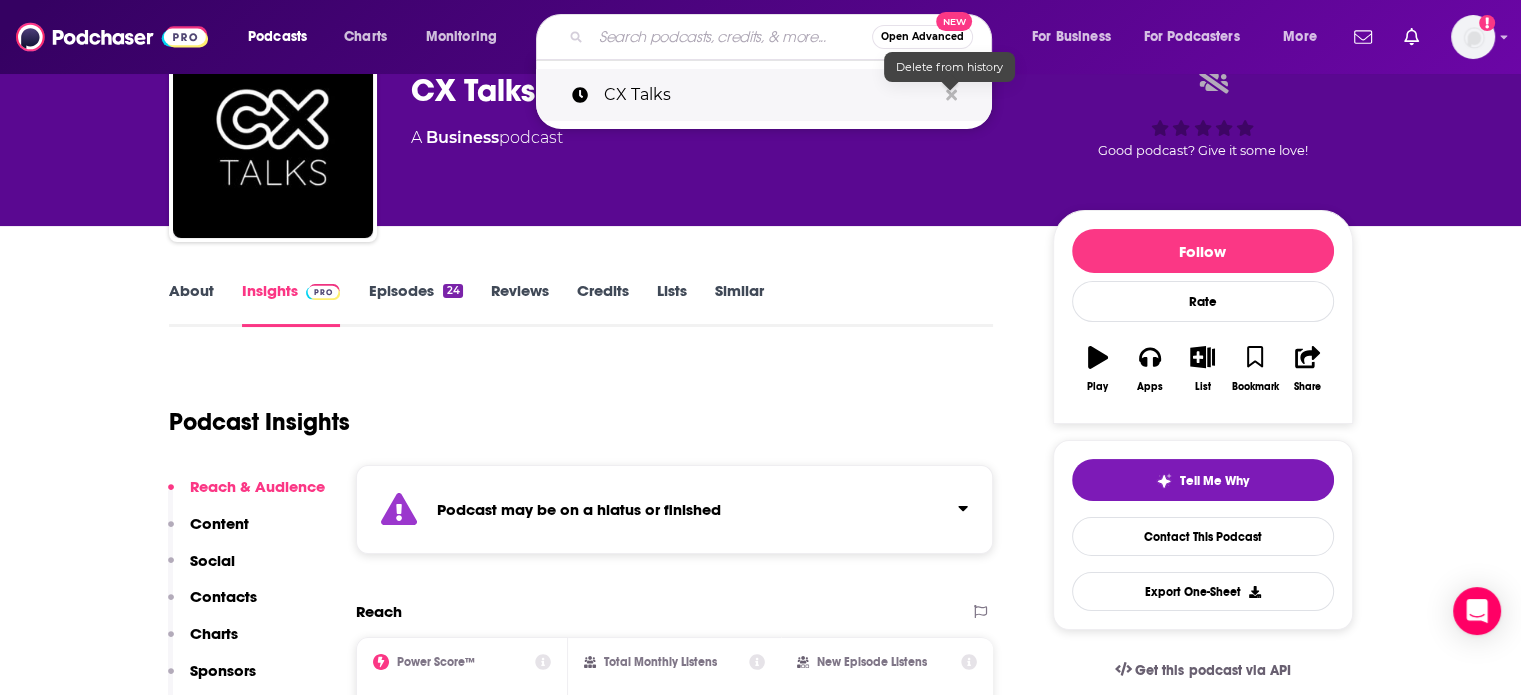 click 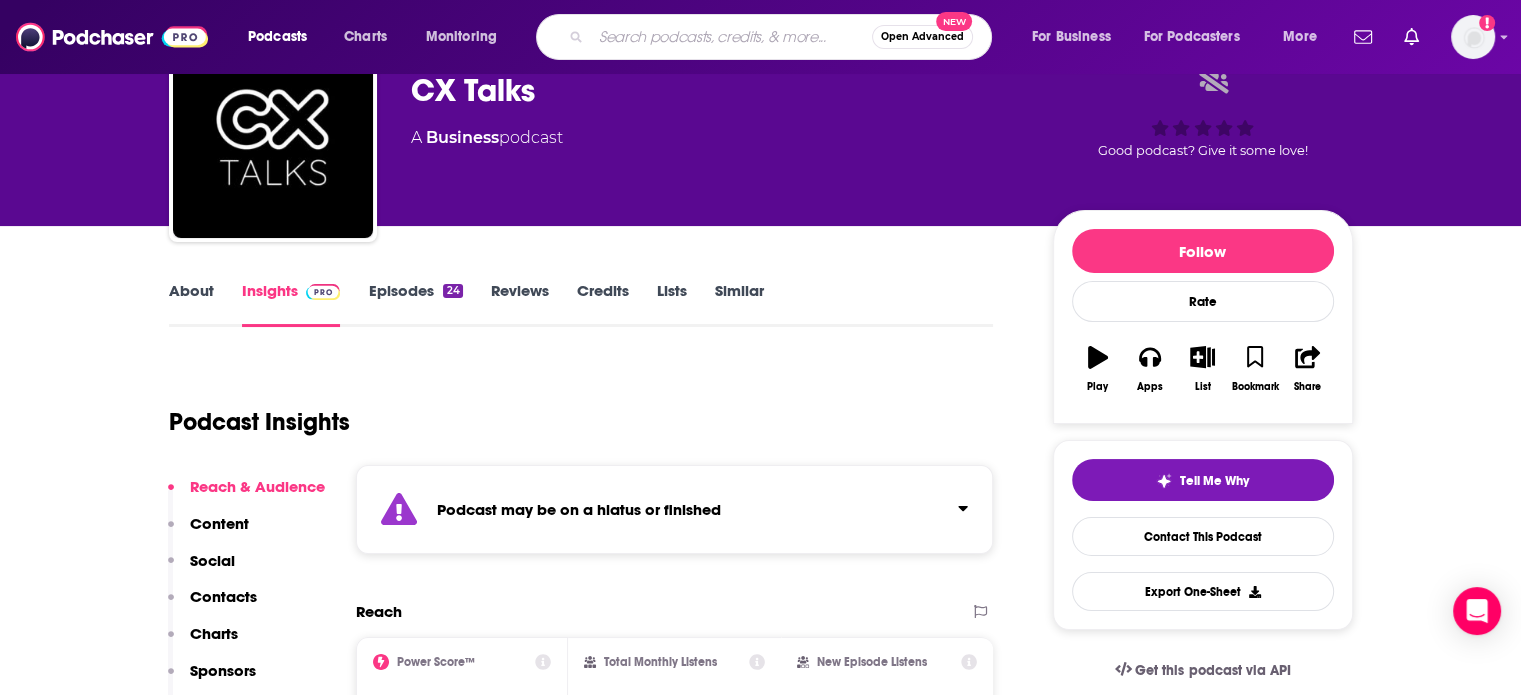 click at bounding box center (731, 37) 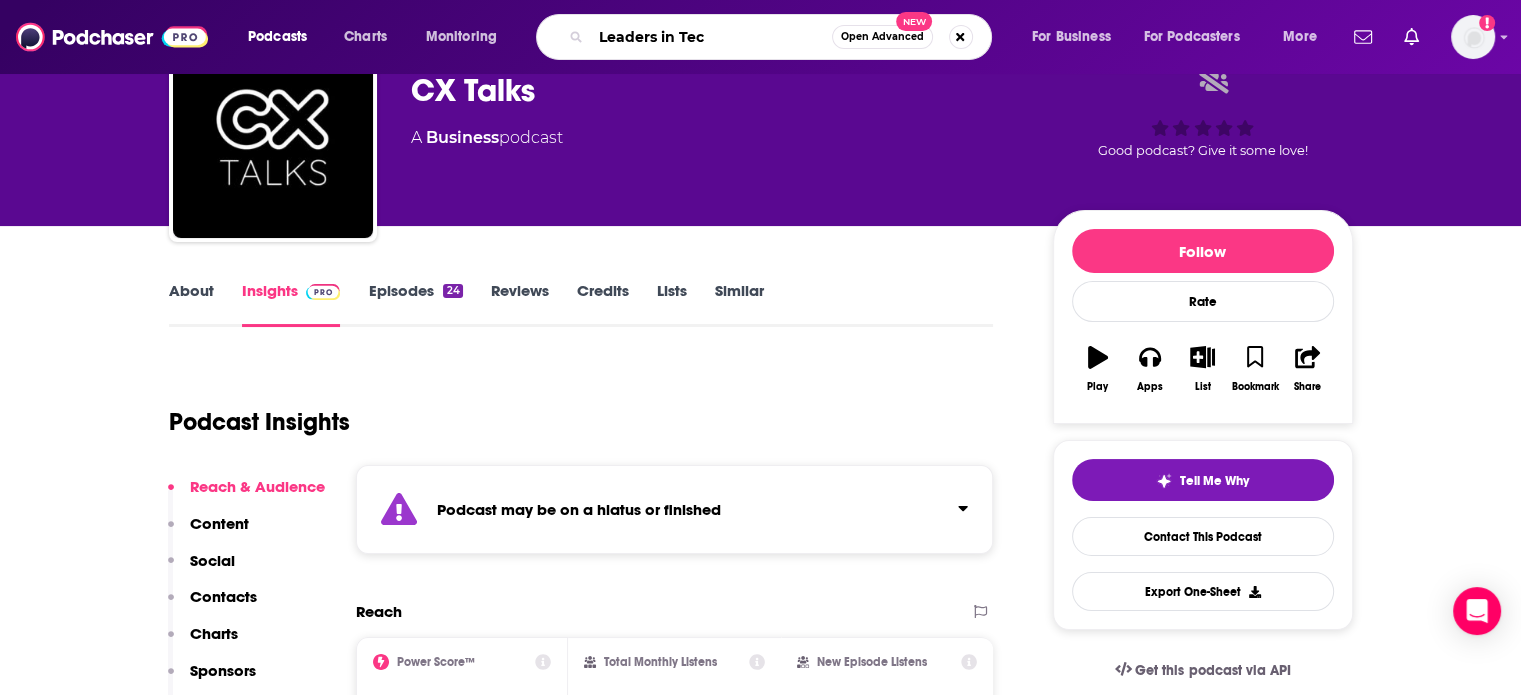 type on "Leaders in Tech" 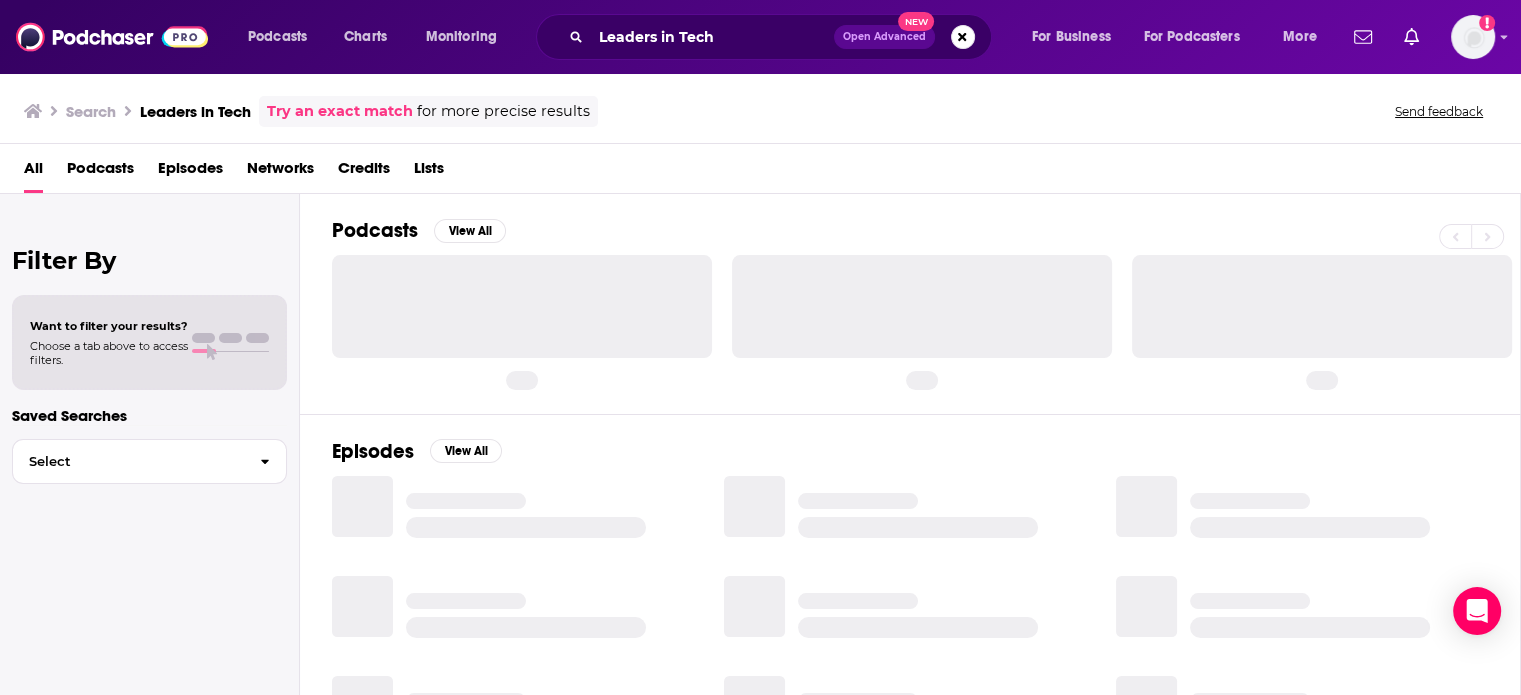 scroll, scrollTop: 0, scrollLeft: 0, axis: both 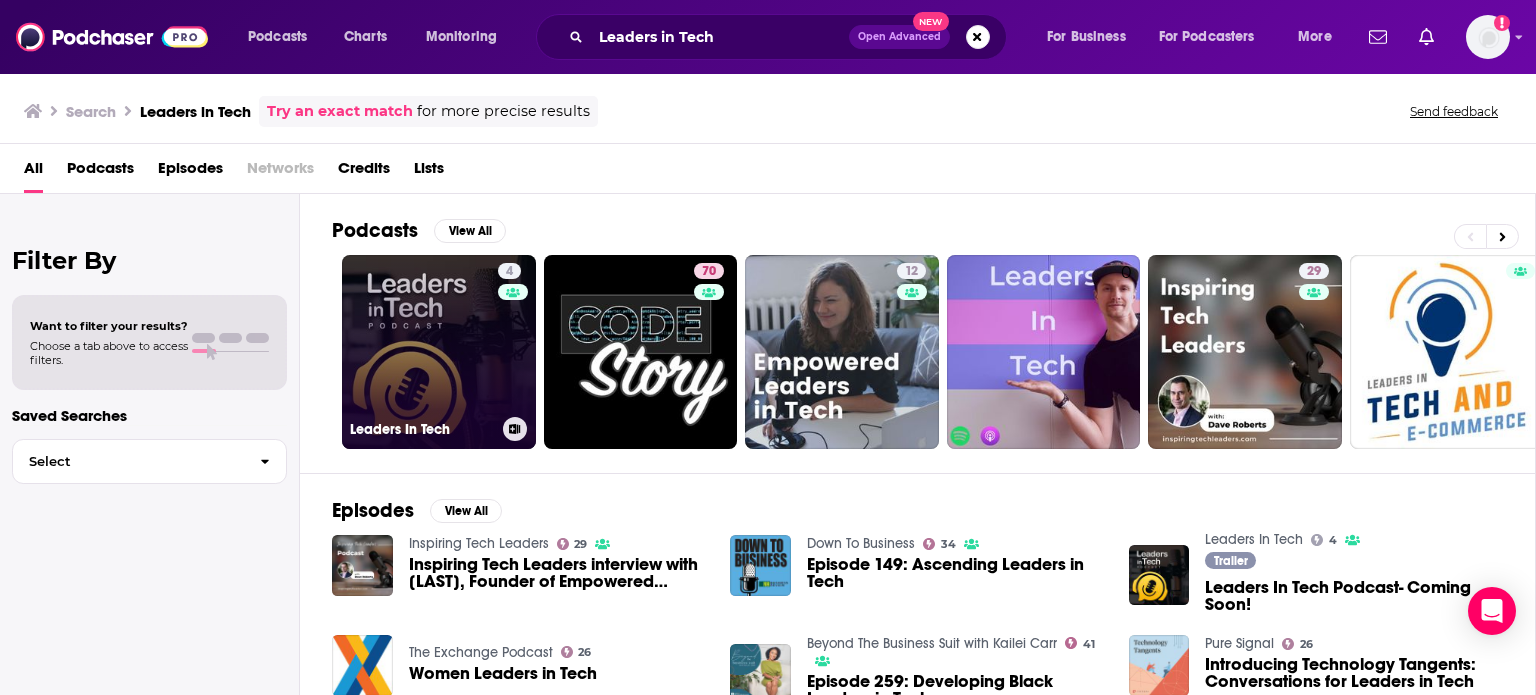 click on "4 Leaders In Tech" at bounding box center [439, 352] 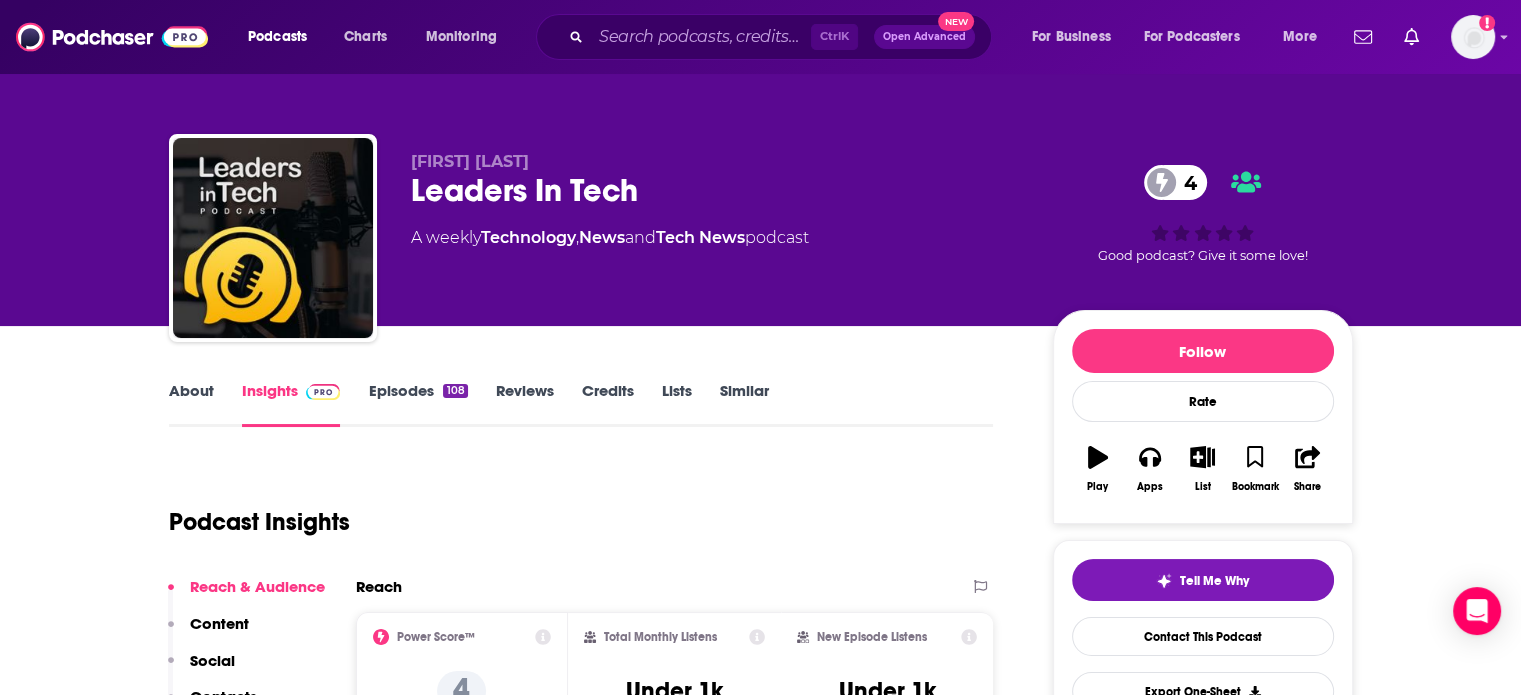 click on "Similar" at bounding box center (744, 404) 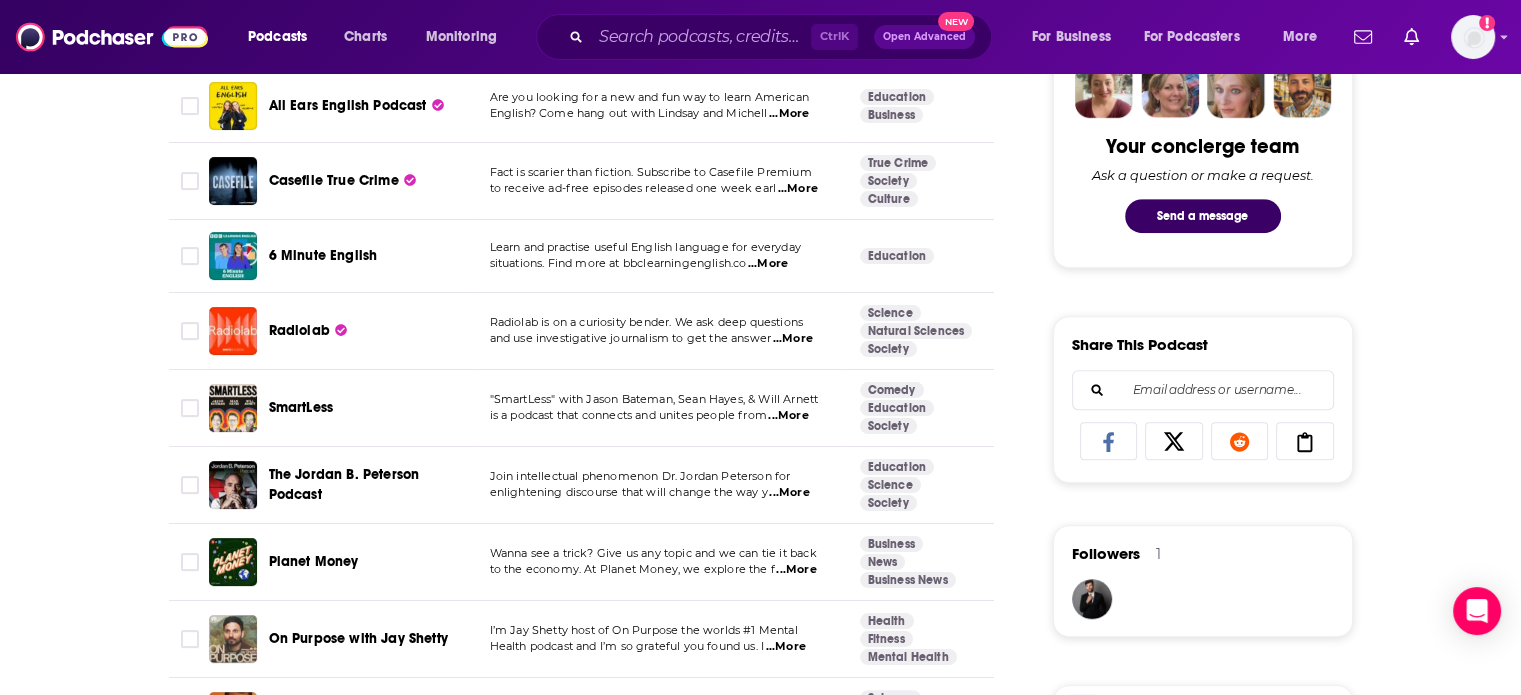 scroll, scrollTop: 1100, scrollLeft: 0, axis: vertical 